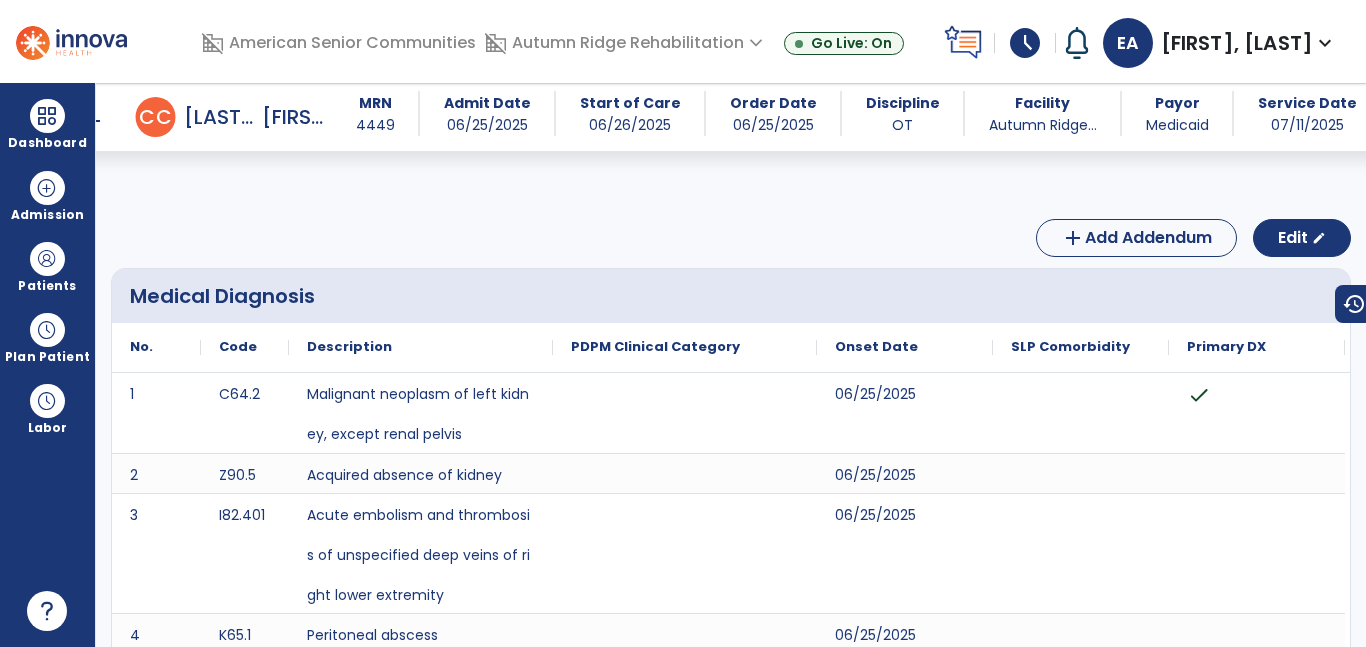 scroll, scrollTop: 0, scrollLeft: 0, axis: both 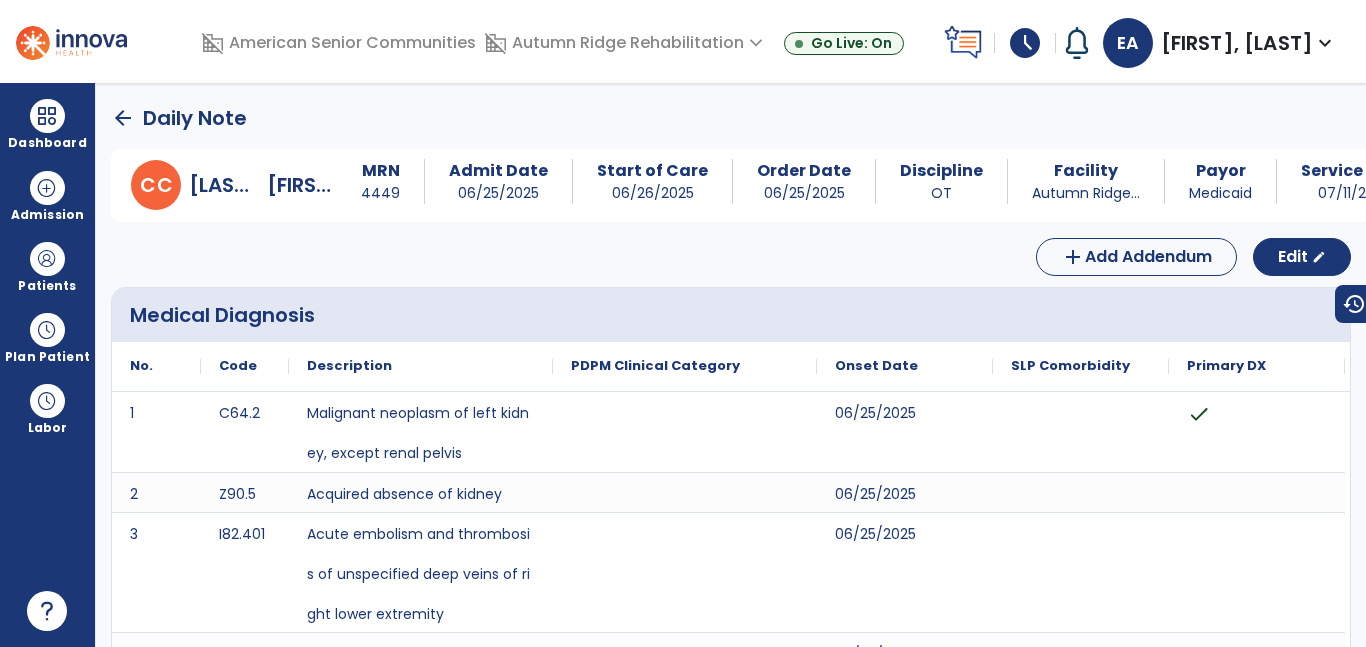 click on "arrow_back" 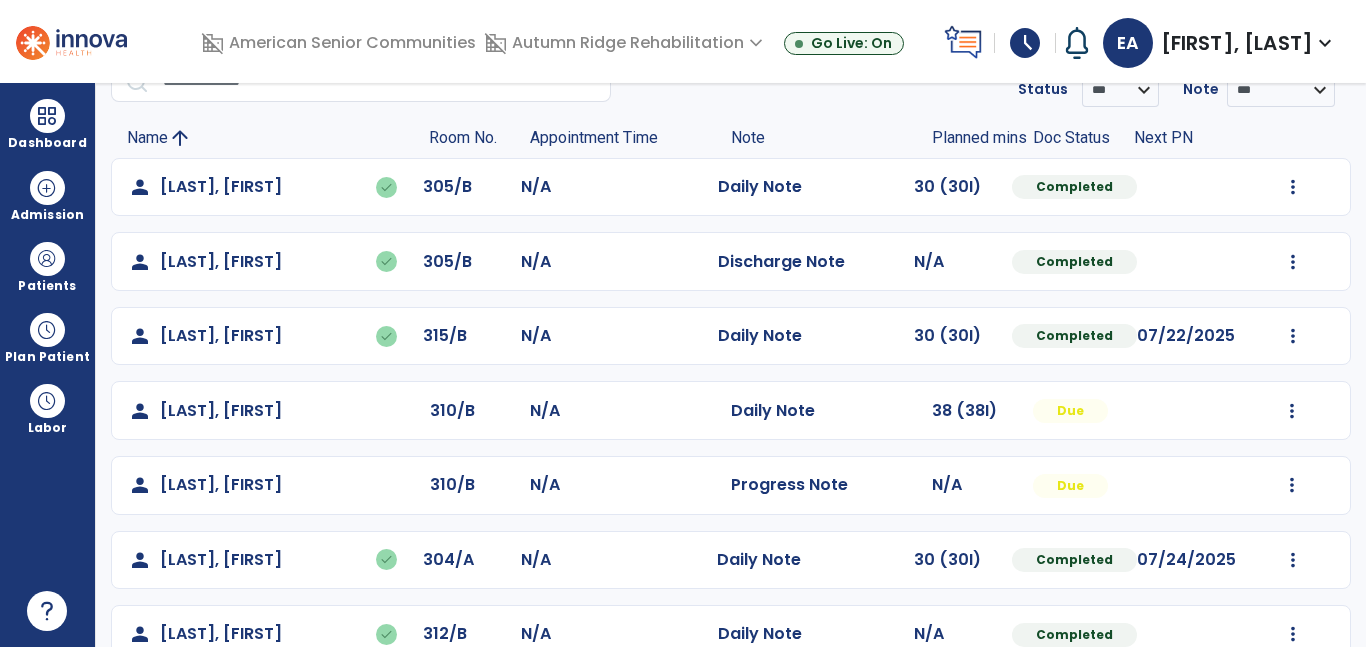 scroll, scrollTop: 110, scrollLeft: 0, axis: vertical 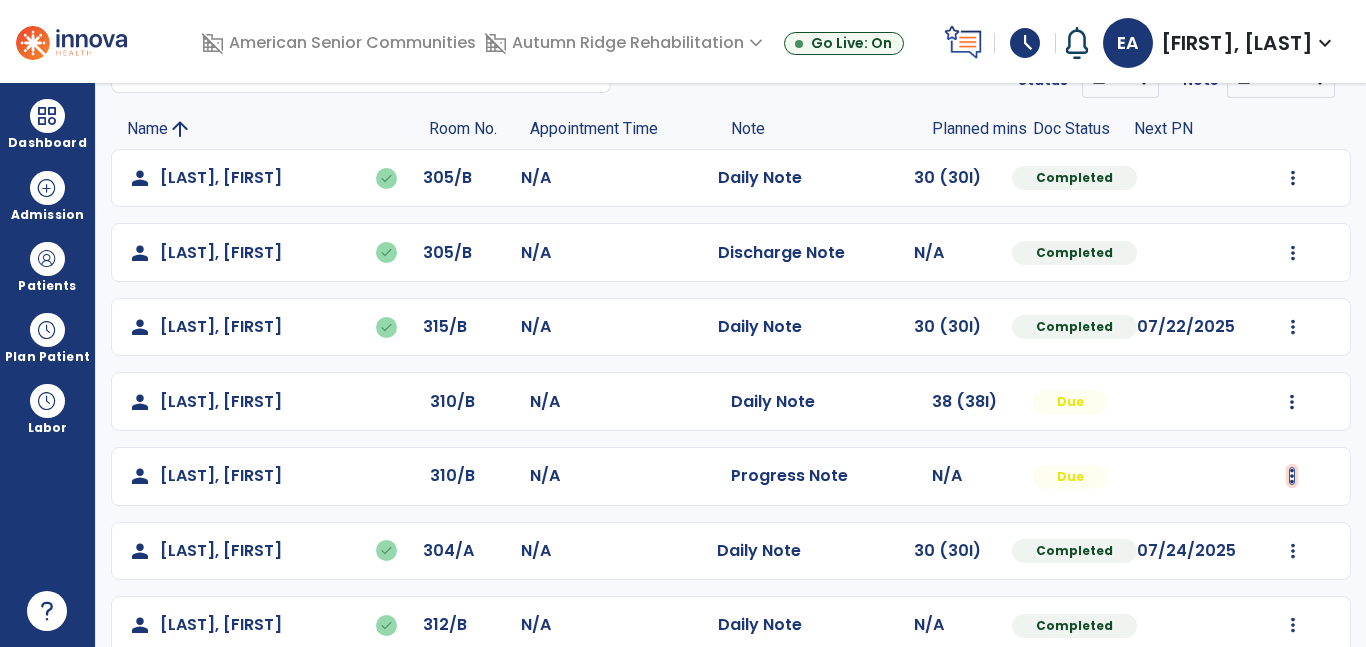 click at bounding box center (1293, 178) 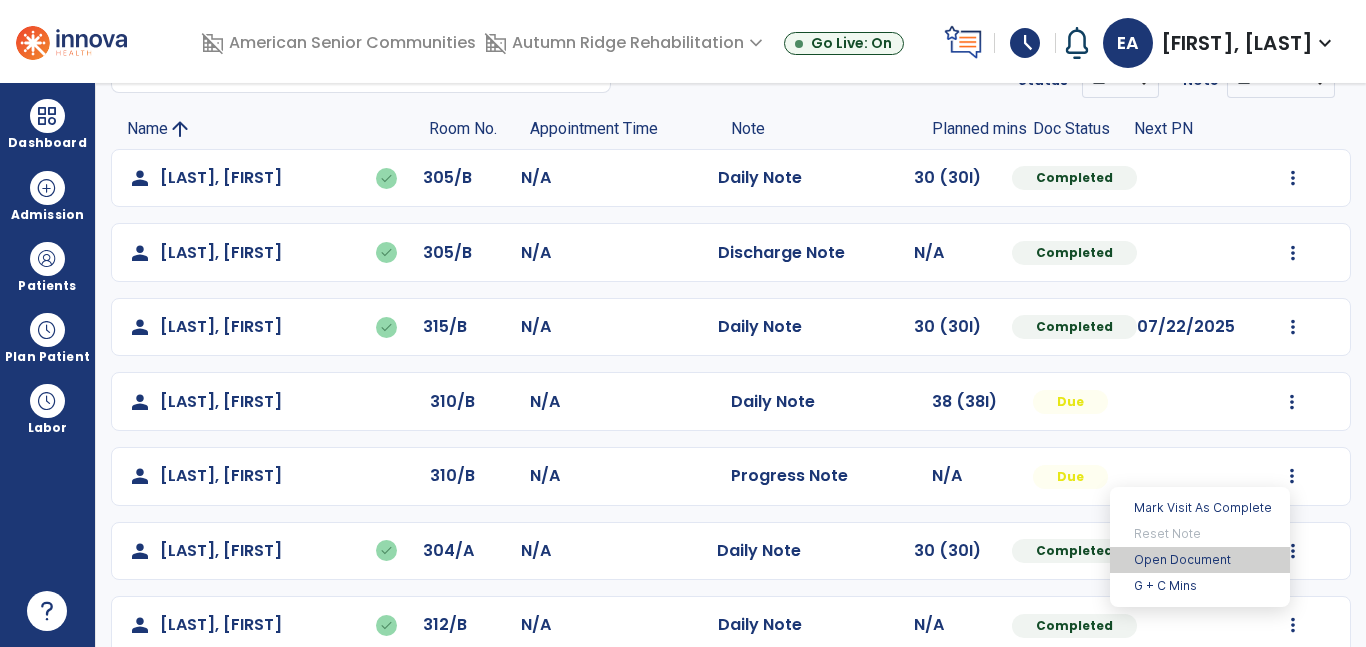 click on "Open Document" at bounding box center (1200, 560) 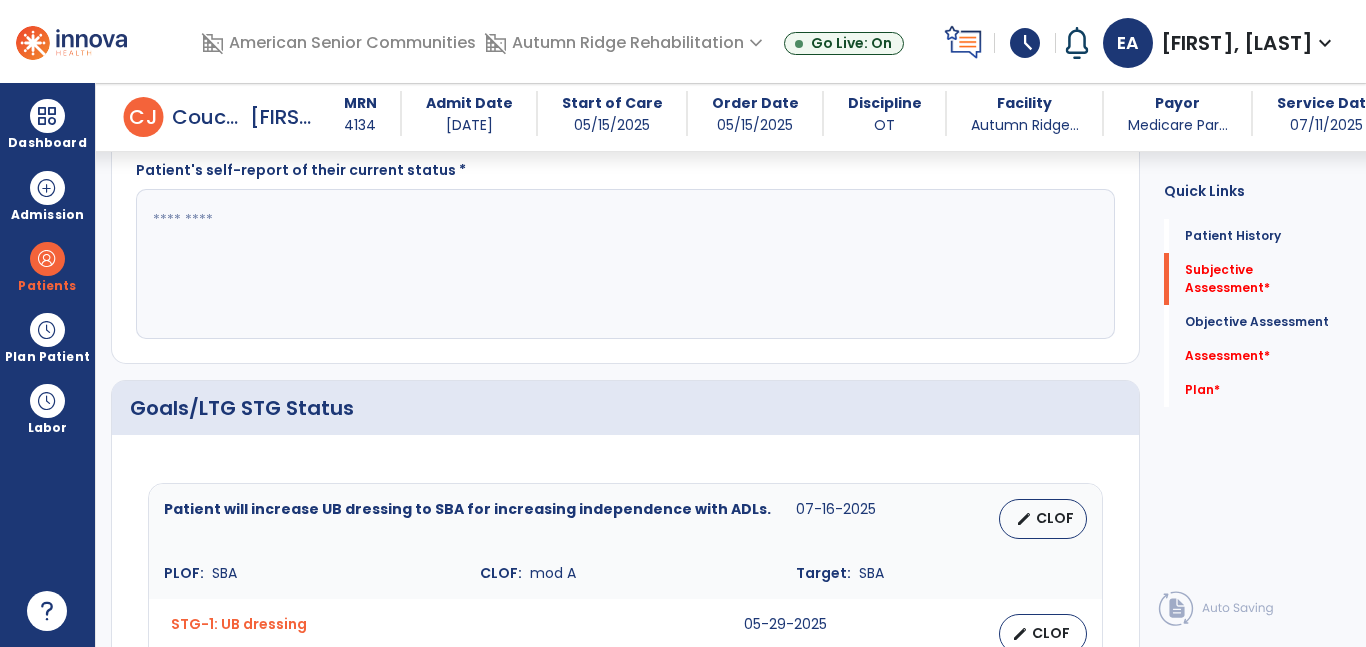scroll, scrollTop: 570, scrollLeft: 0, axis: vertical 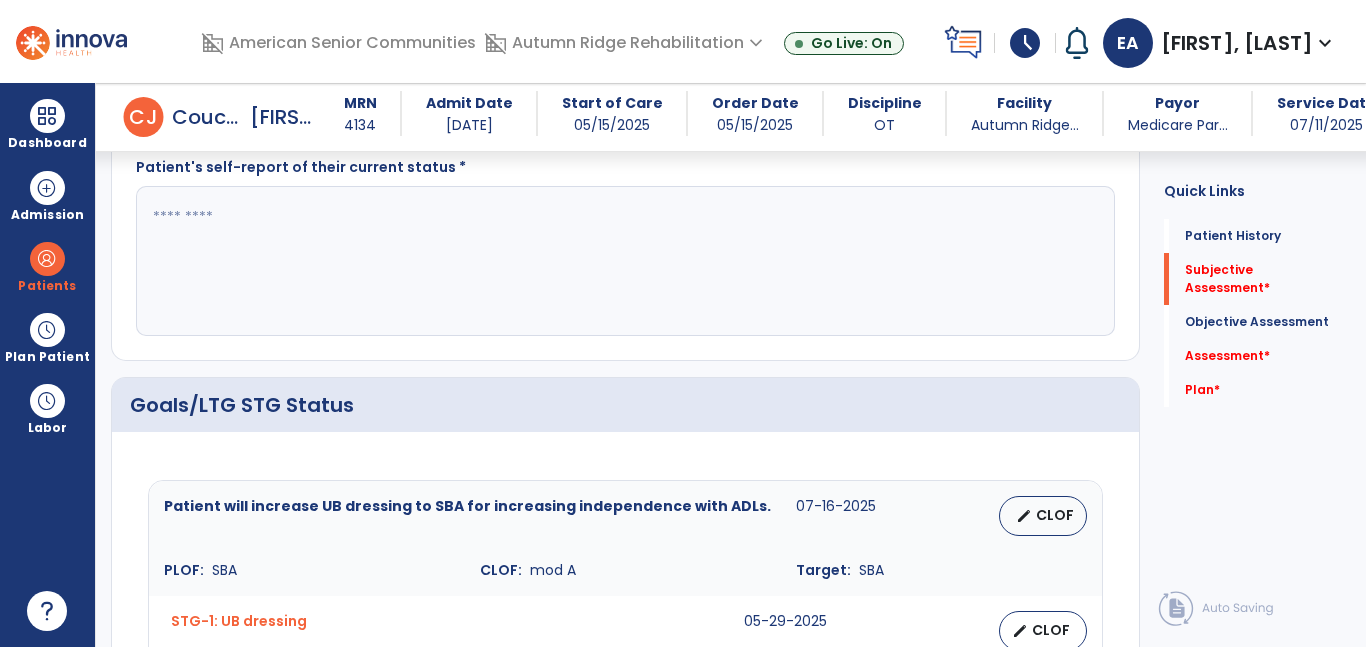 click 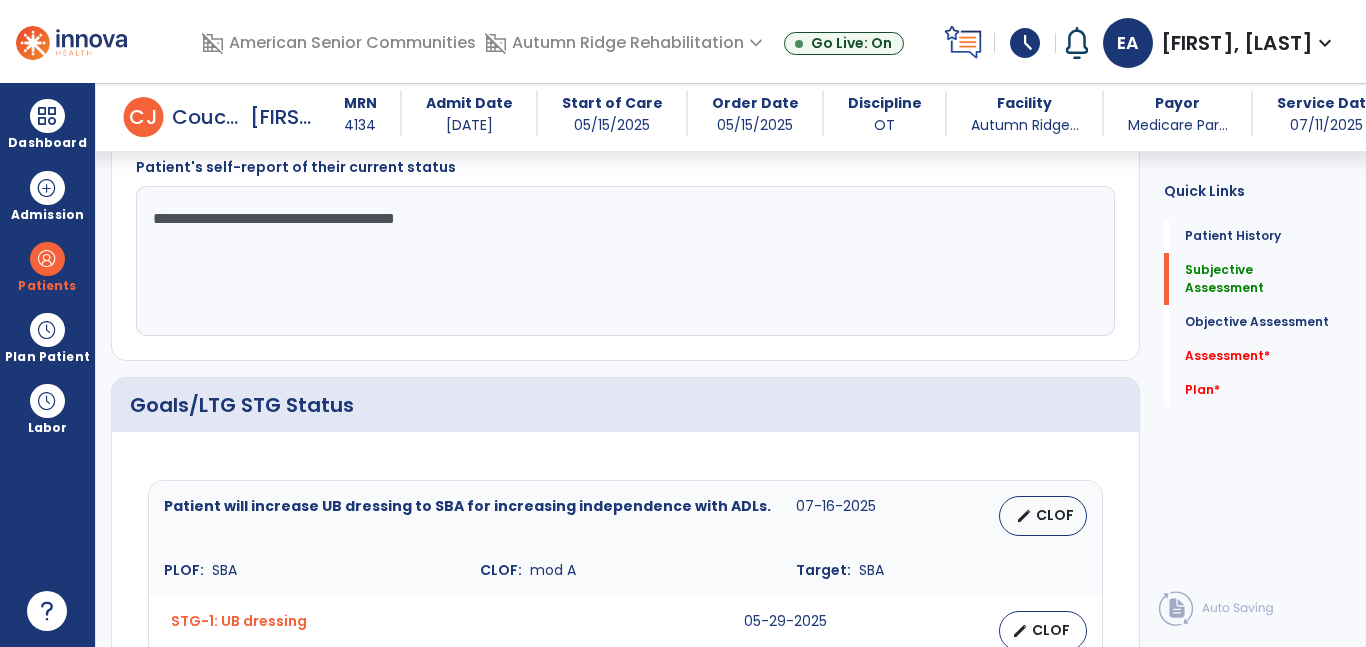 click on "**********" 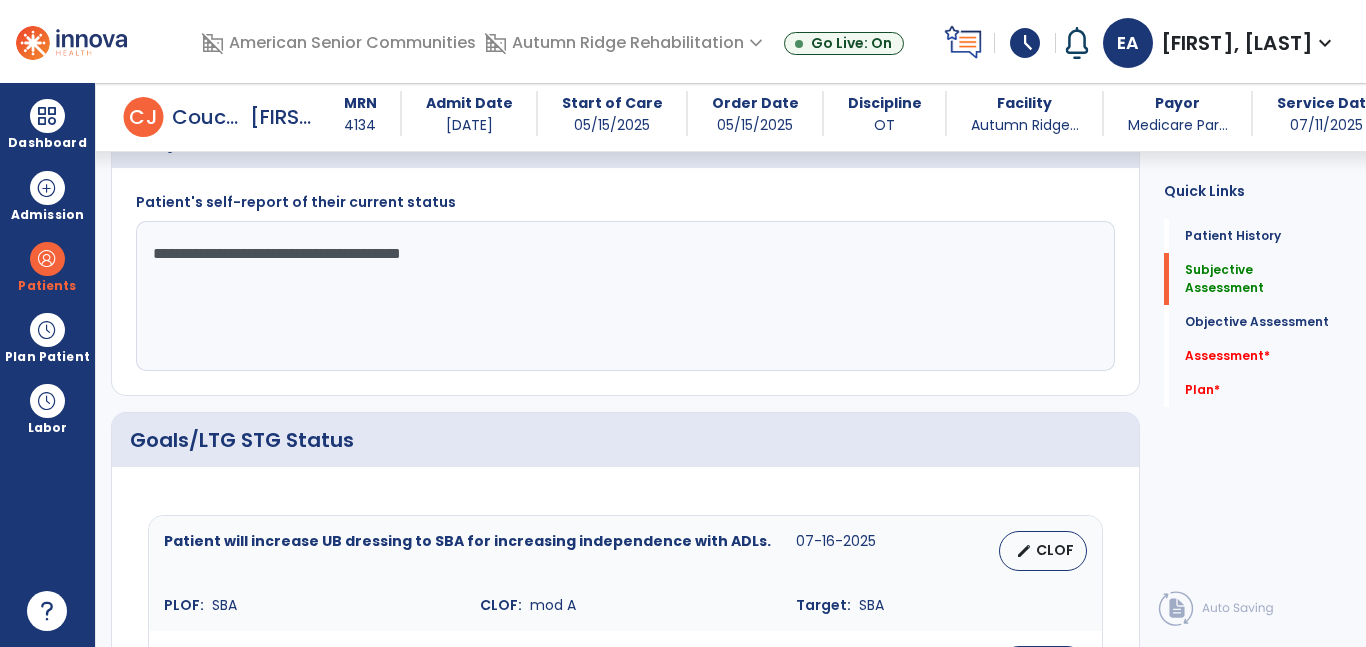 scroll, scrollTop: 561, scrollLeft: 0, axis: vertical 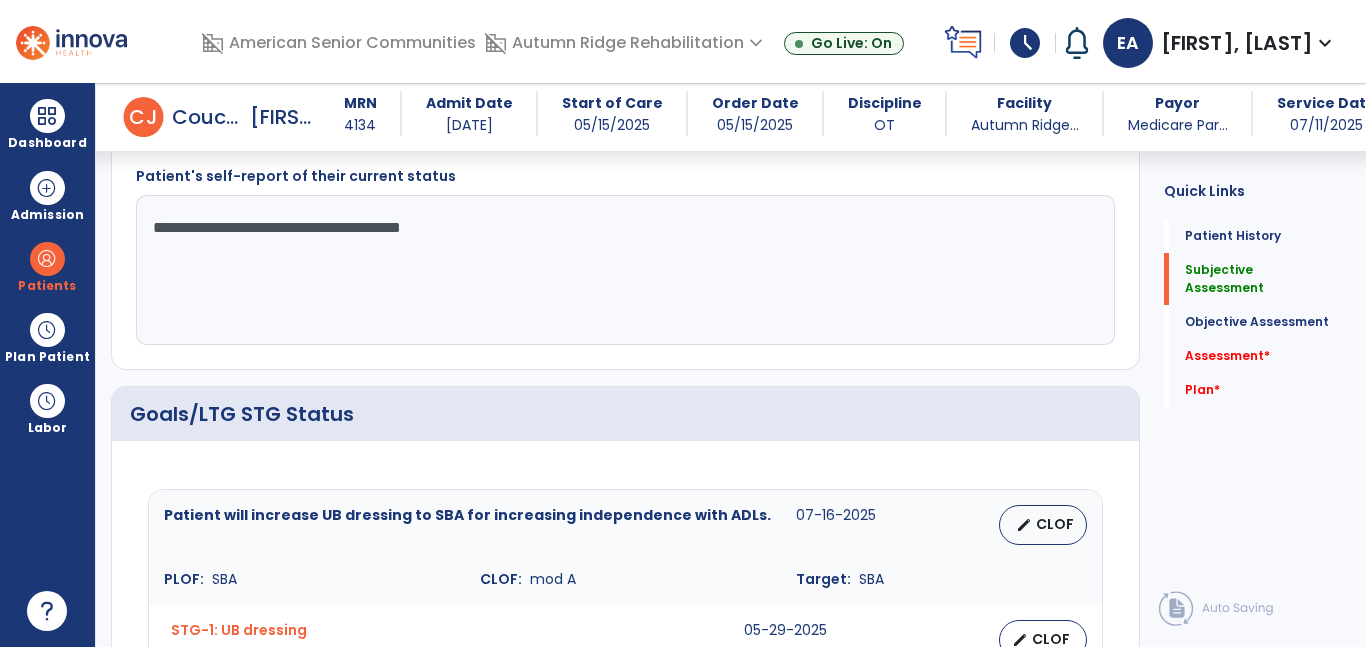 click on "**********" 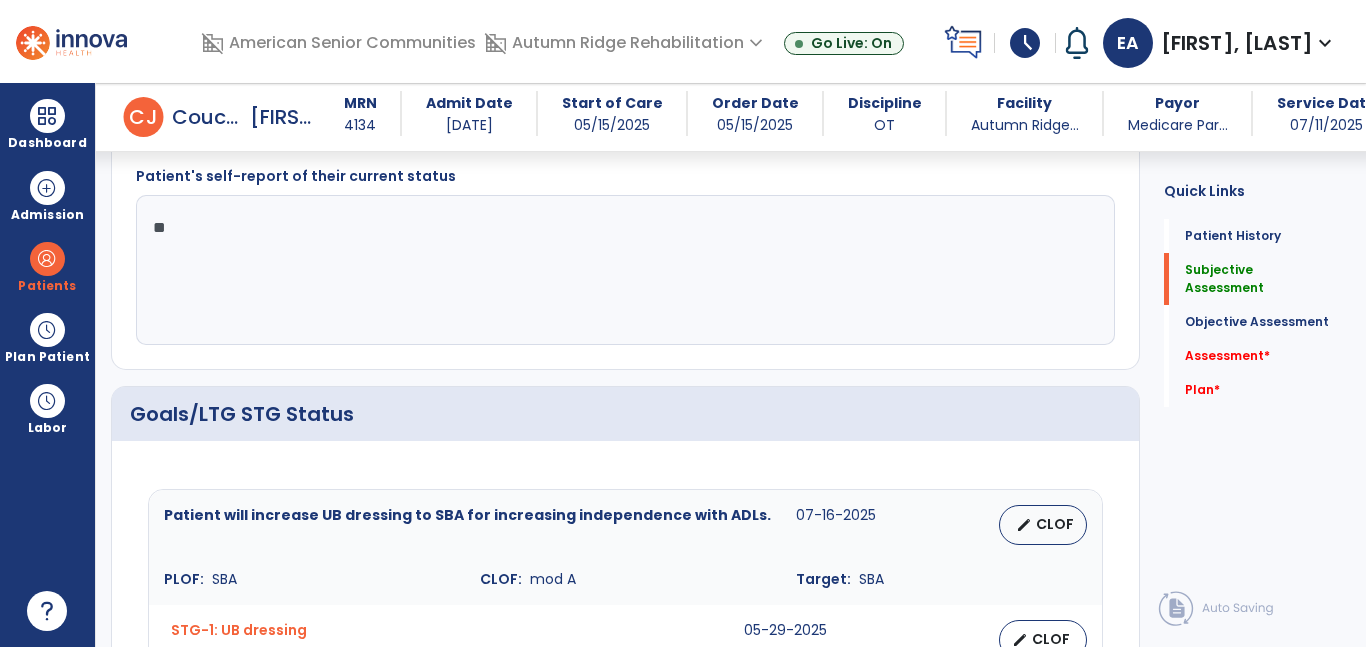 type on "*" 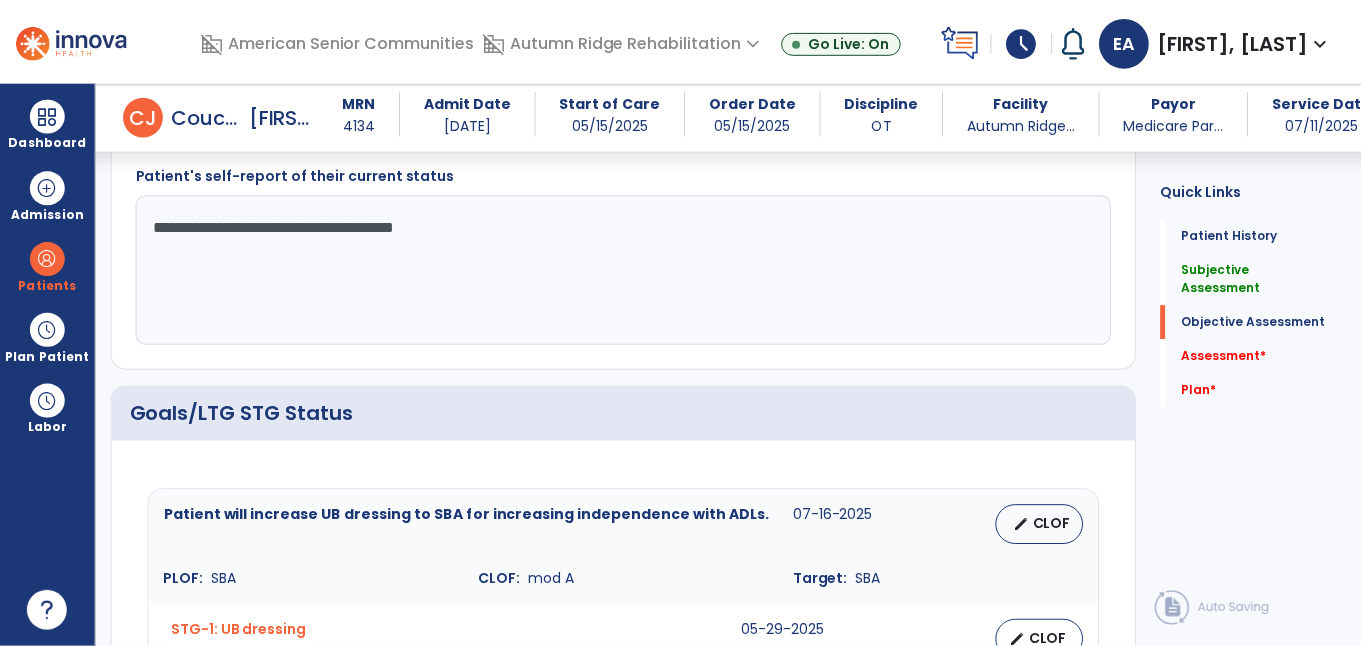 scroll, scrollTop: 801, scrollLeft: 0, axis: vertical 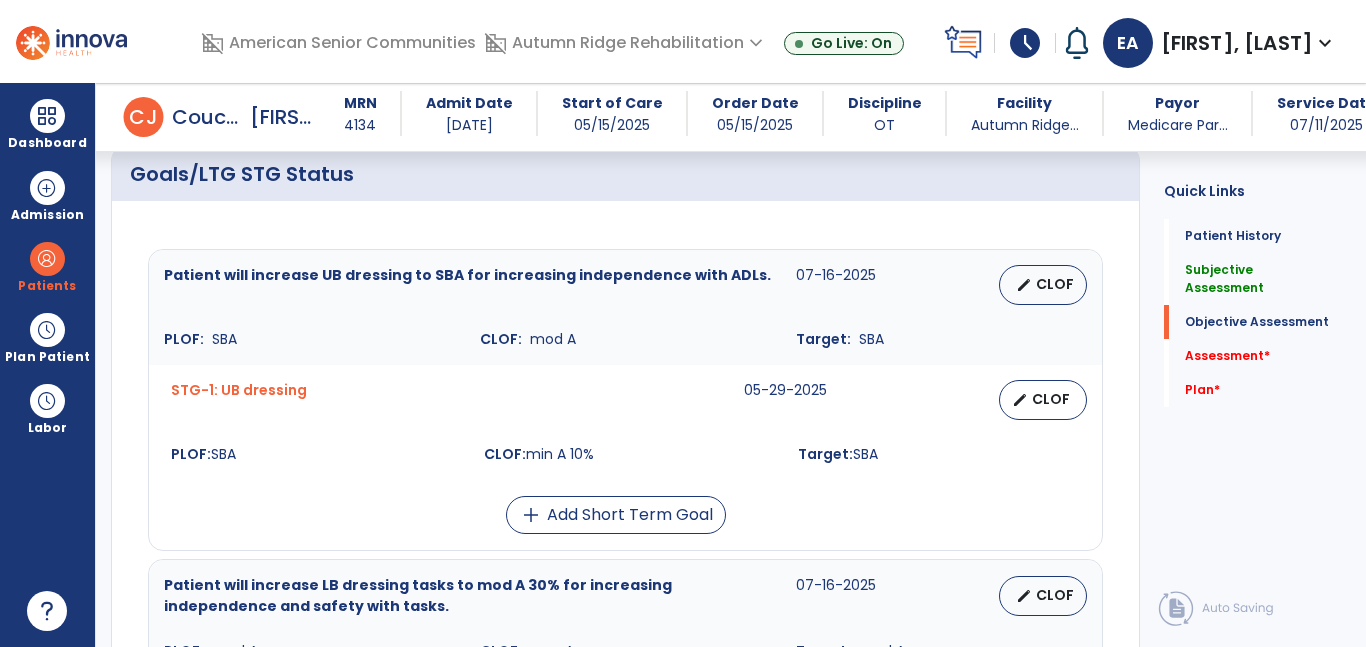 type on "**********" 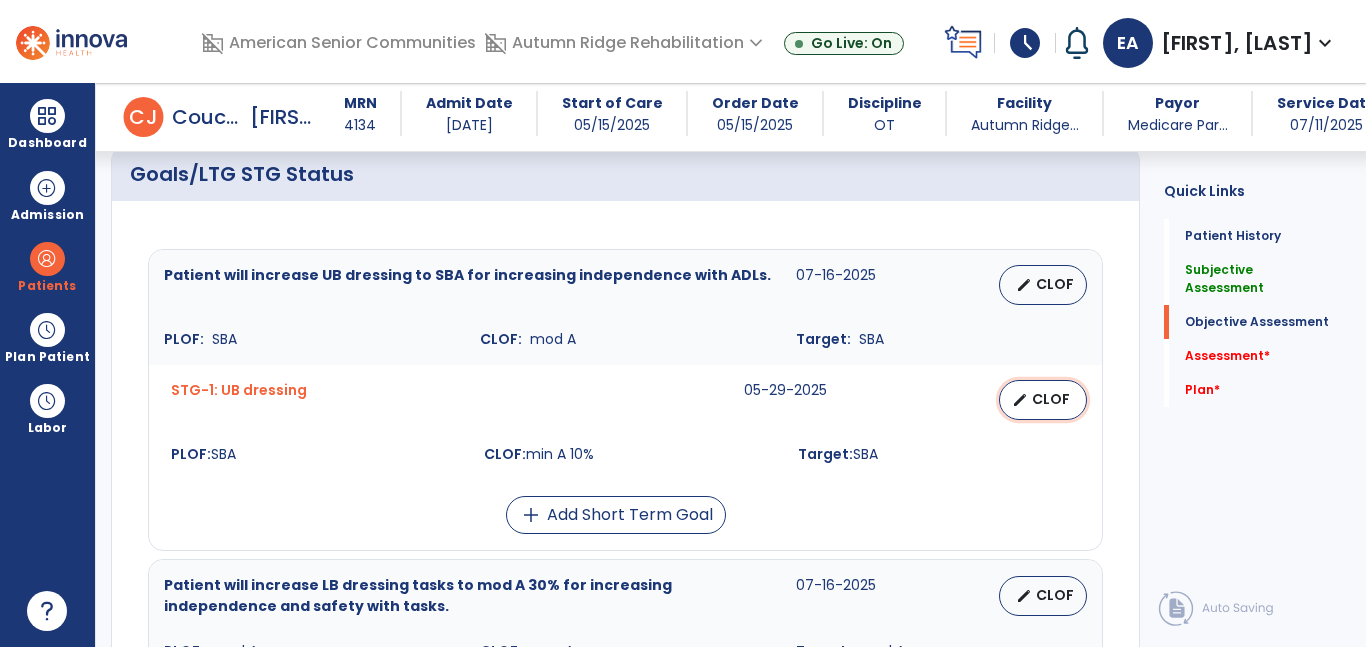 click on "edit   CLOF" at bounding box center (1043, 400) 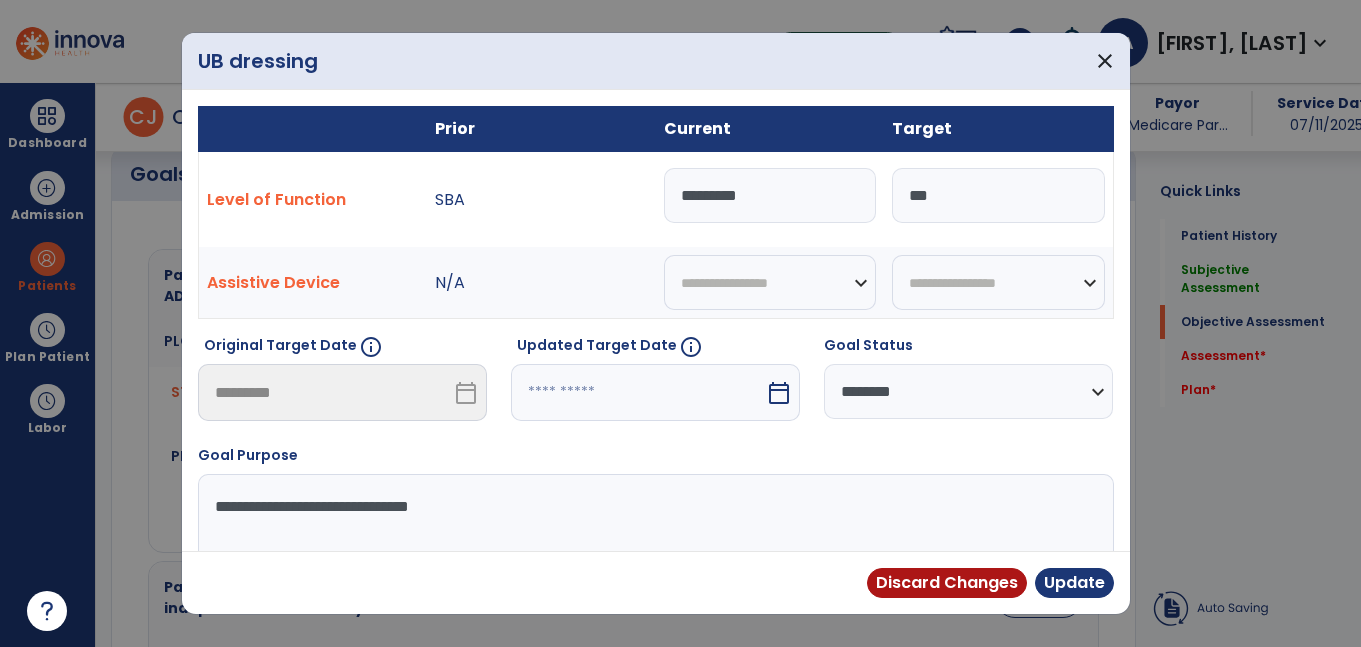 scroll, scrollTop: 801, scrollLeft: 0, axis: vertical 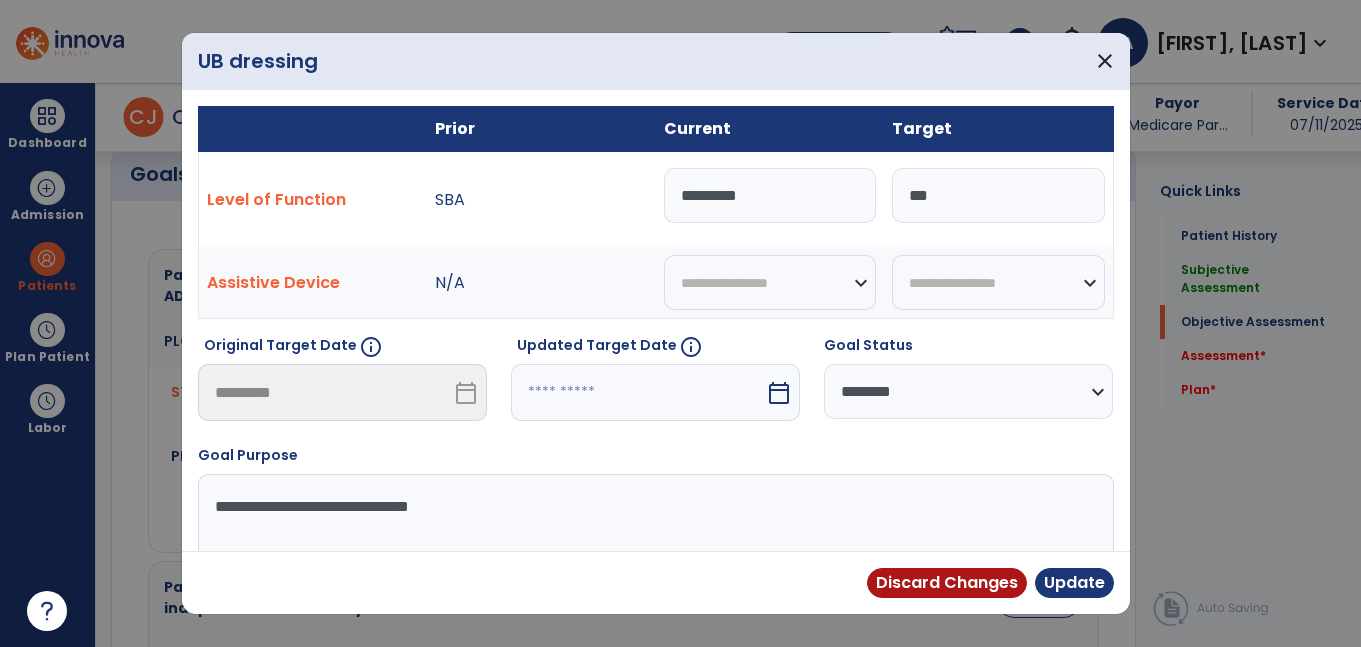 click at bounding box center (638, 392) 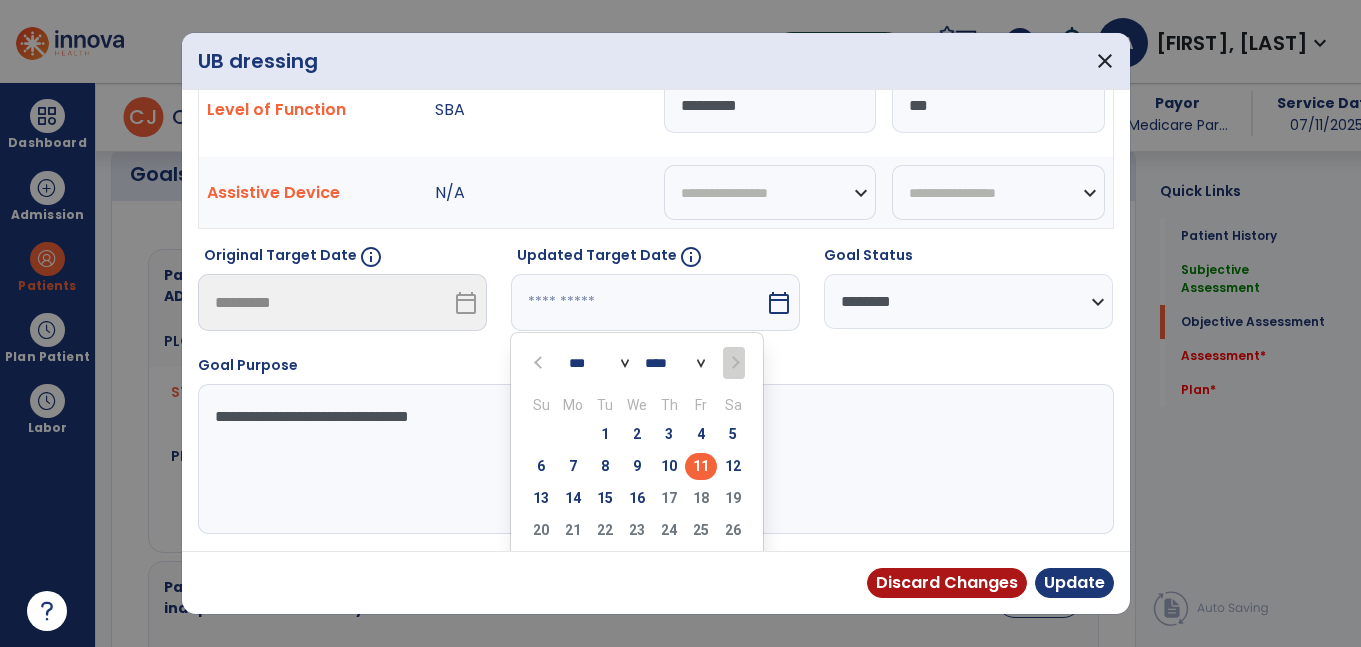 scroll, scrollTop: 100, scrollLeft: 0, axis: vertical 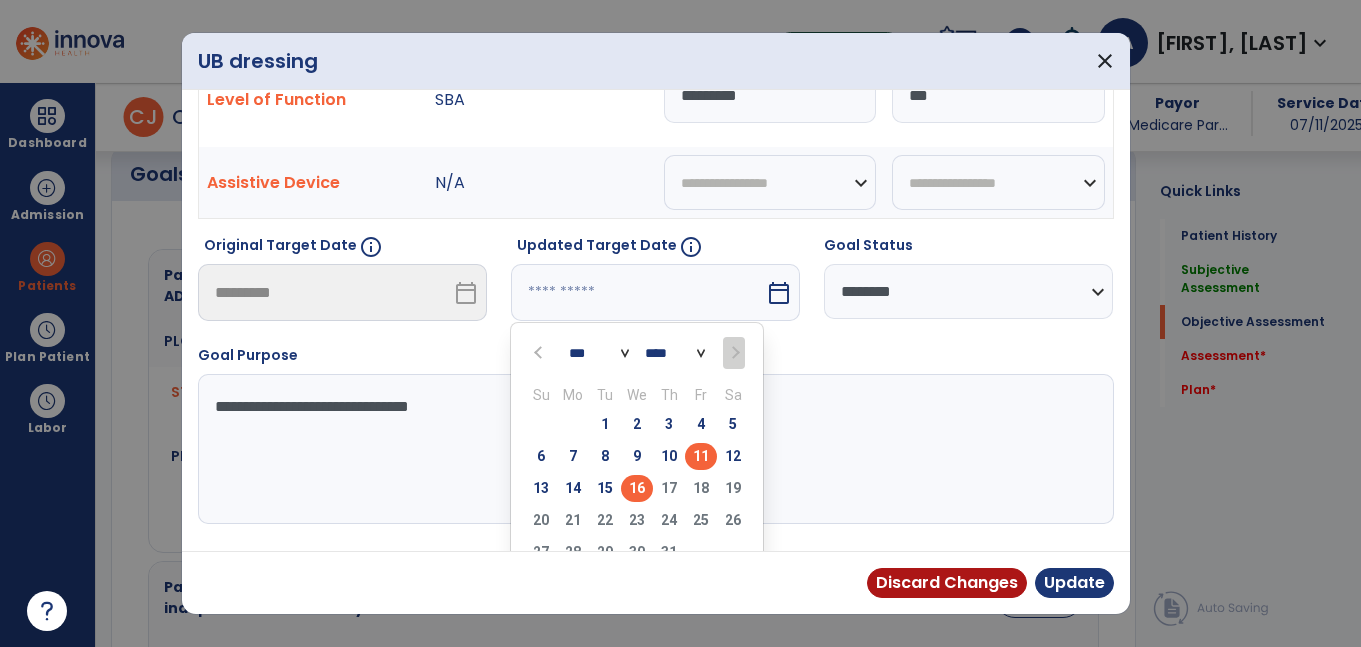click on "16" at bounding box center [637, 488] 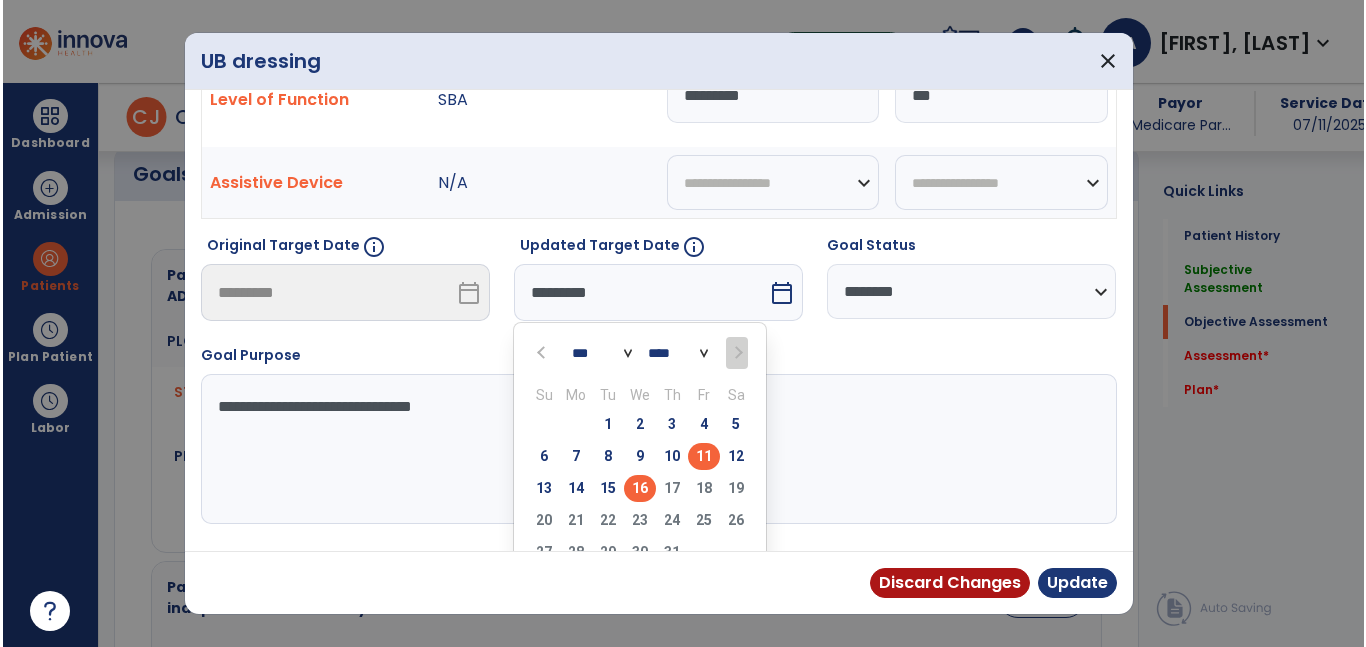scroll, scrollTop: 90, scrollLeft: 0, axis: vertical 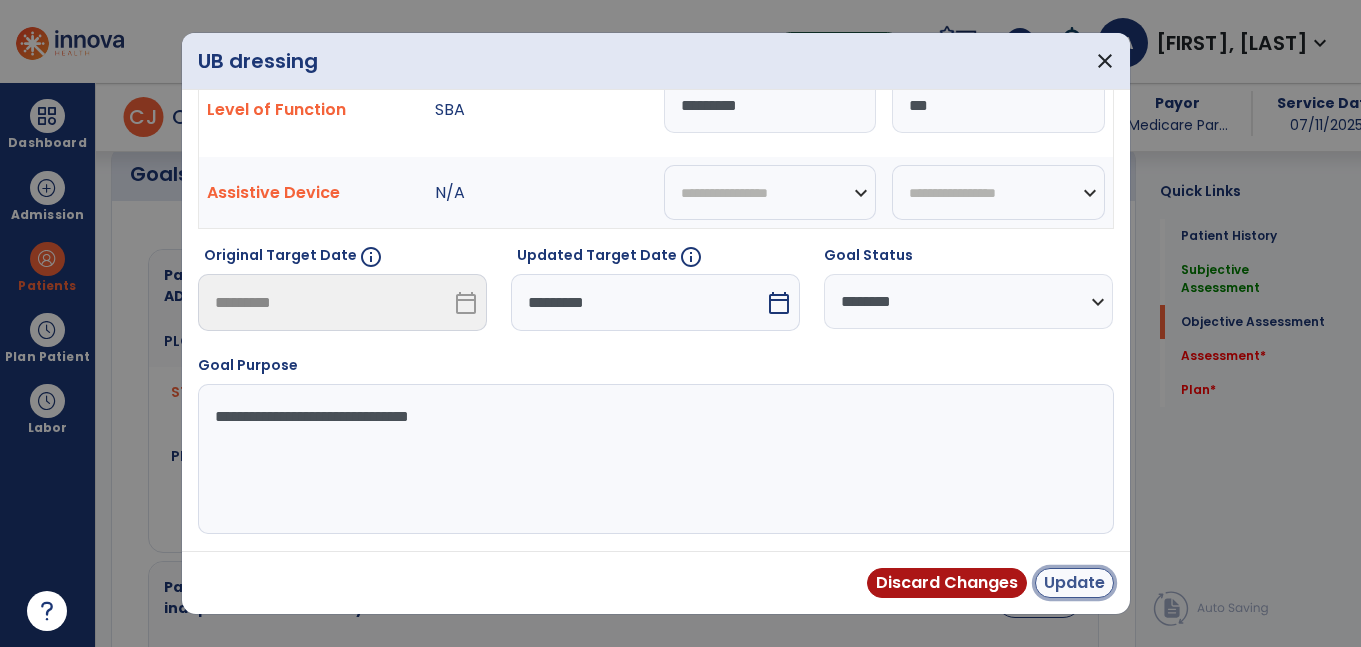 click on "Update" at bounding box center (1074, 583) 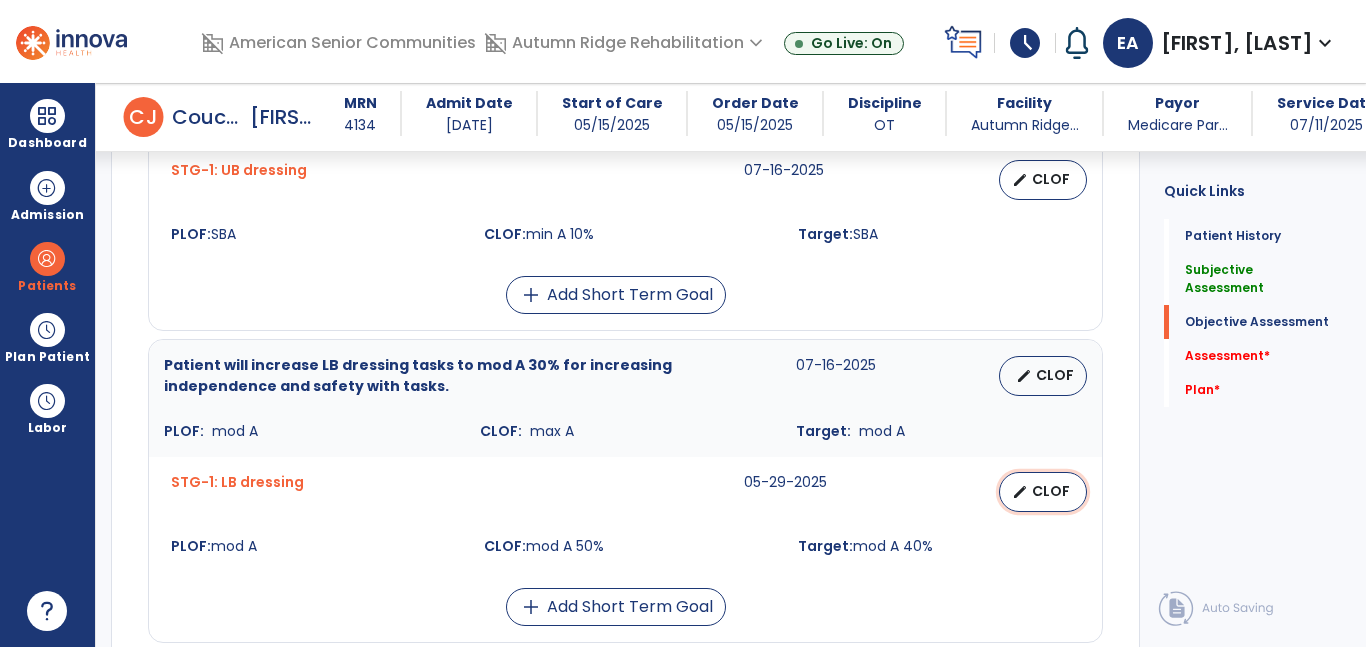 click on "CLOF" at bounding box center (1051, 491) 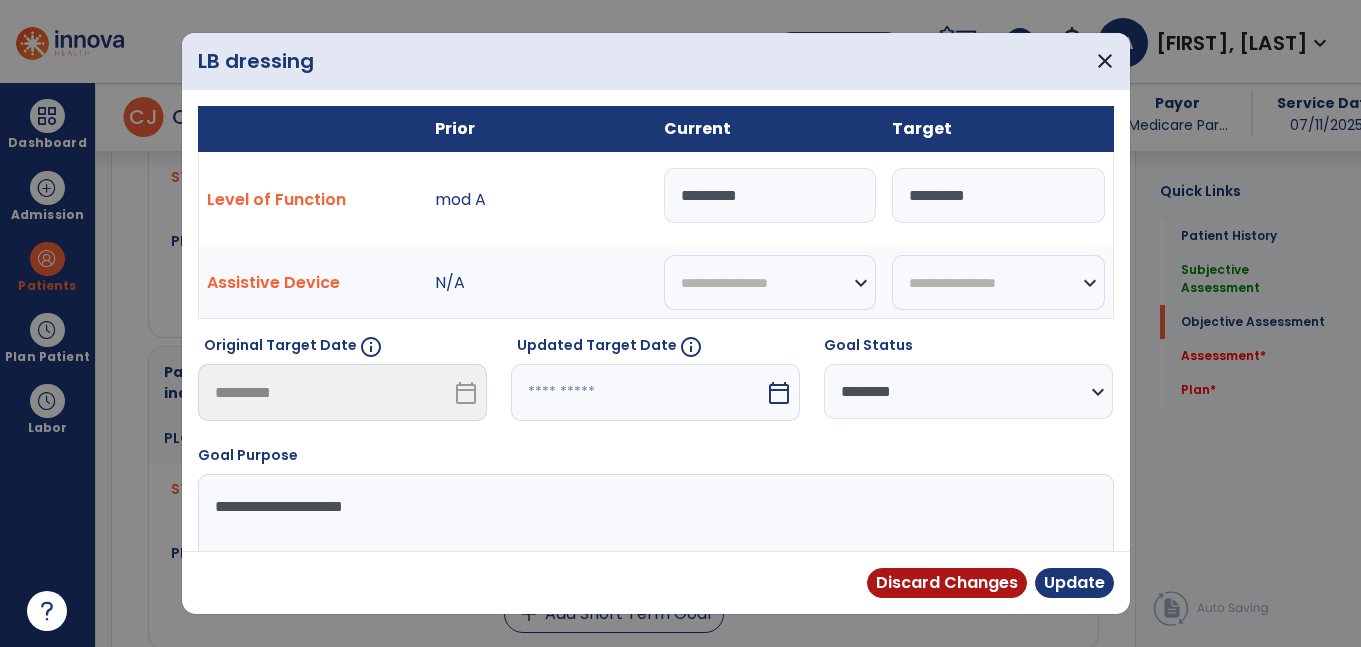 scroll, scrollTop: 1021, scrollLeft: 0, axis: vertical 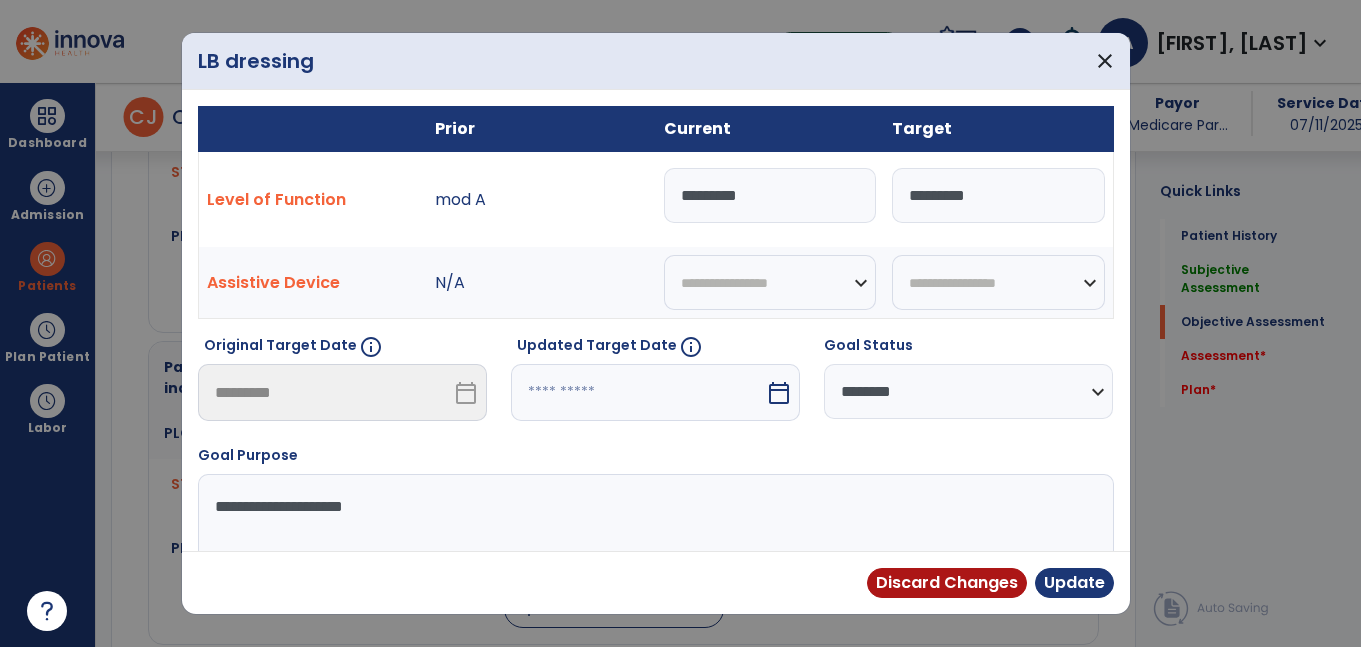 click on "*********" at bounding box center [770, 195] 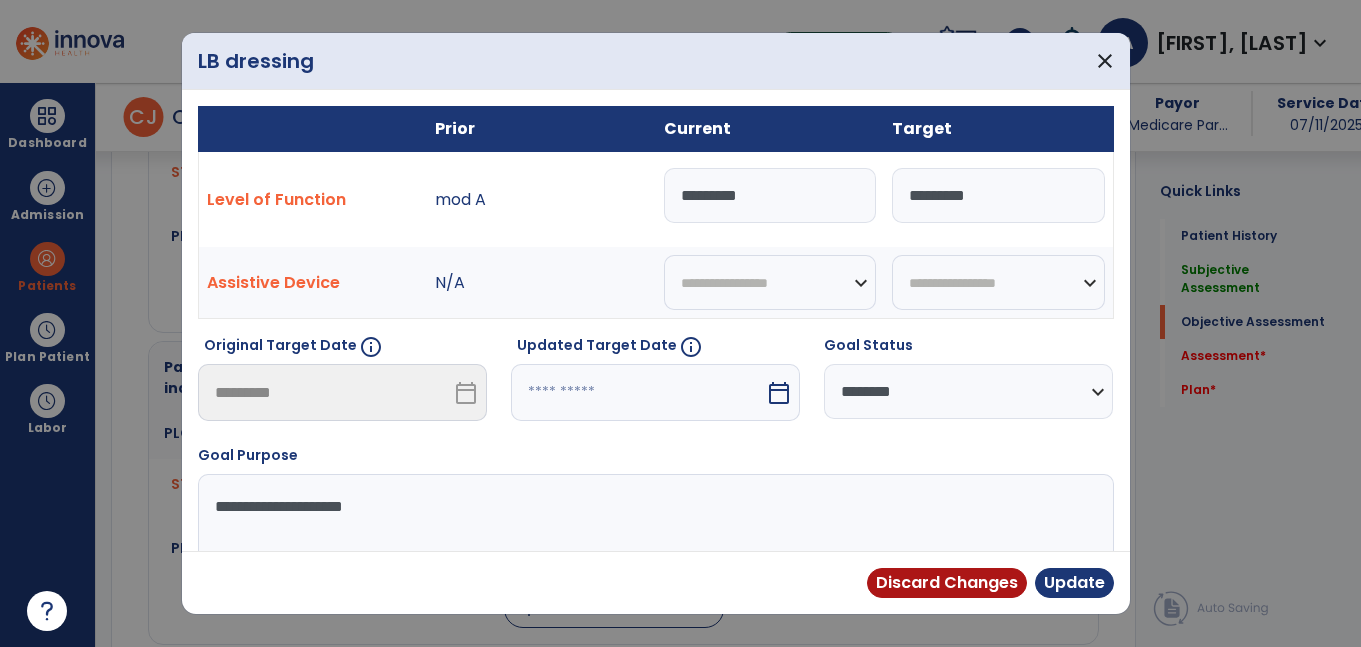 type on "*********" 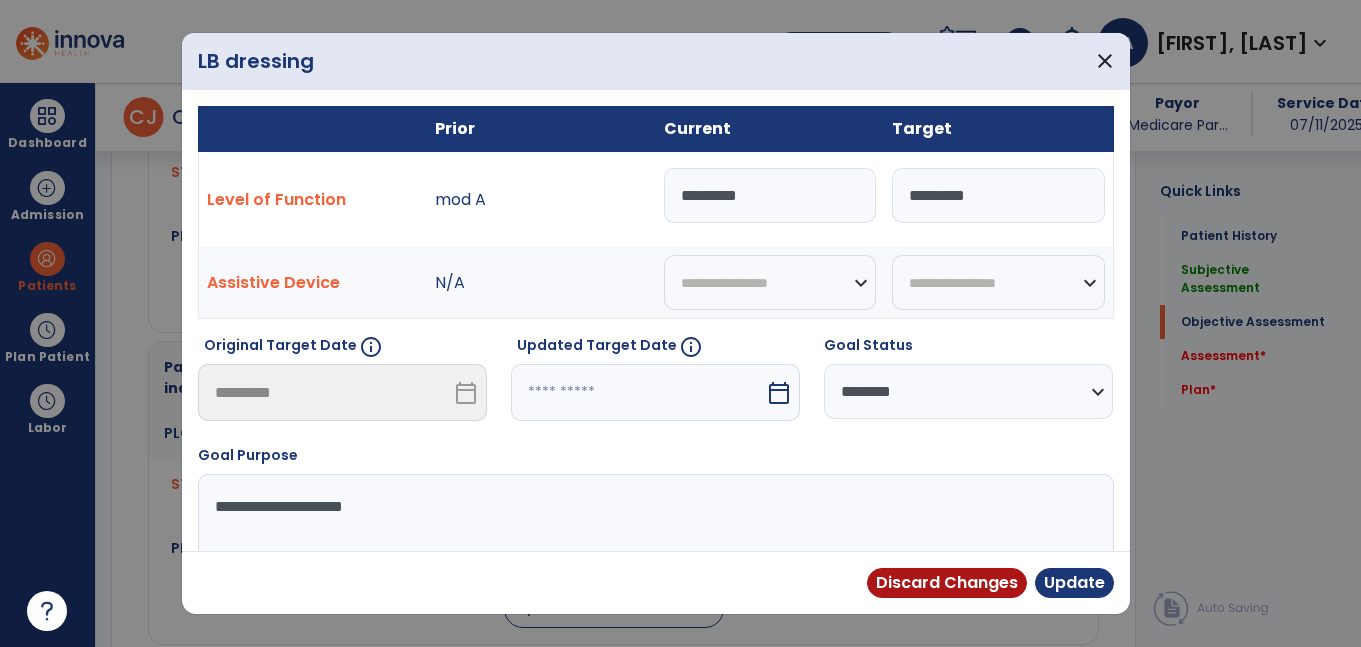 click on "**********" at bounding box center [968, 391] 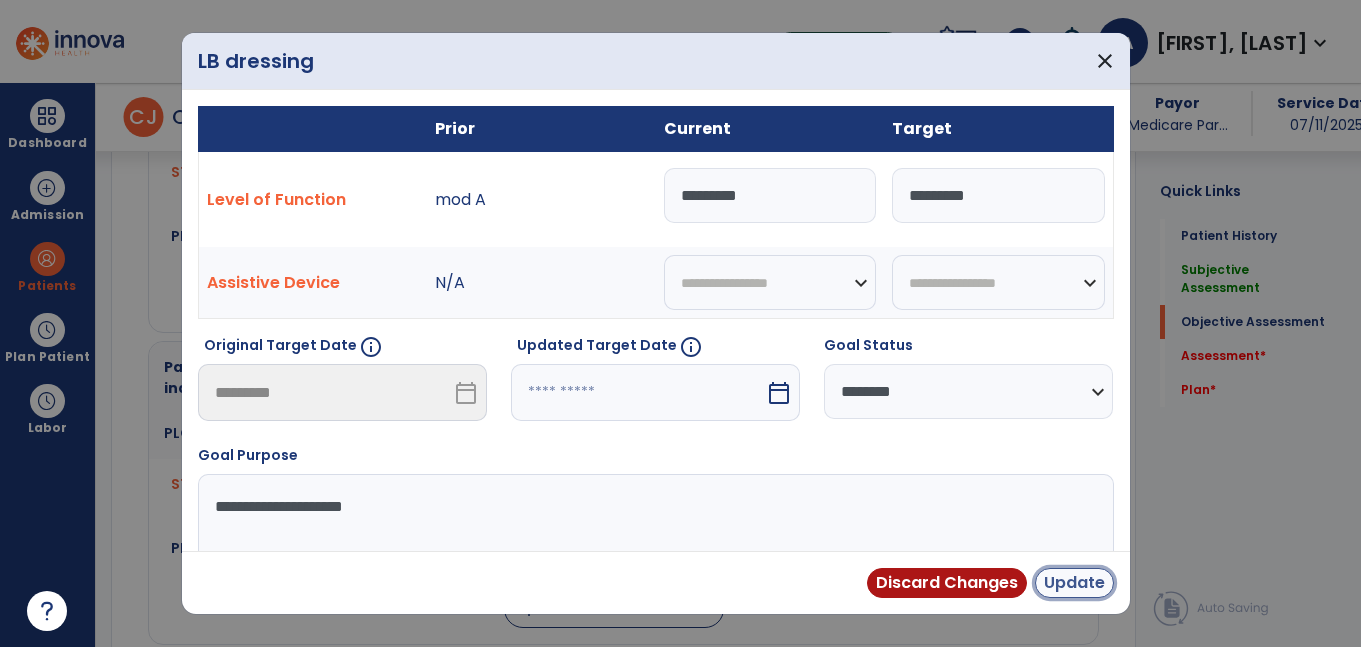 click on "Update" at bounding box center (1074, 583) 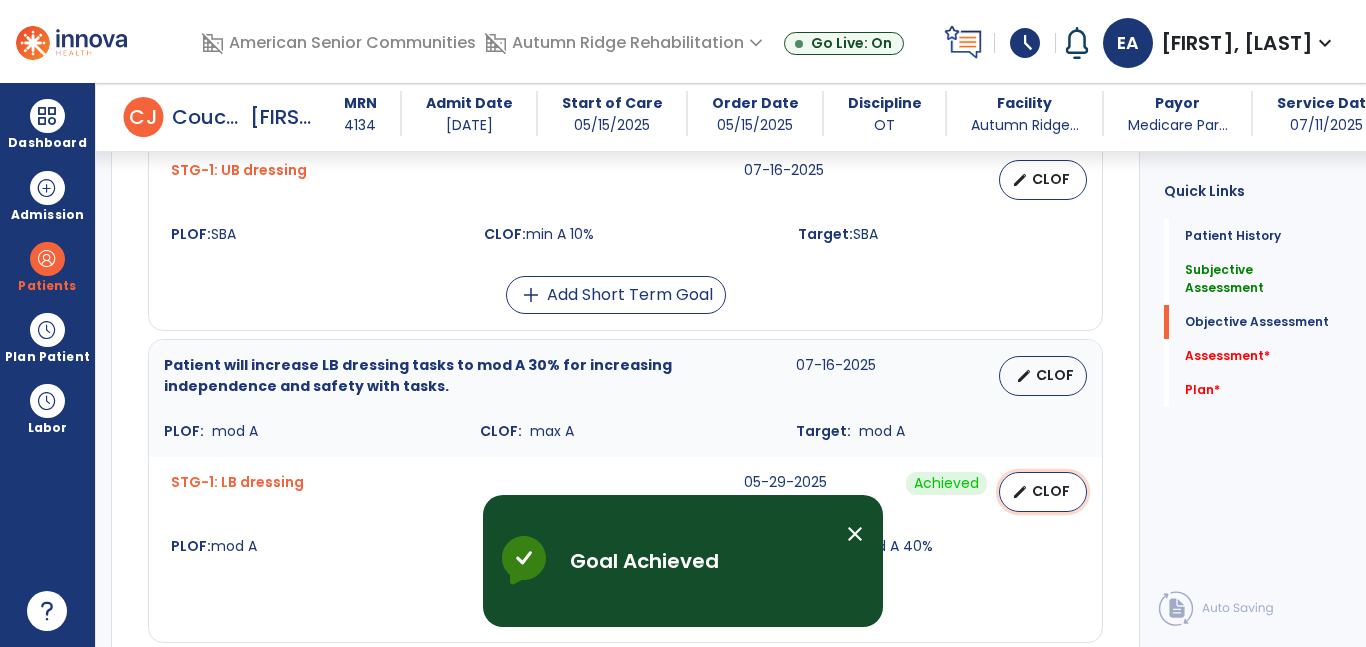 click on "CLOF" at bounding box center (1051, 491) 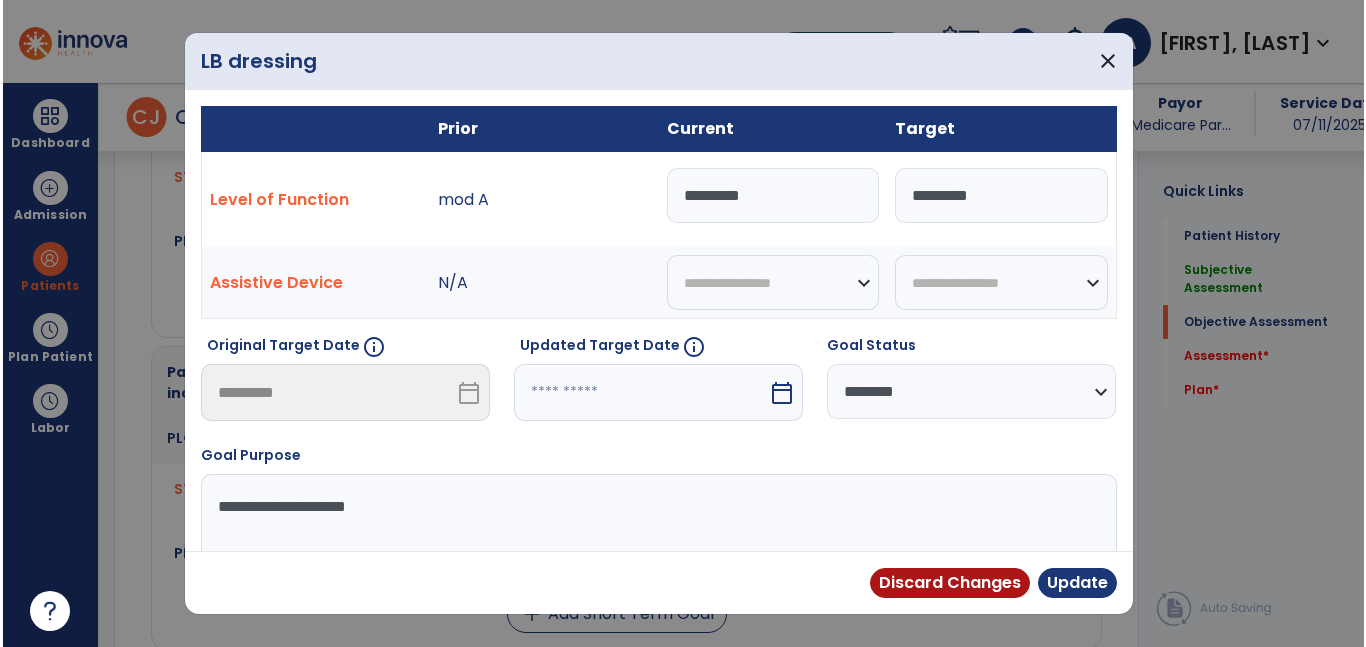 scroll, scrollTop: 1021, scrollLeft: 0, axis: vertical 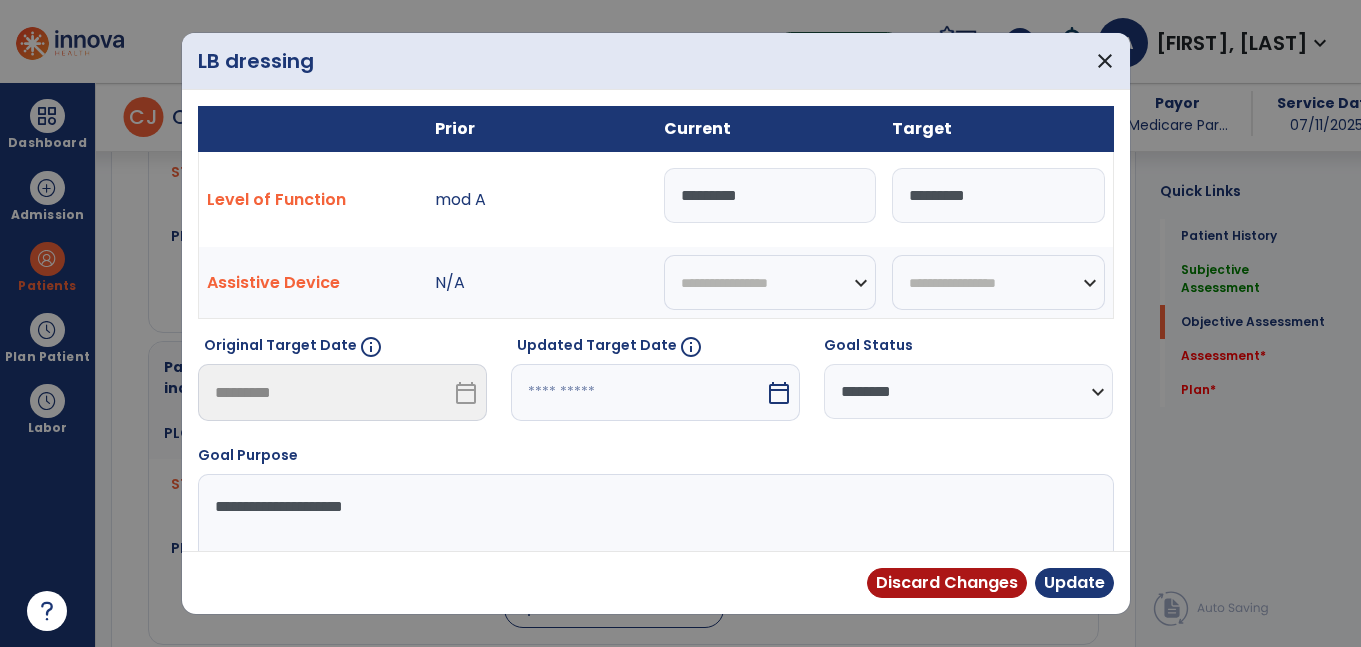 click on "**********" at bounding box center (968, 391) 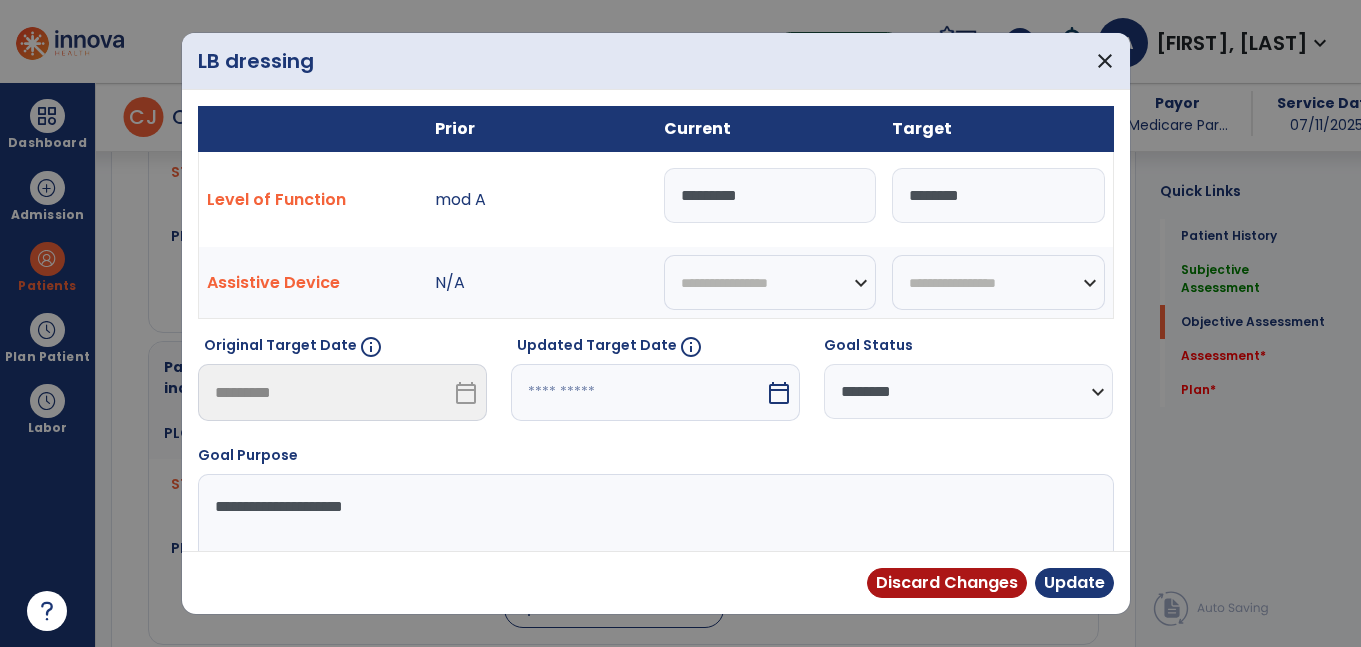 type on "*********" 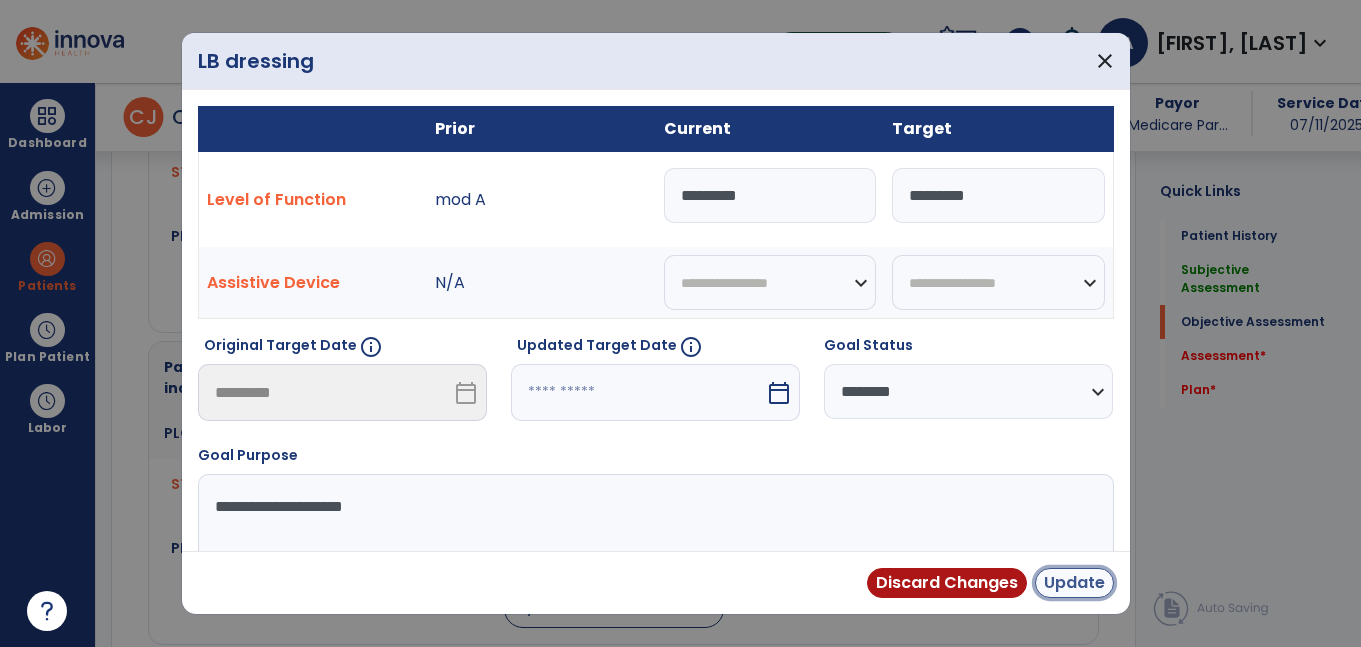 click on "Update" at bounding box center (1074, 583) 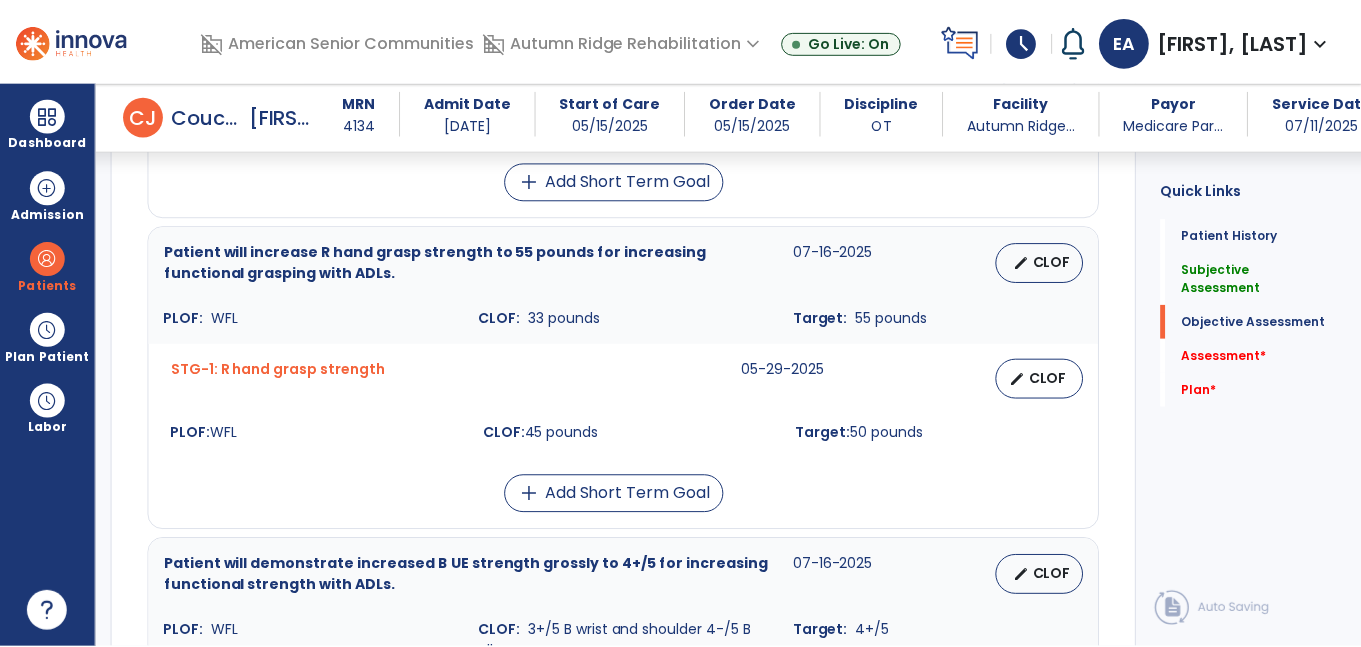 scroll, scrollTop: 1457, scrollLeft: 0, axis: vertical 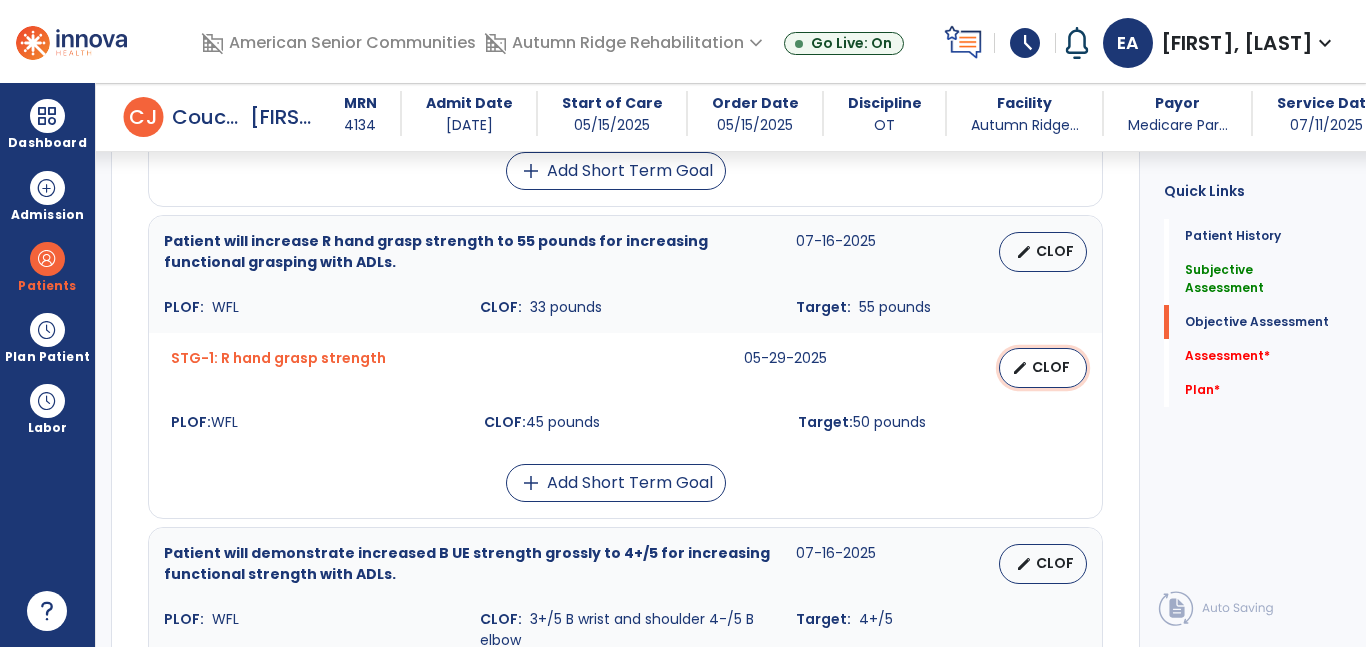 click on "edit   CLOF" at bounding box center (1043, 368) 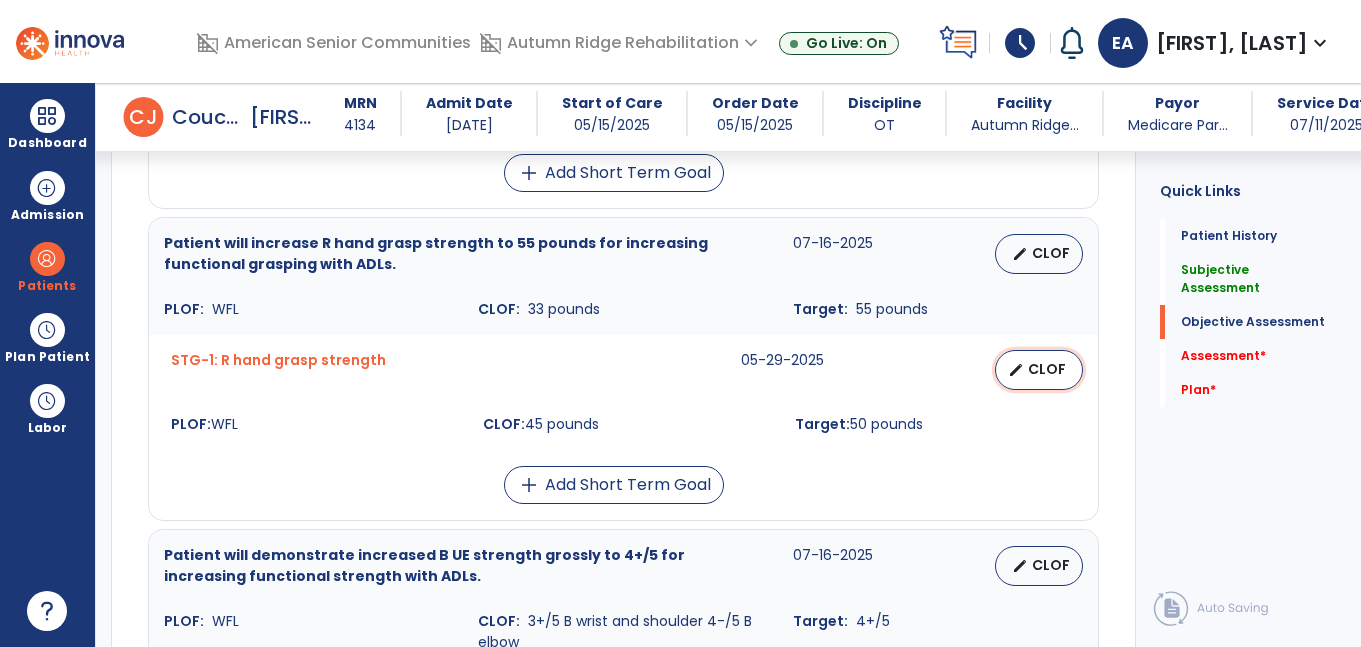 select on "********" 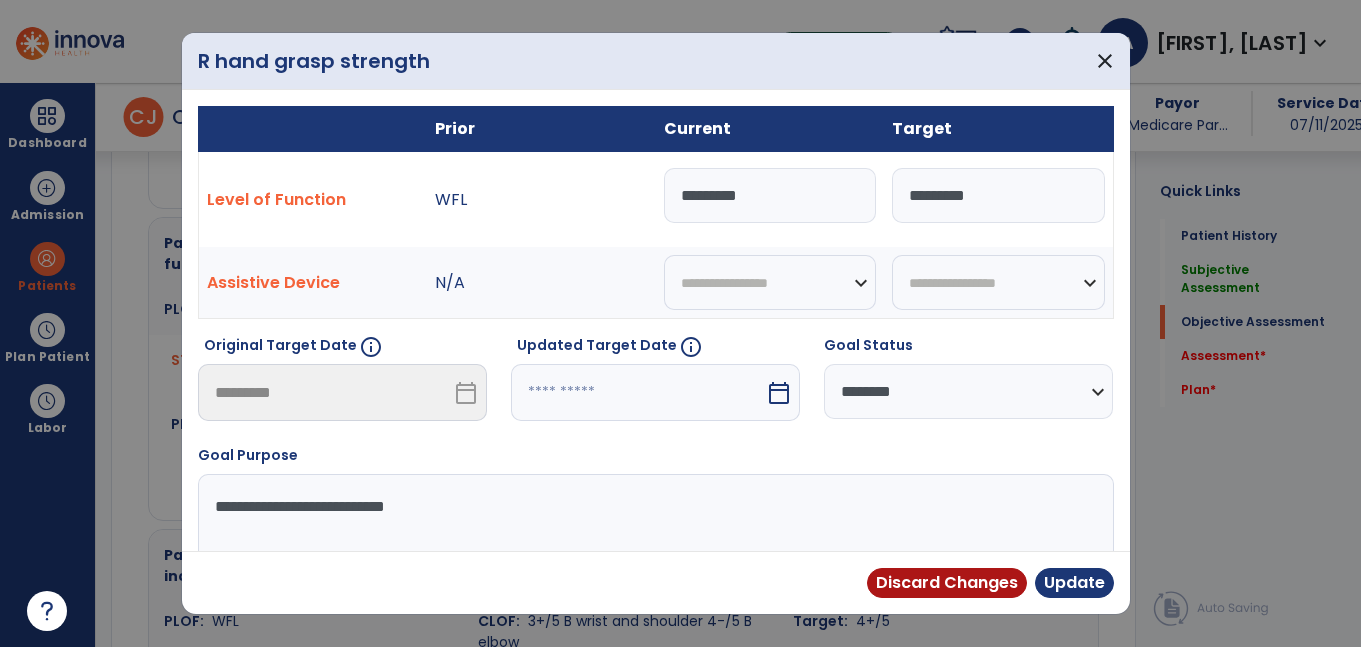 scroll, scrollTop: 1457, scrollLeft: 0, axis: vertical 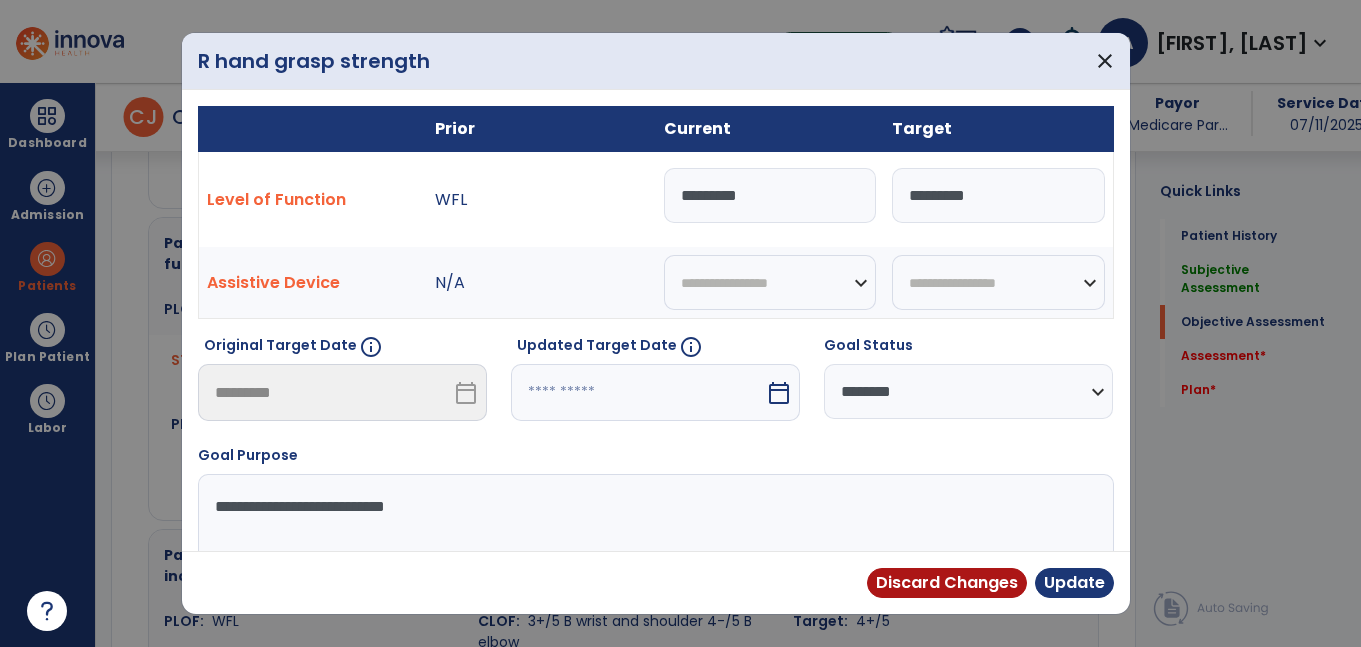 select on "*" 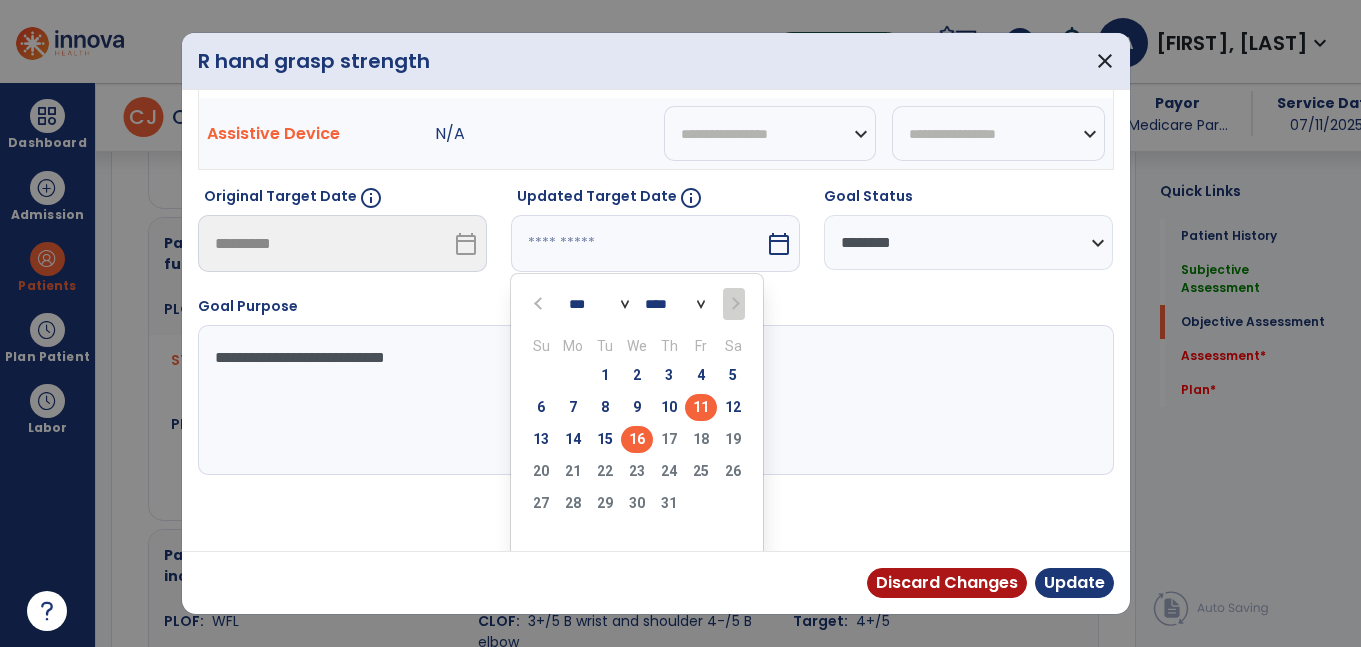 click on "16" at bounding box center [637, 439] 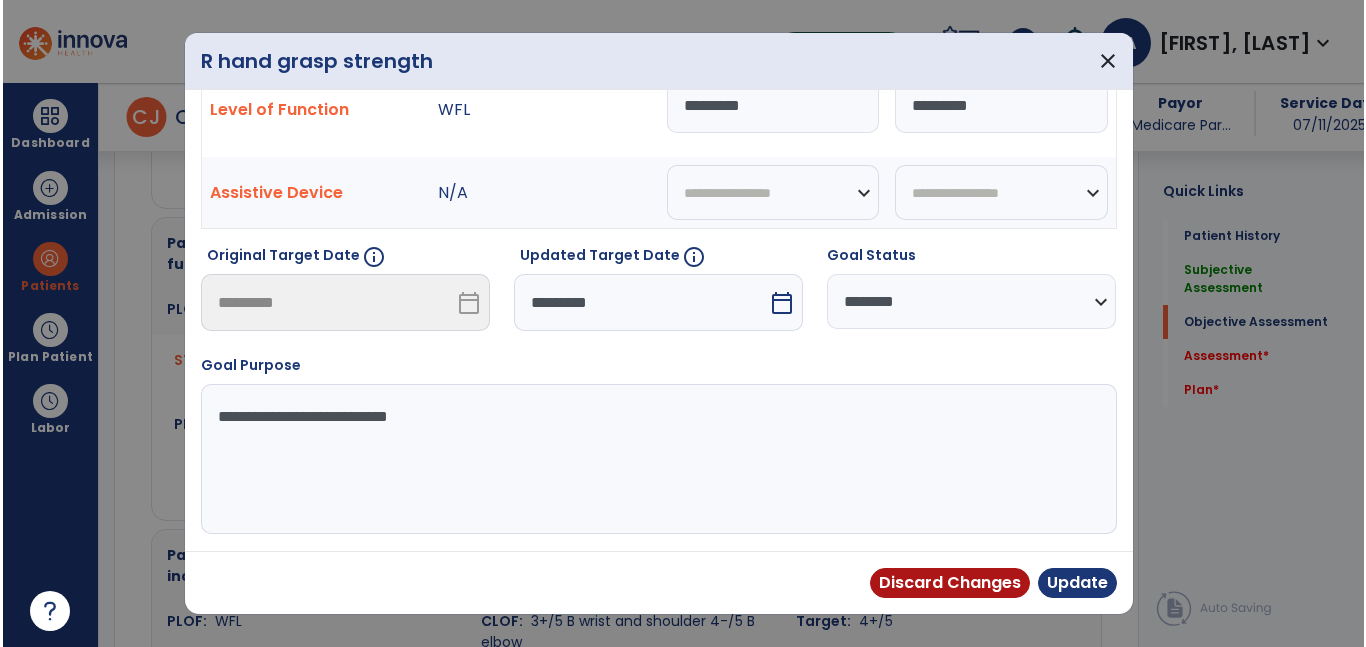 scroll, scrollTop: 90, scrollLeft: 0, axis: vertical 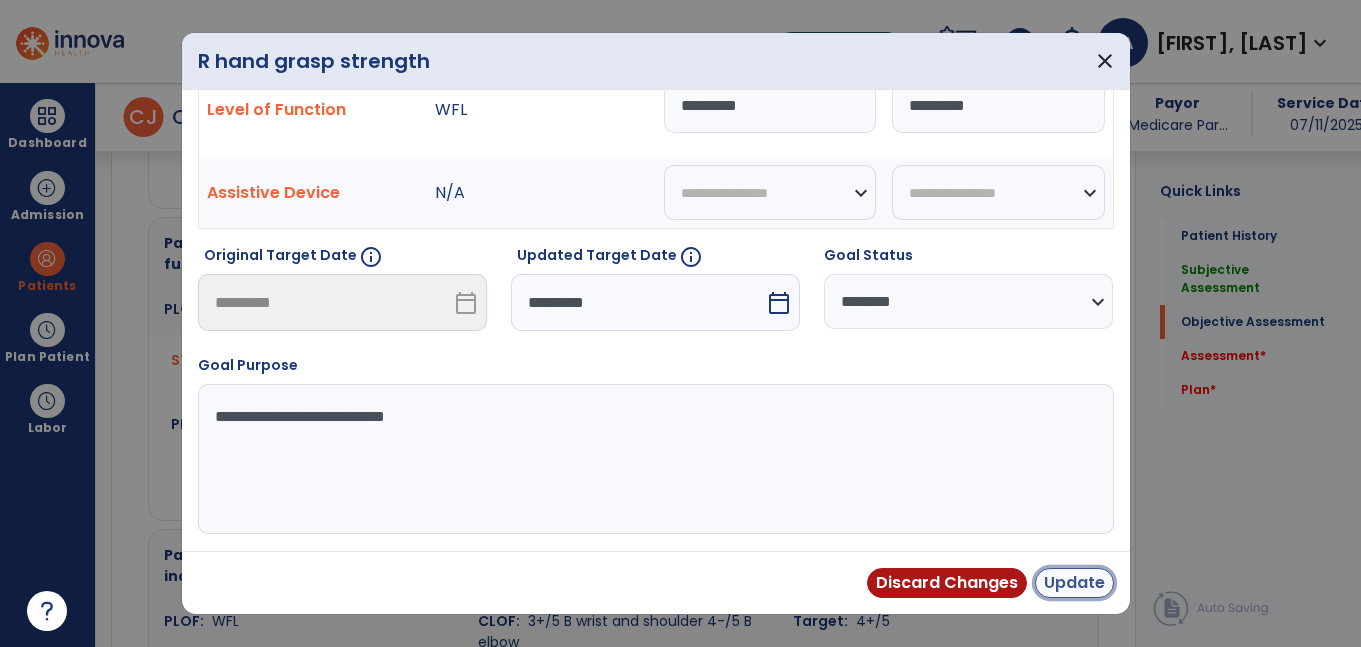 click on "Update" at bounding box center (1074, 583) 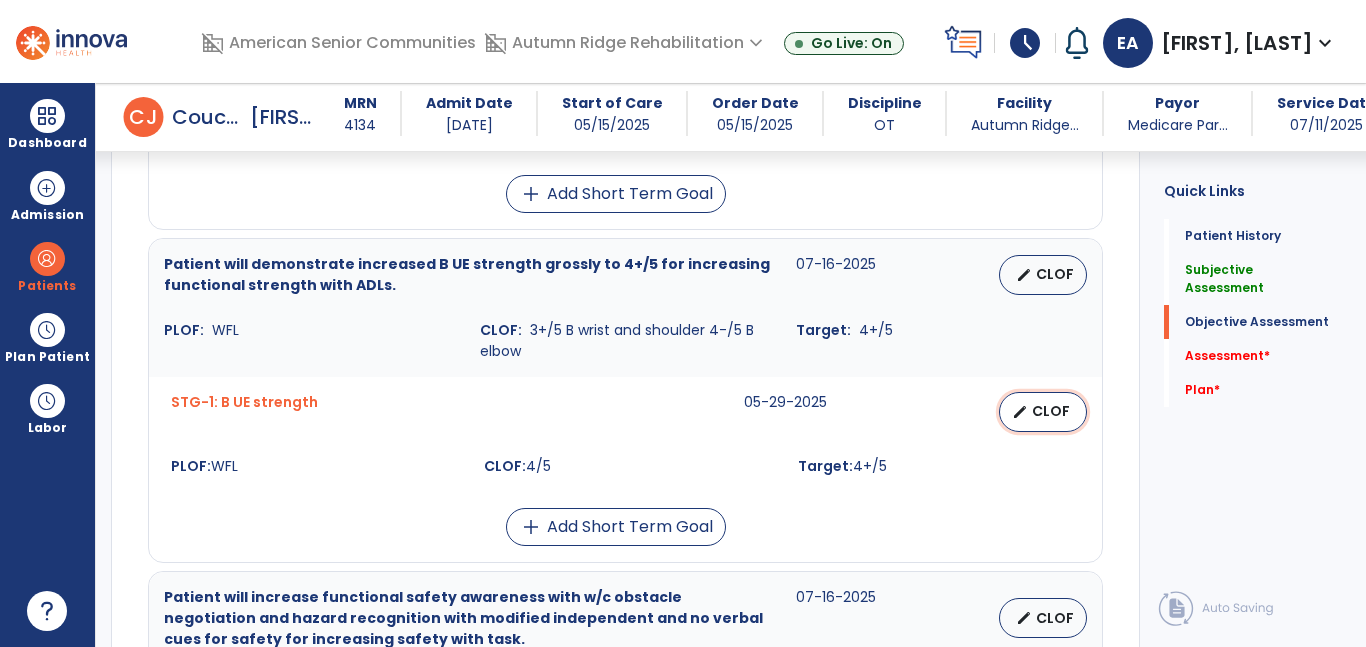 click on "CLOF" at bounding box center (1051, 411) 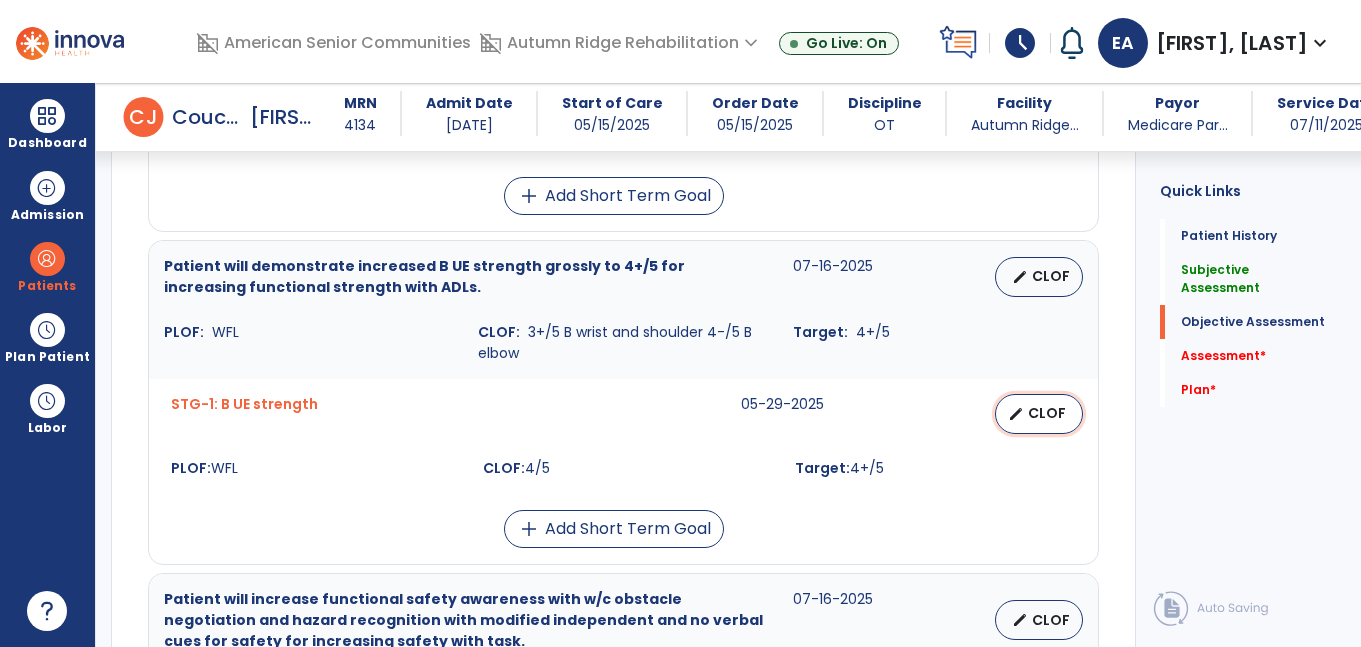 select on "********" 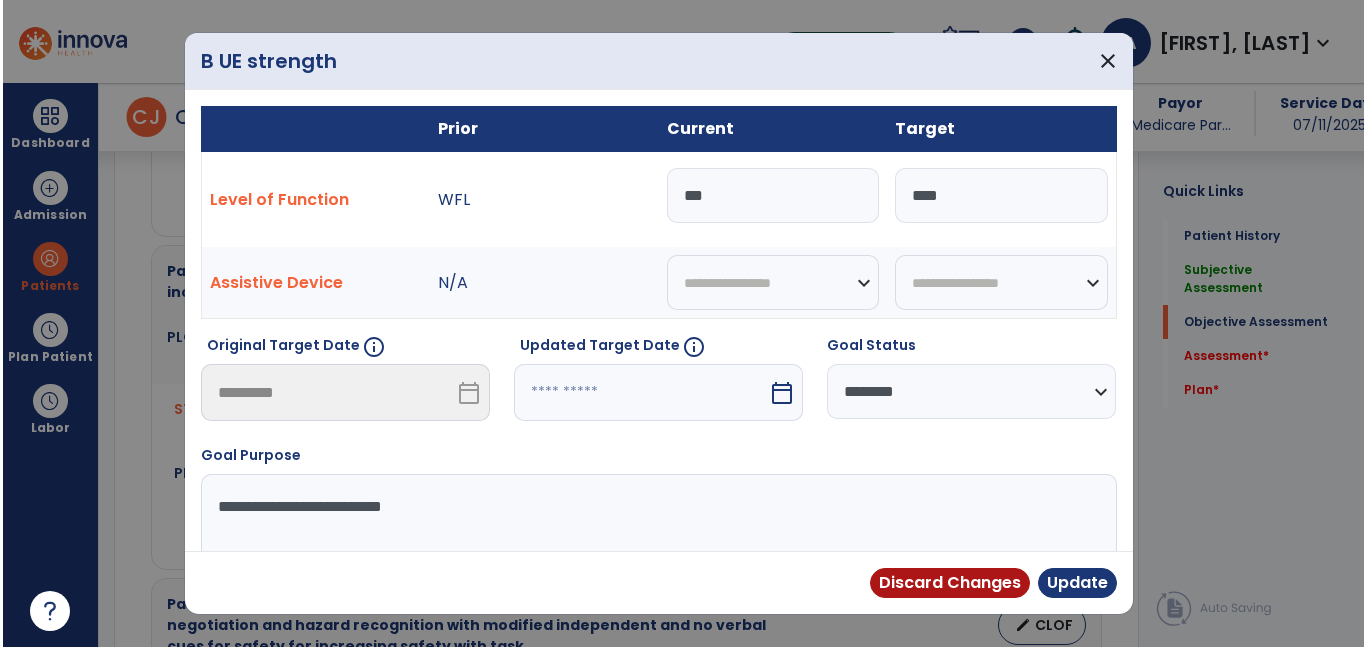 scroll, scrollTop: 1746, scrollLeft: 0, axis: vertical 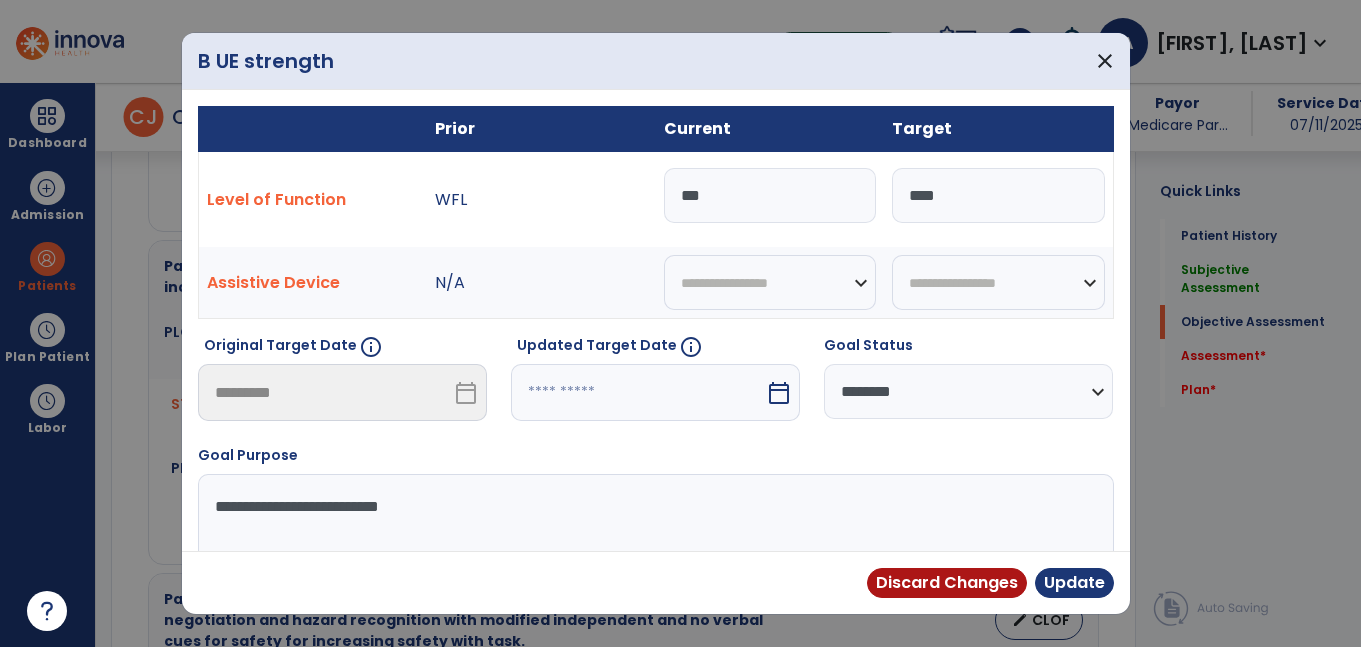 click on "***" at bounding box center [770, 195] 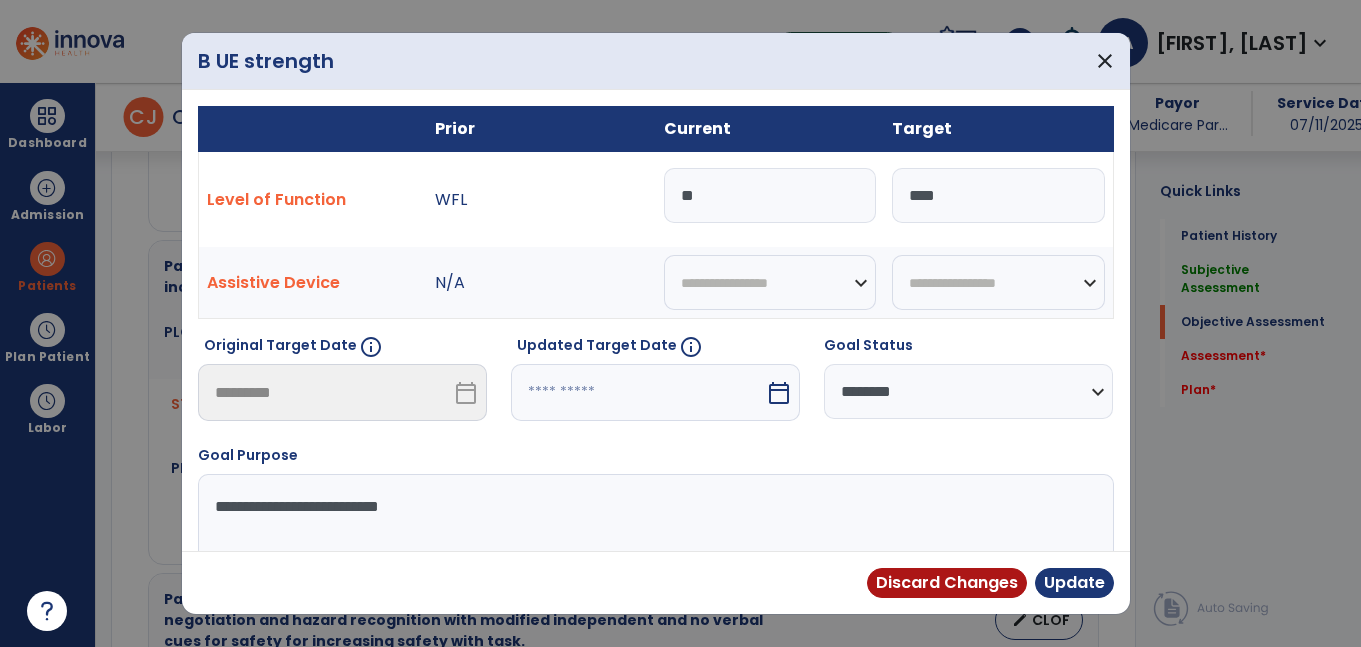 type on "*" 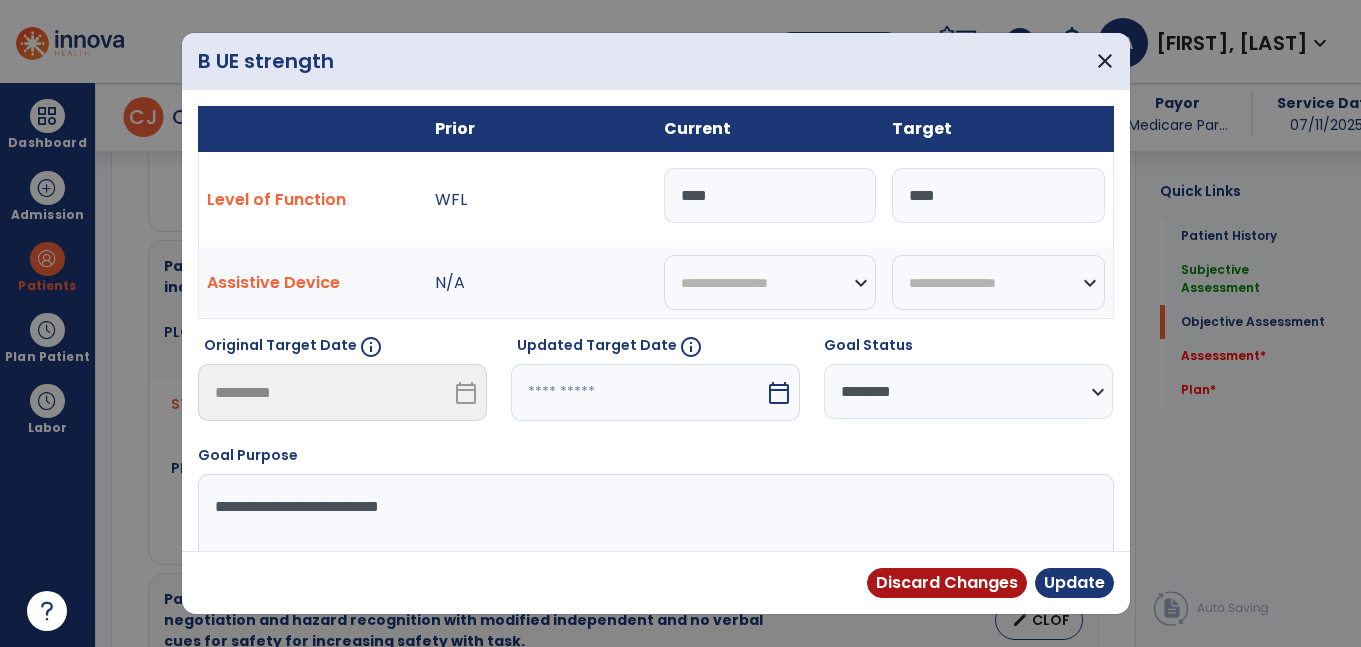 type on "****" 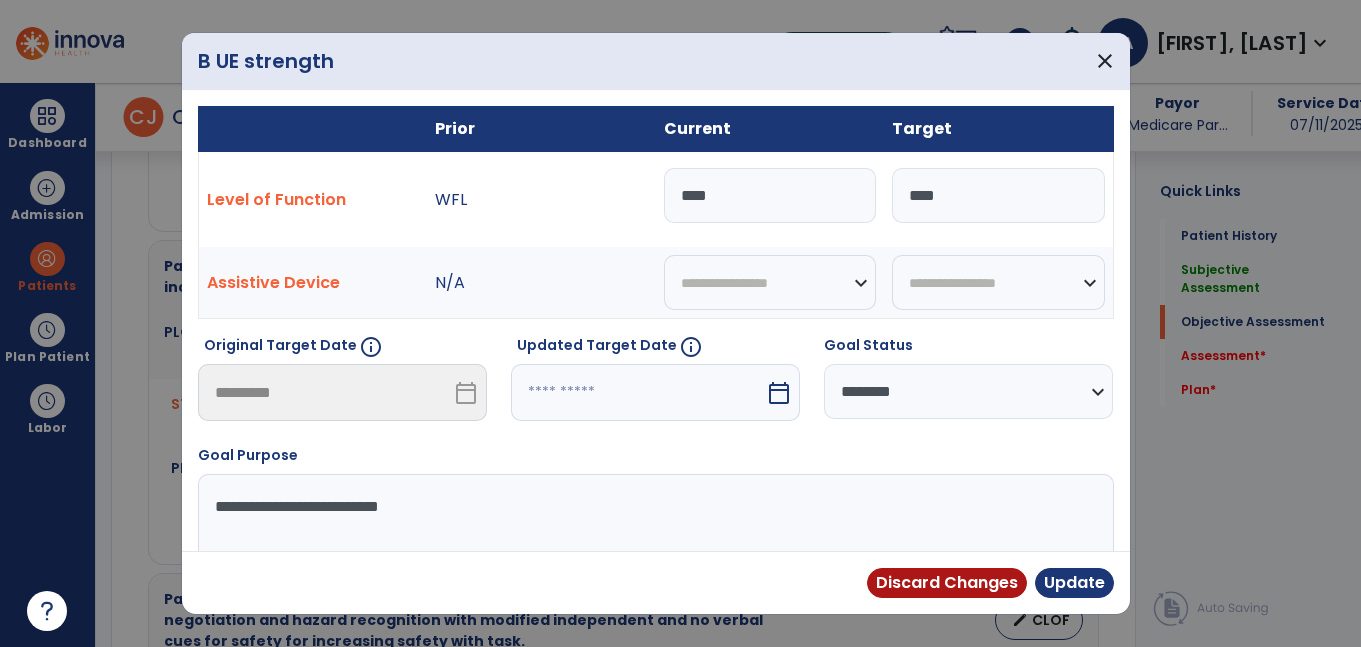 click on "**********" at bounding box center (968, 391) 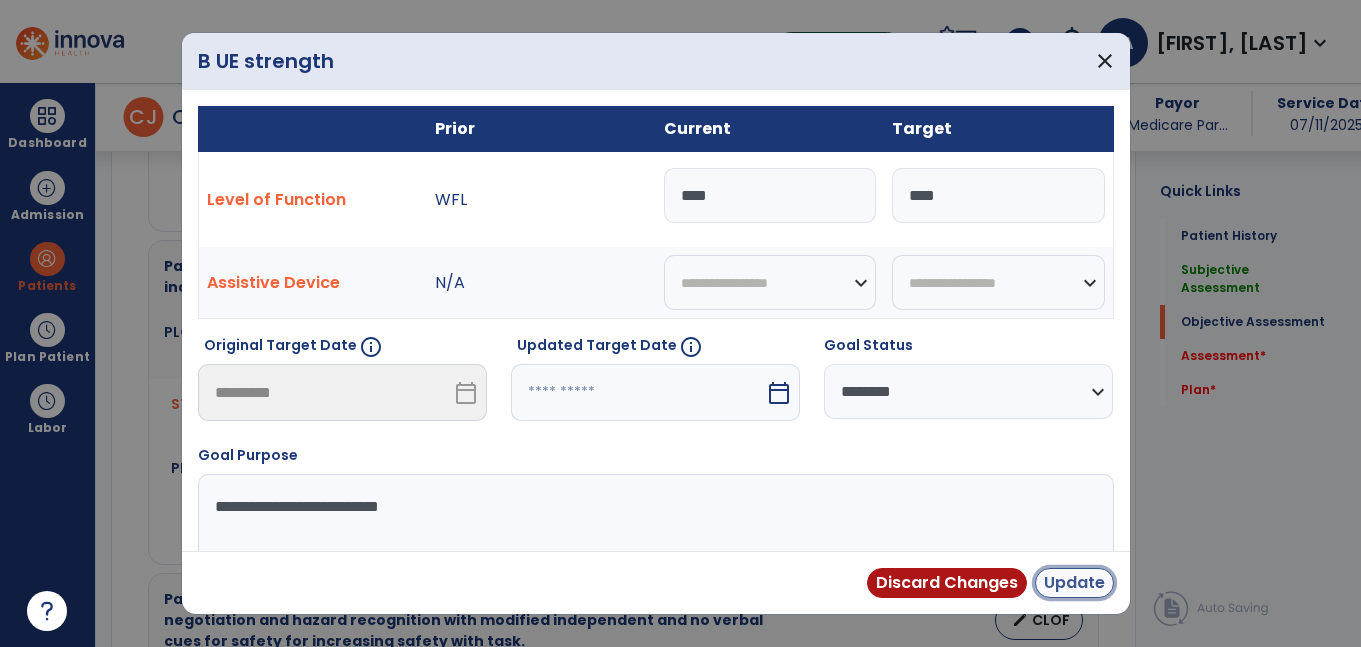 click on "Update" at bounding box center (1074, 583) 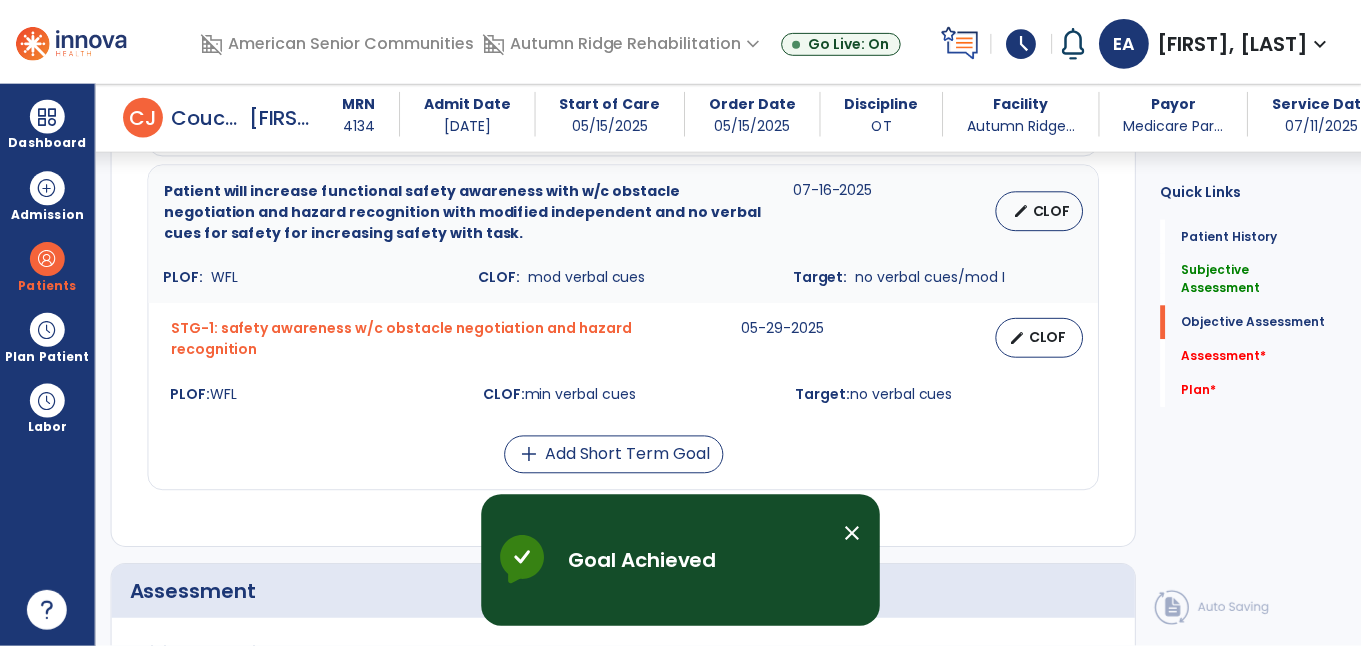 scroll, scrollTop: 2164, scrollLeft: 0, axis: vertical 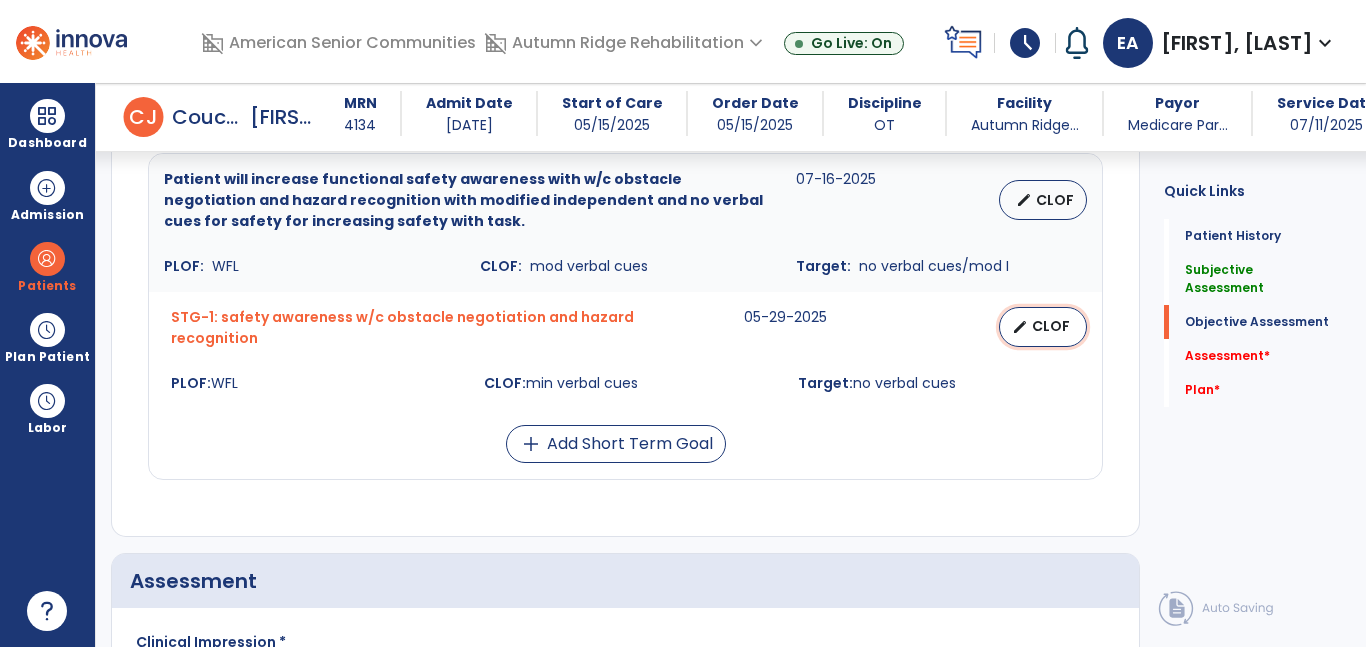 click on "edit" at bounding box center [1020, 327] 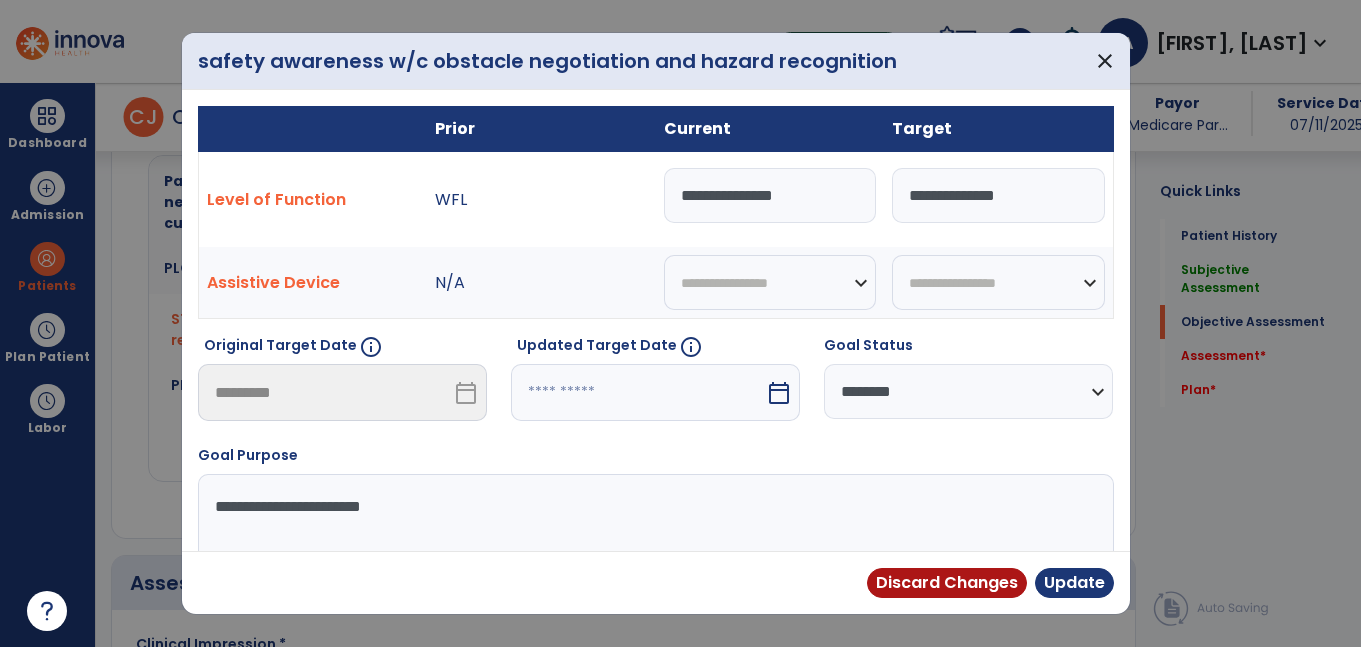 scroll, scrollTop: 2164, scrollLeft: 0, axis: vertical 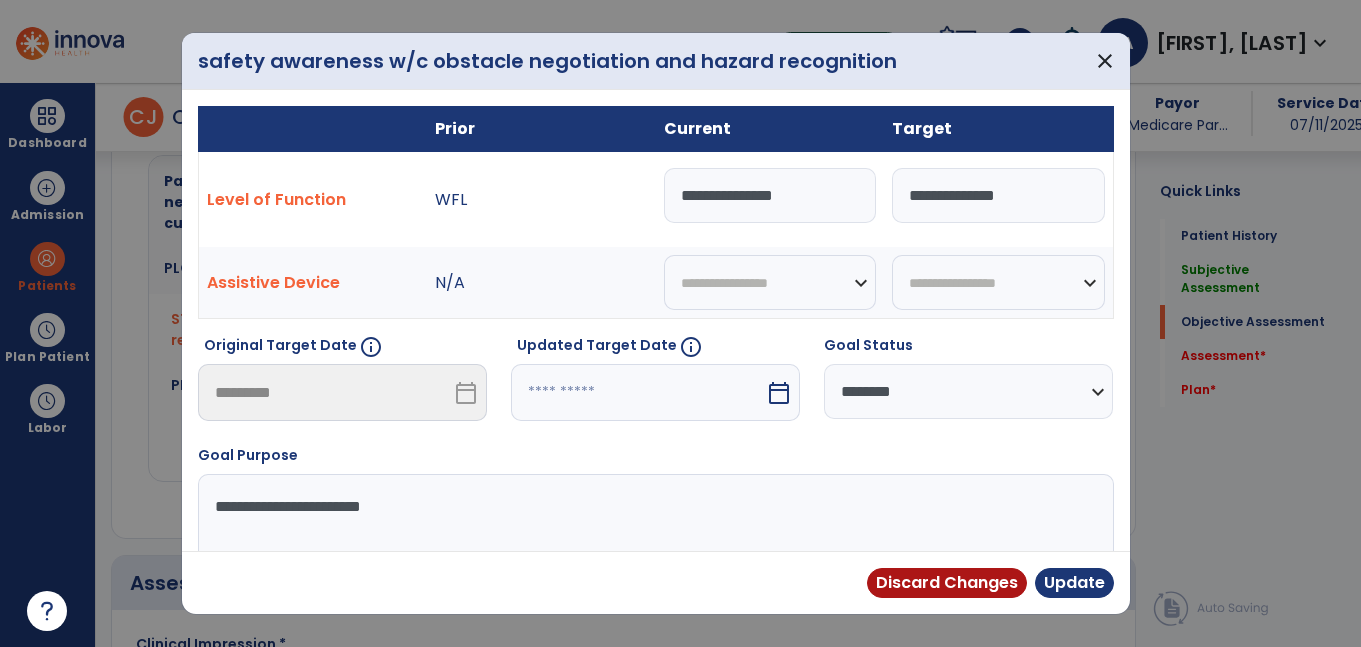 click on "**********" at bounding box center (770, 195) 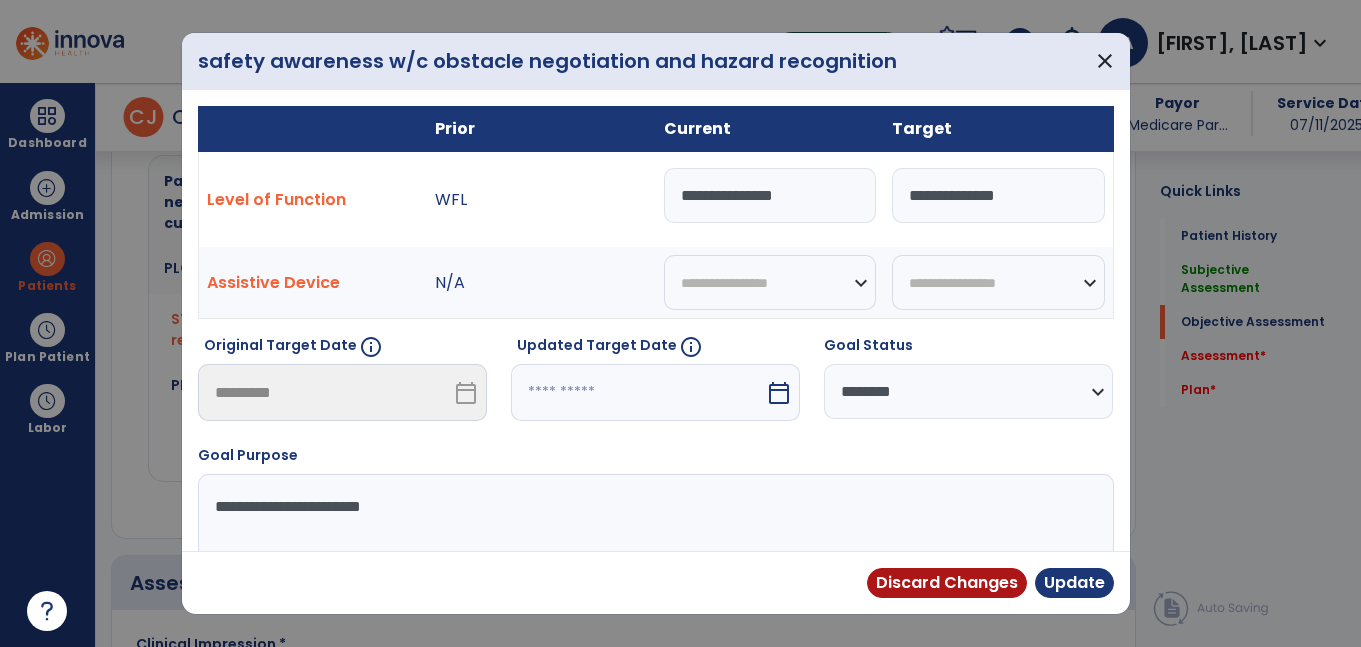 click on "calendar_today" at bounding box center [779, 393] 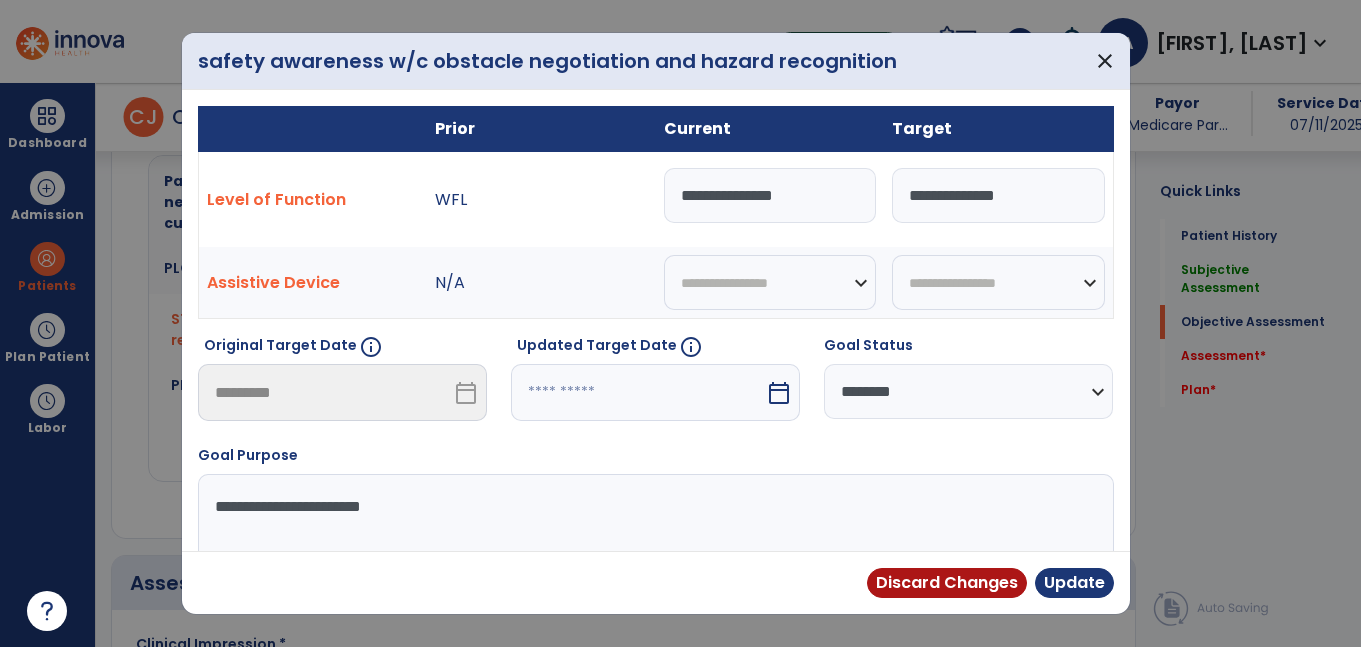select on "*" 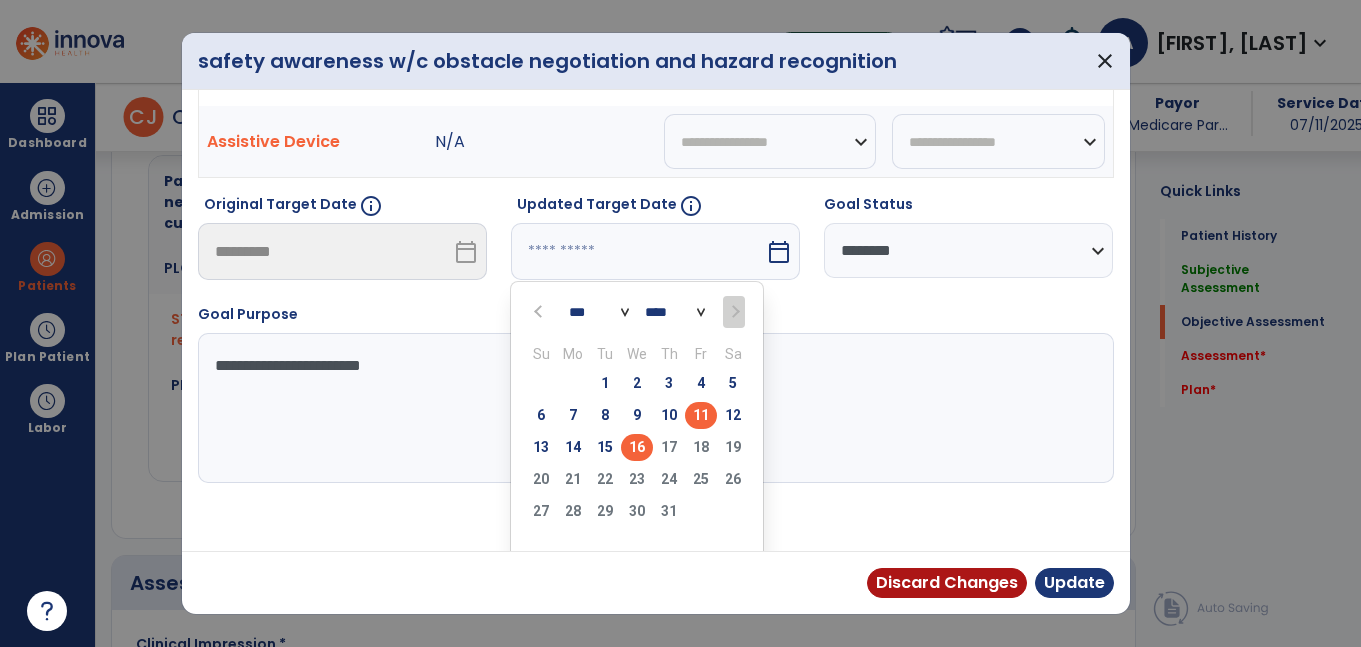 click on "16" at bounding box center (637, 447) 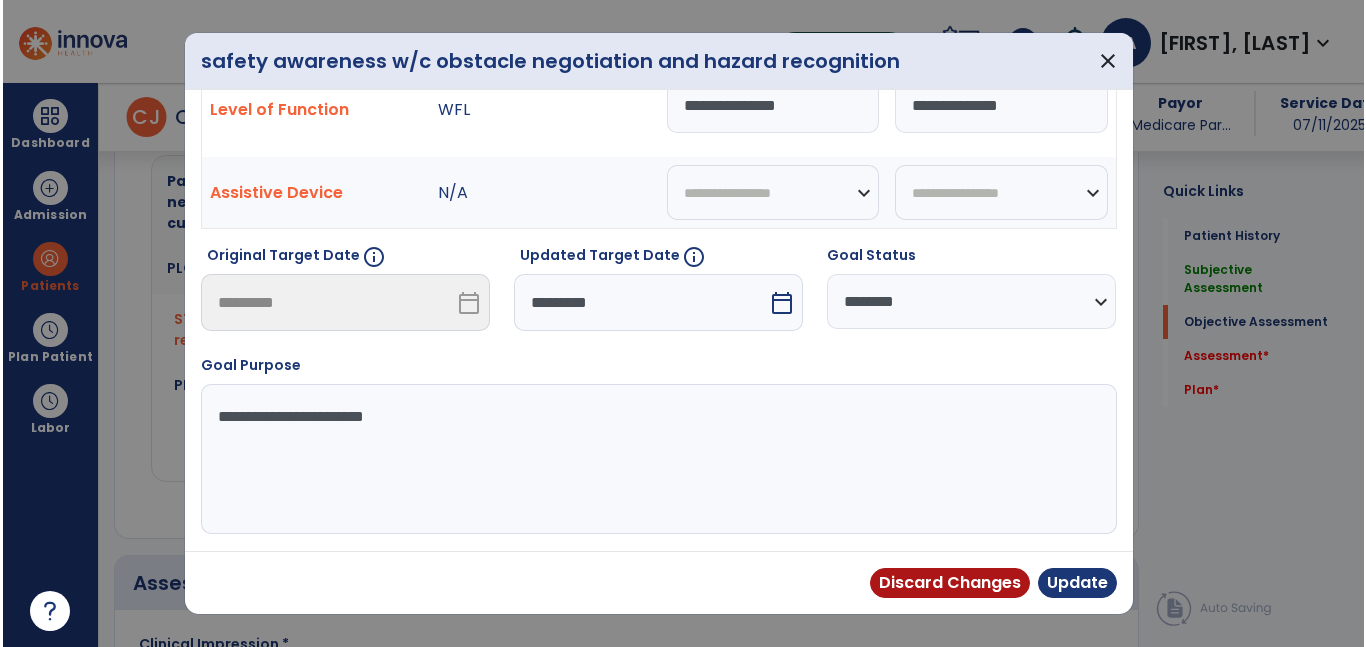 scroll, scrollTop: 90, scrollLeft: 0, axis: vertical 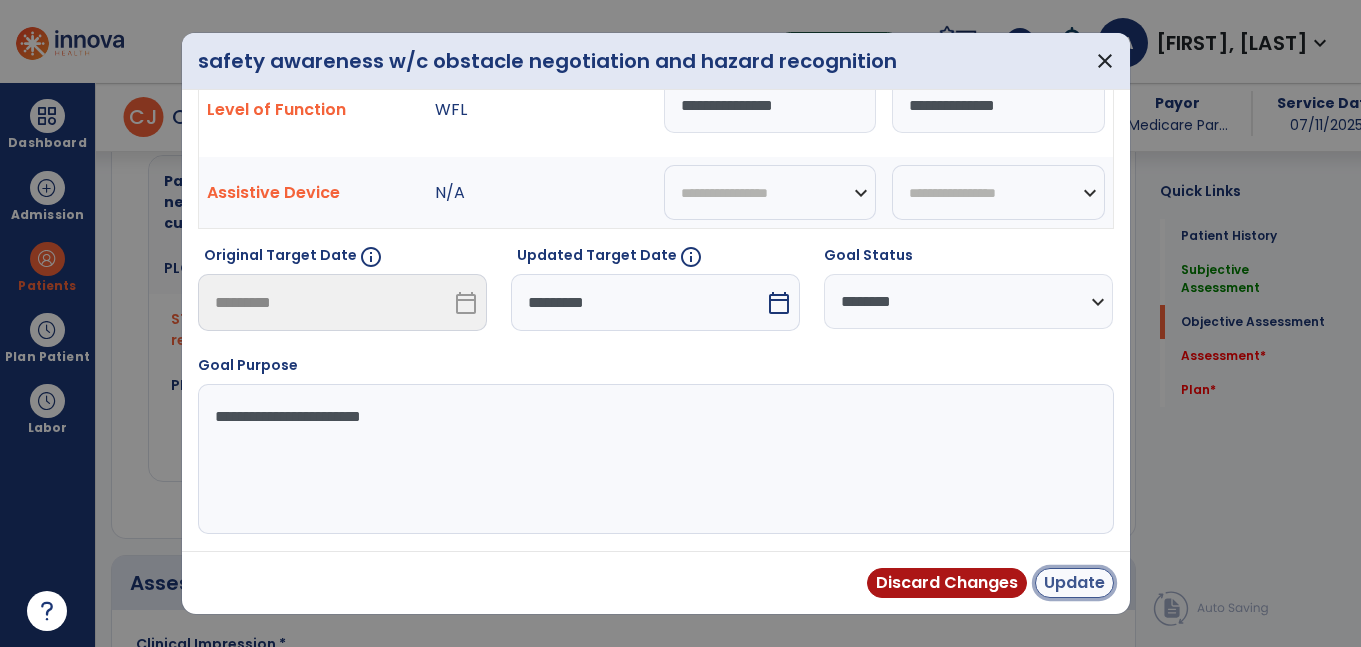 click on "Update" at bounding box center [1074, 583] 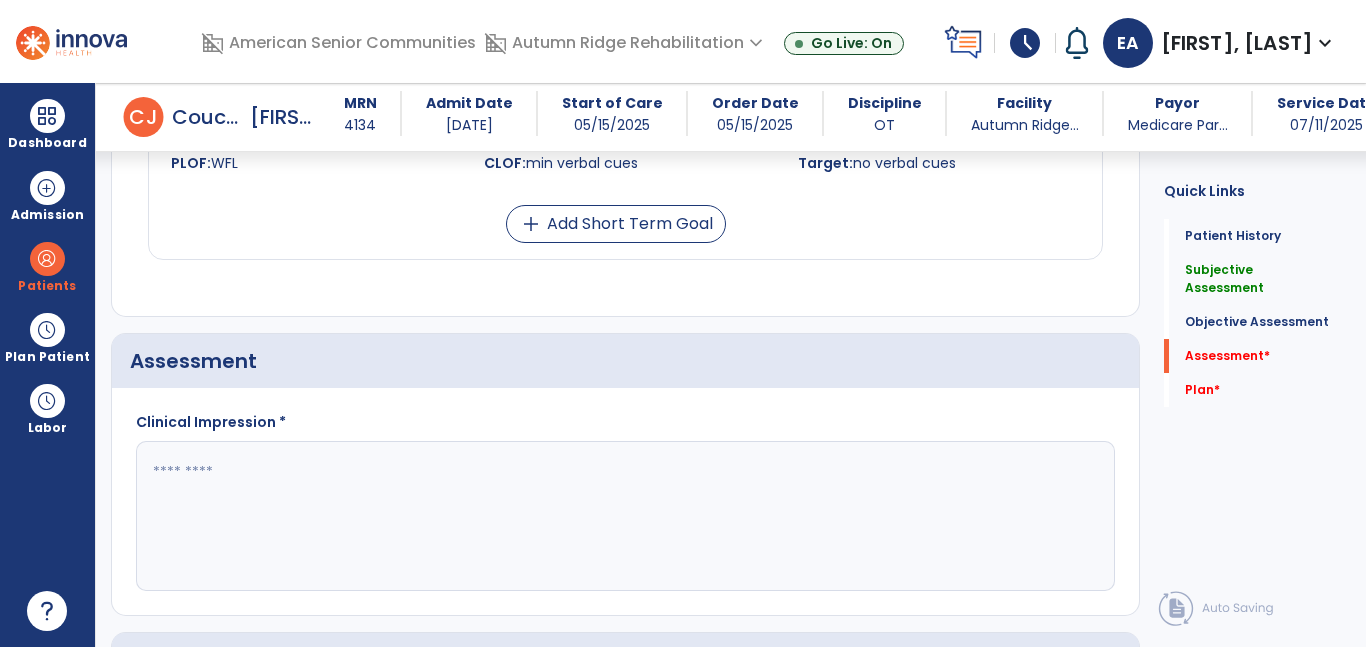 scroll, scrollTop: 2461, scrollLeft: 0, axis: vertical 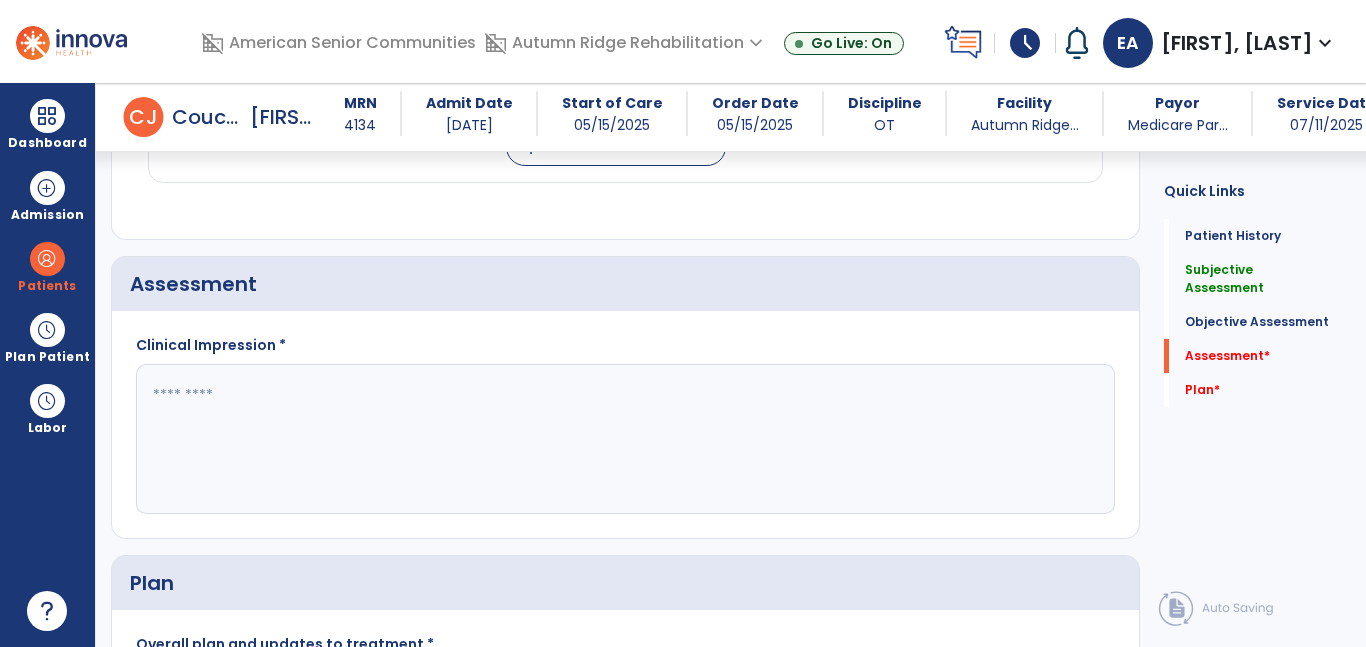 click 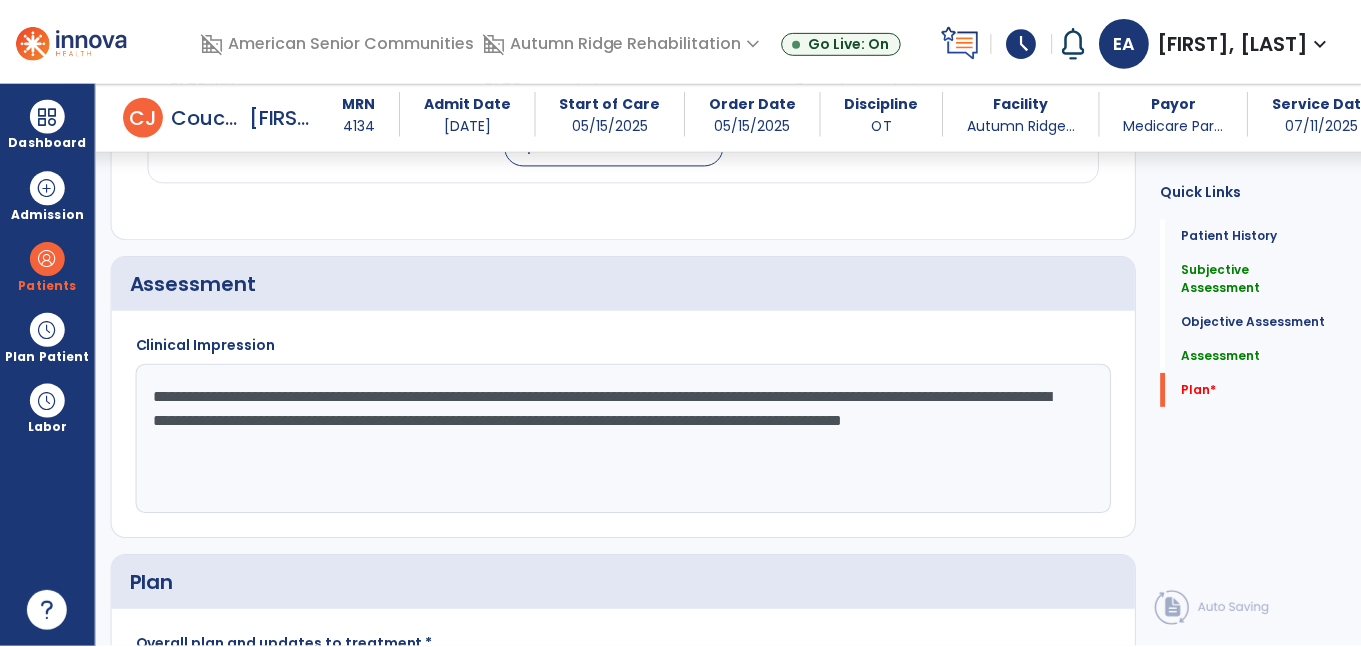 scroll, scrollTop: 2722, scrollLeft: 0, axis: vertical 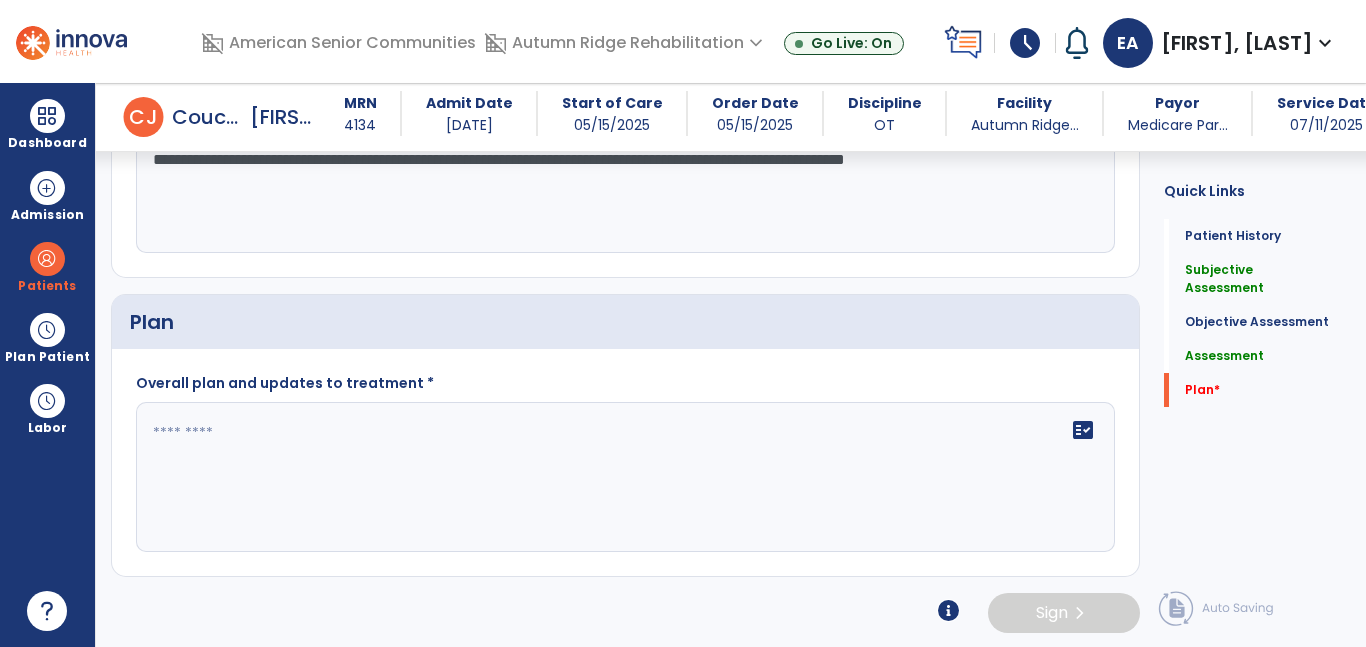 type on "**********" 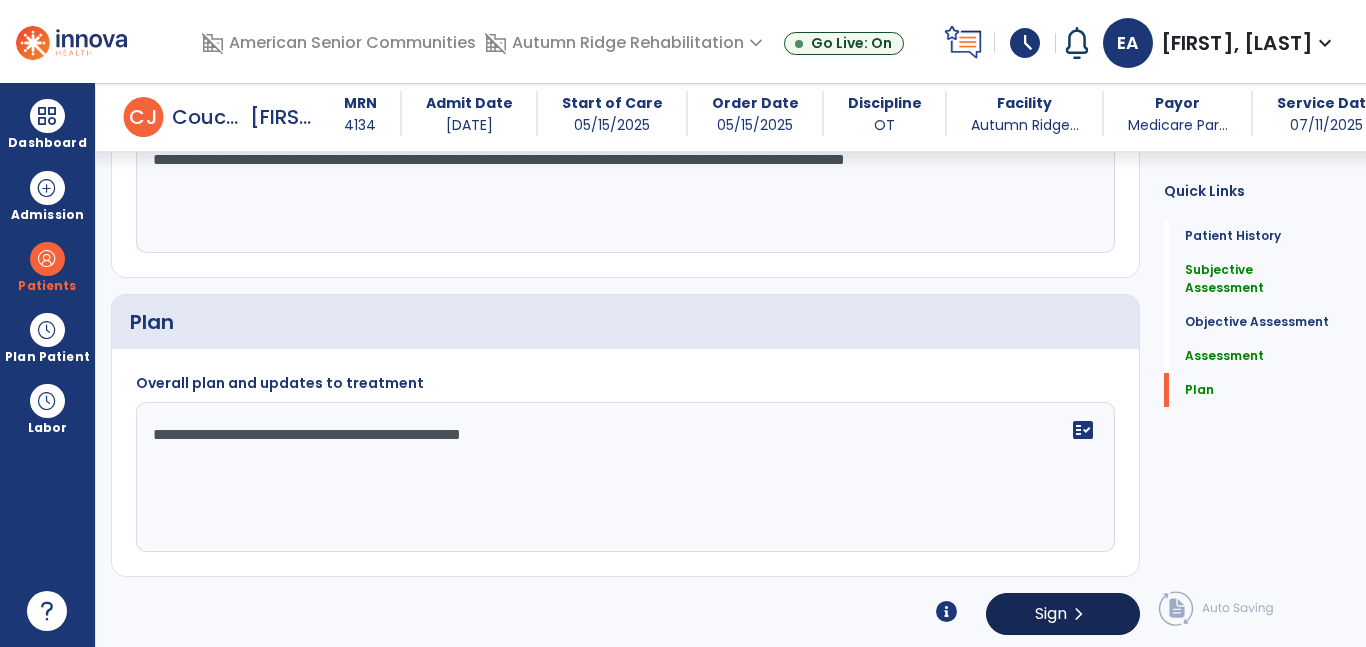 type on "**********" 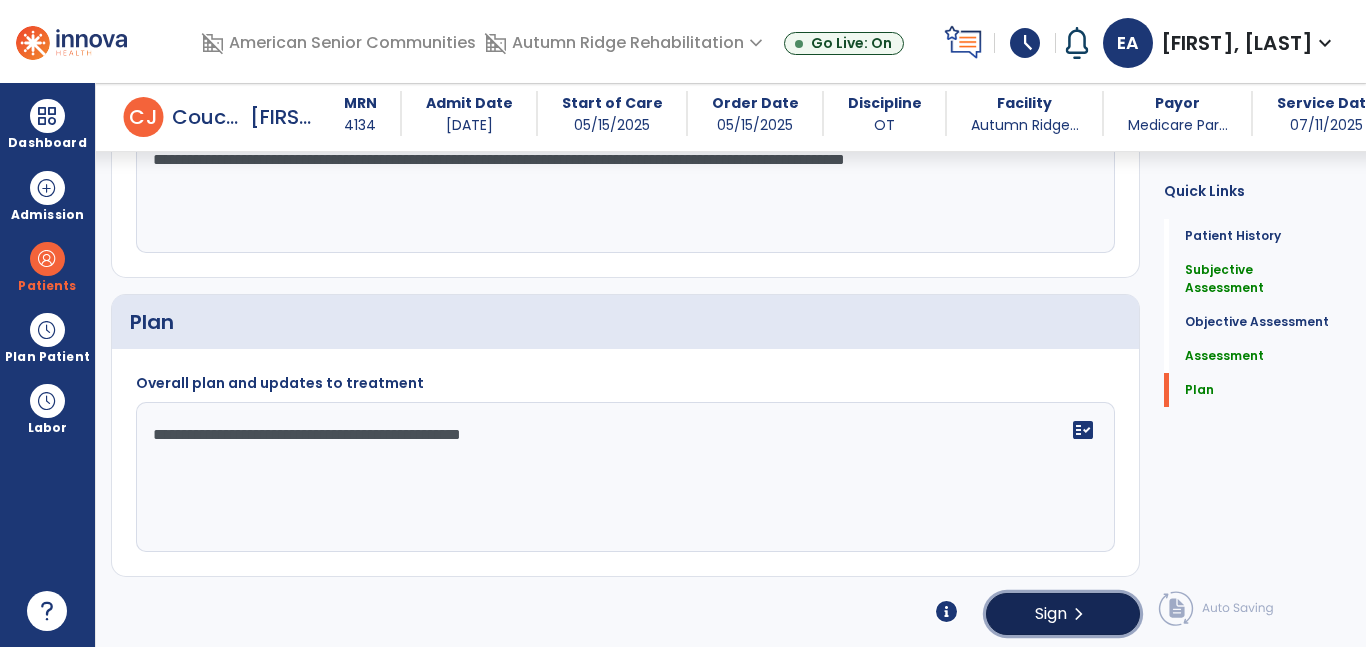 click on "chevron_right" 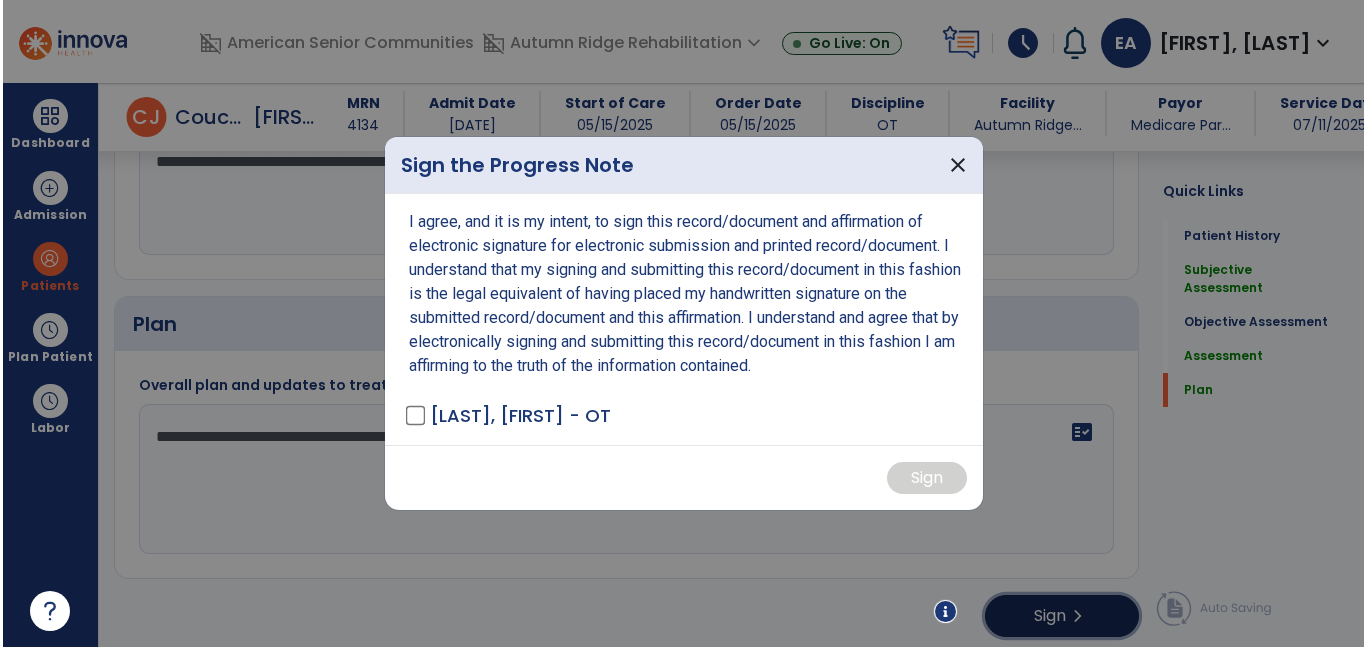 scroll, scrollTop: 2722, scrollLeft: 0, axis: vertical 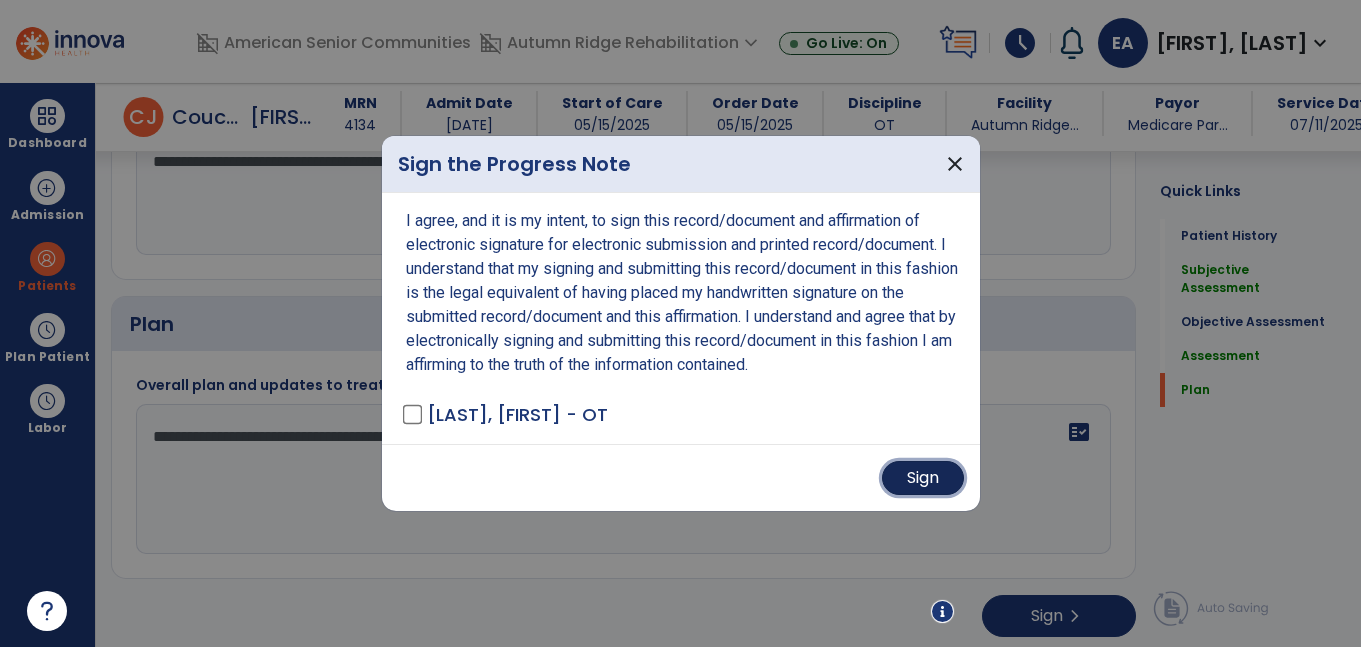 click on "Sign" at bounding box center (923, 478) 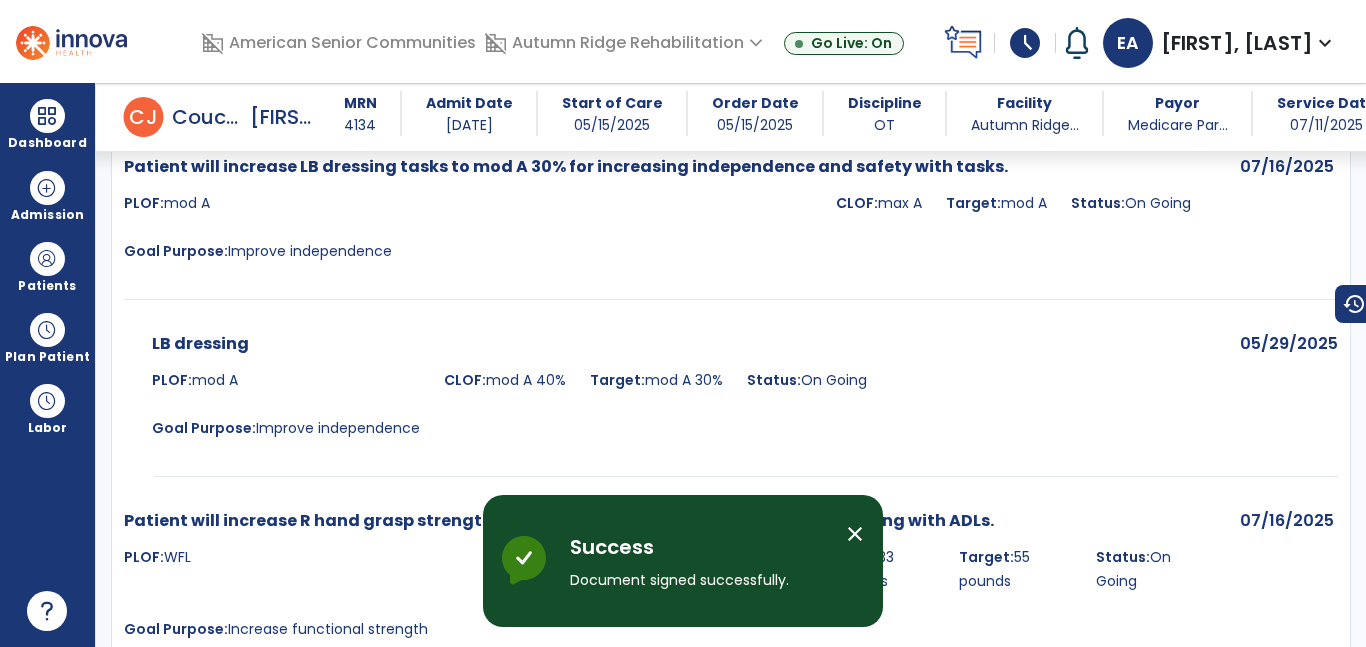 scroll, scrollTop: 0, scrollLeft: 0, axis: both 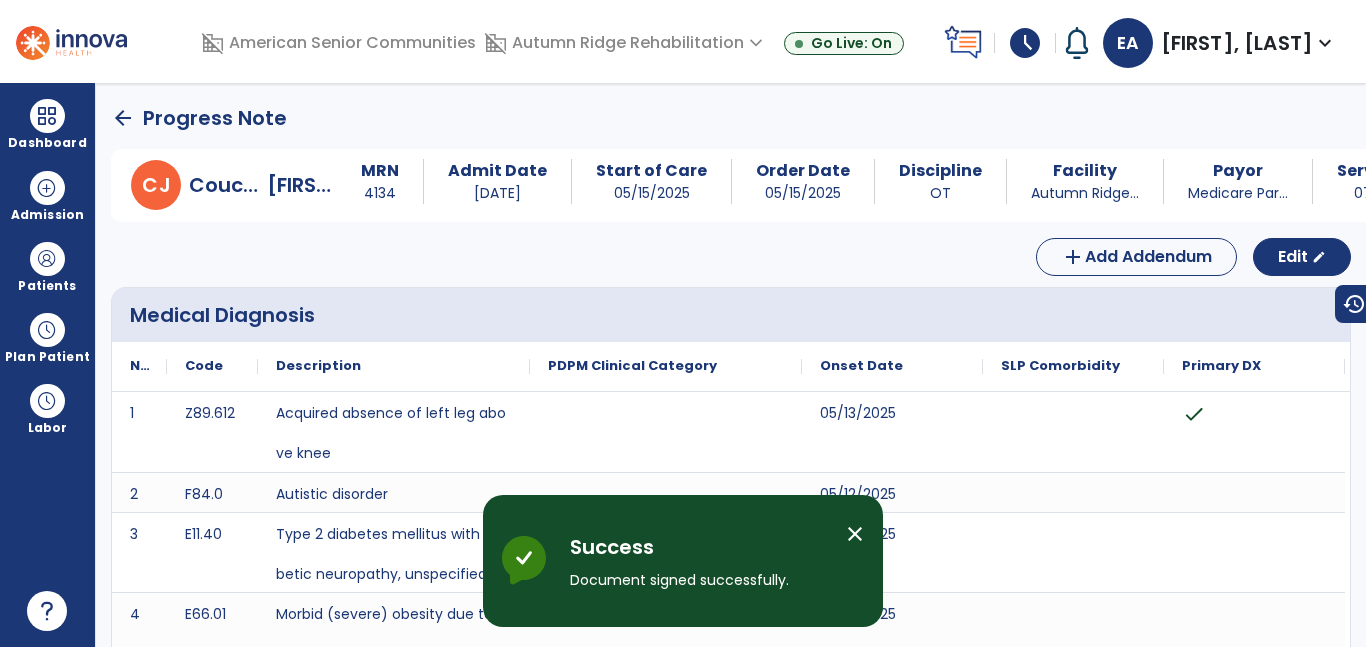 click on "arrow_back" 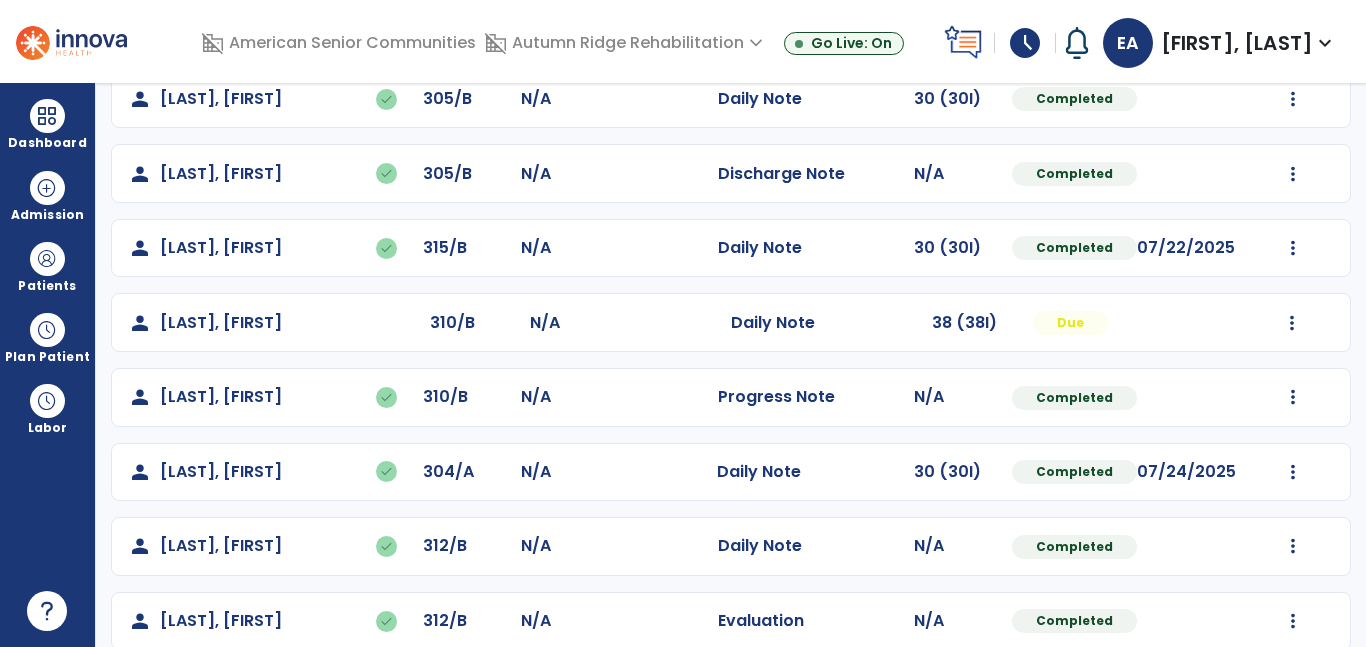 scroll, scrollTop: 190, scrollLeft: 0, axis: vertical 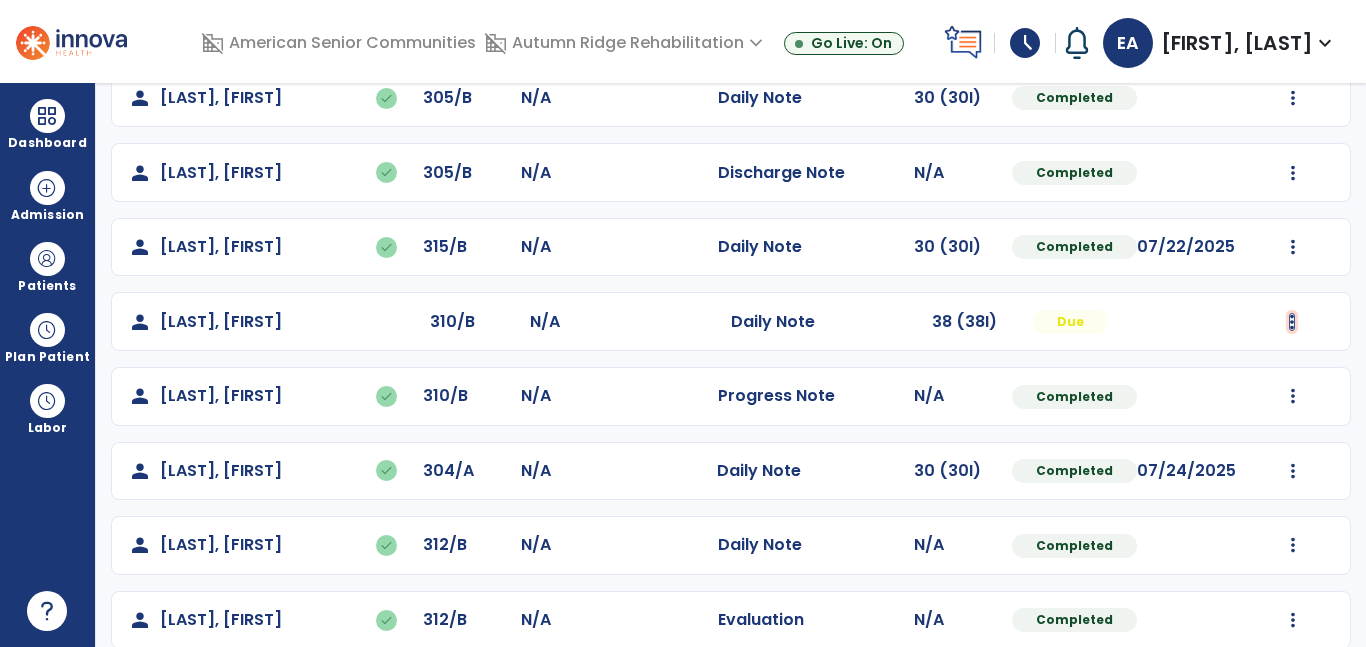 click at bounding box center [1293, 98] 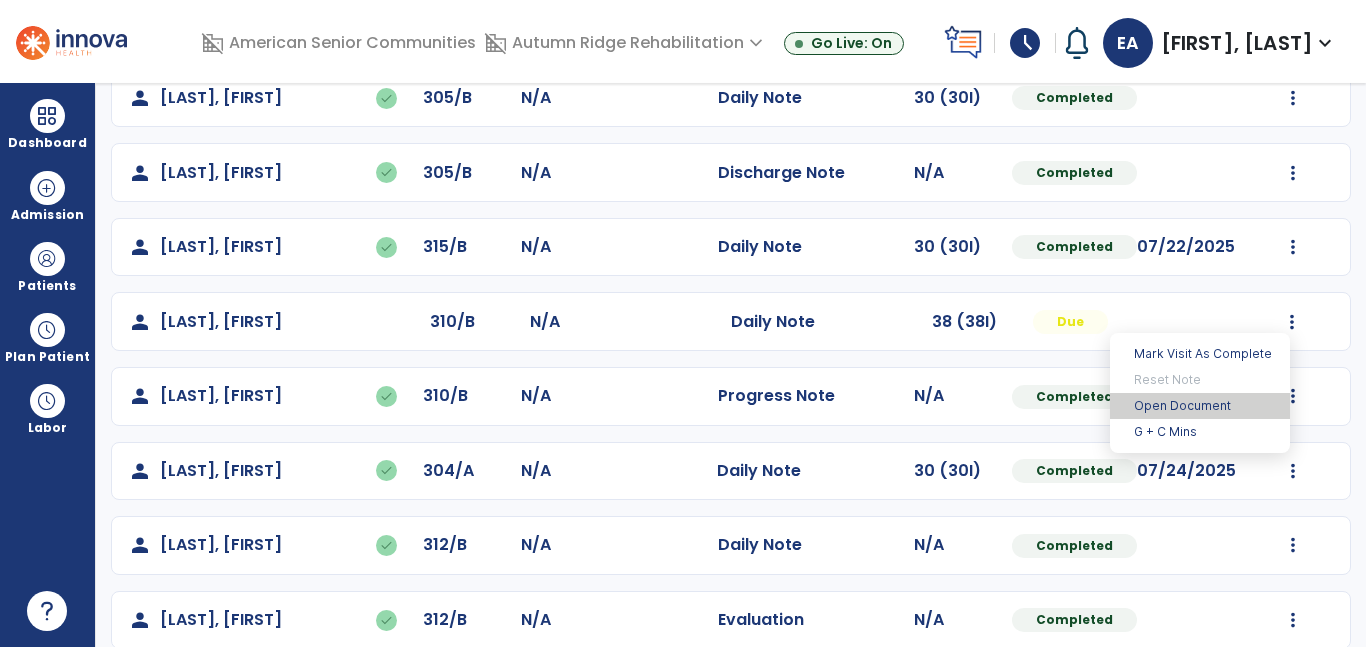 click on "Open Document" at bounding box center (1200, 406) 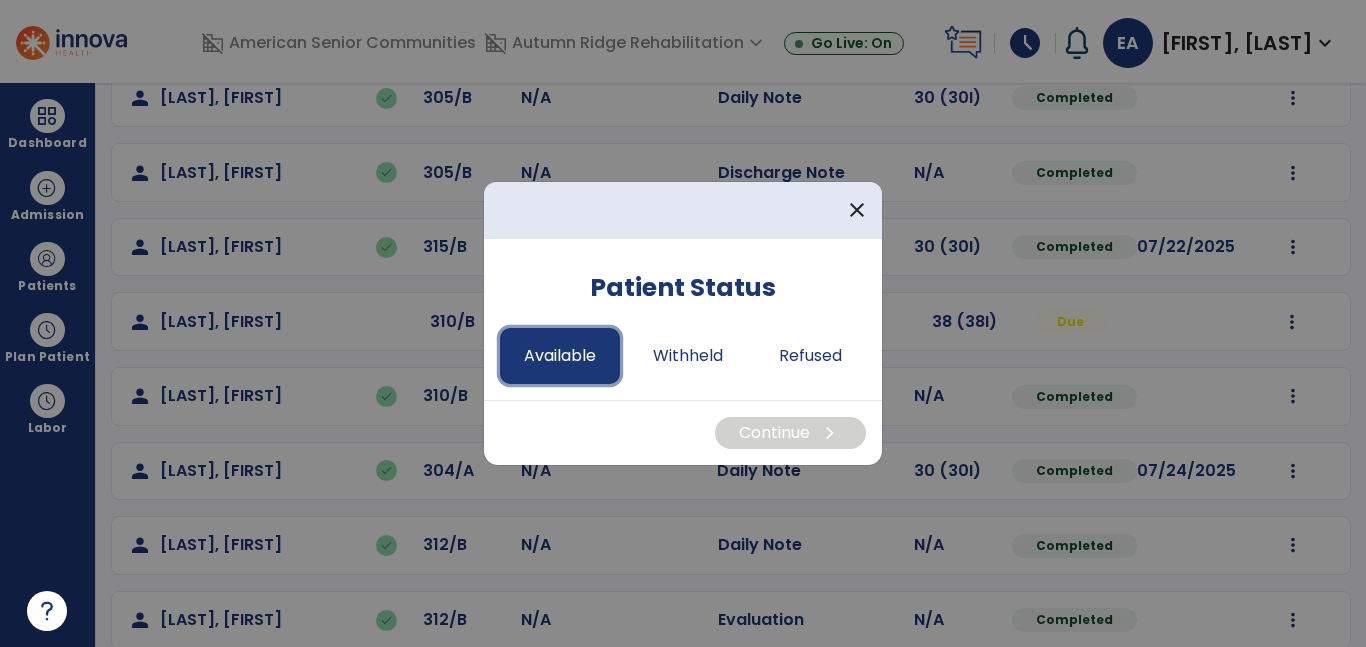 click on "Available" at bounding box center (560, 356) 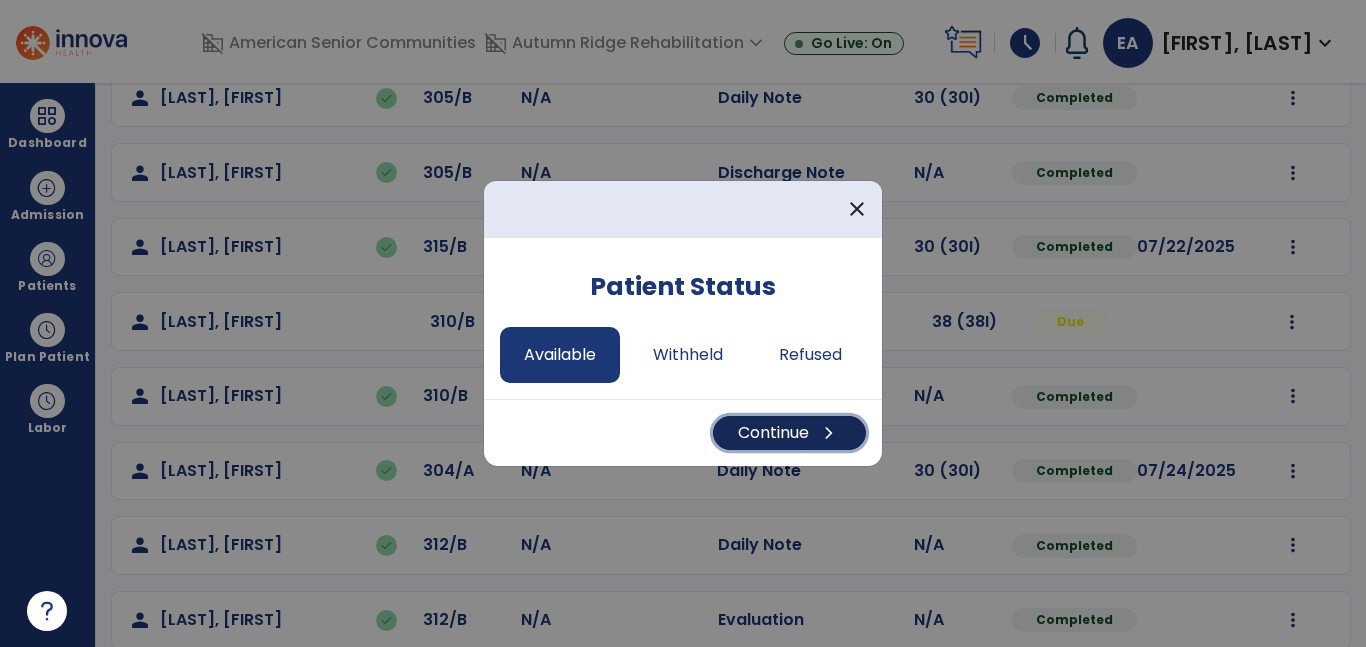 click on "Continue   chevron_right" at bounding box center (789, 433) 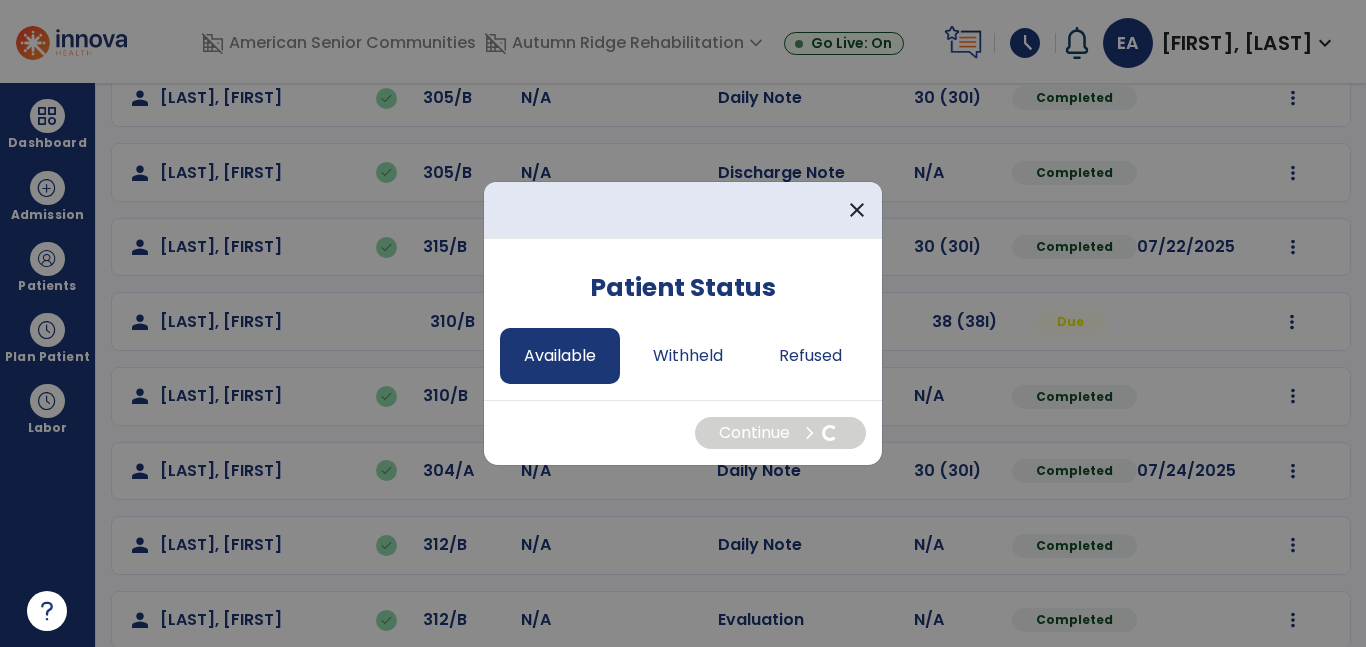 select on "*" 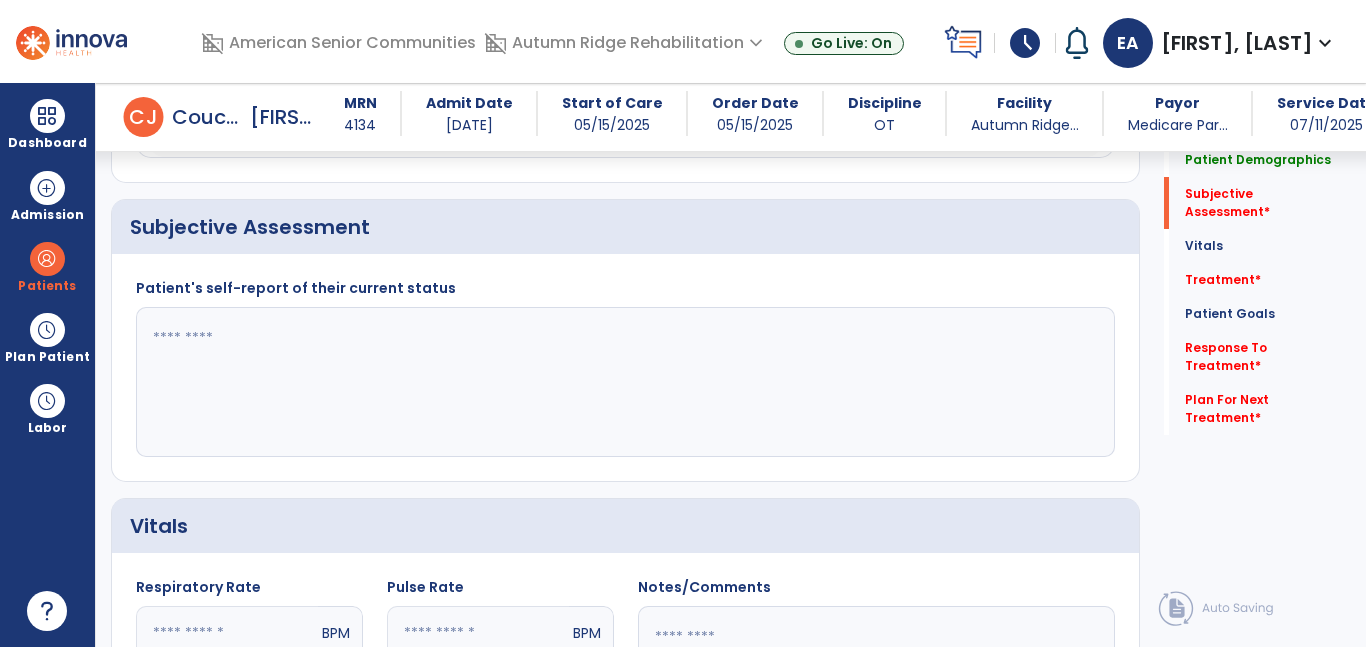 scroll, scrollTop: 450, scrollLeft: 0, axis: vertical 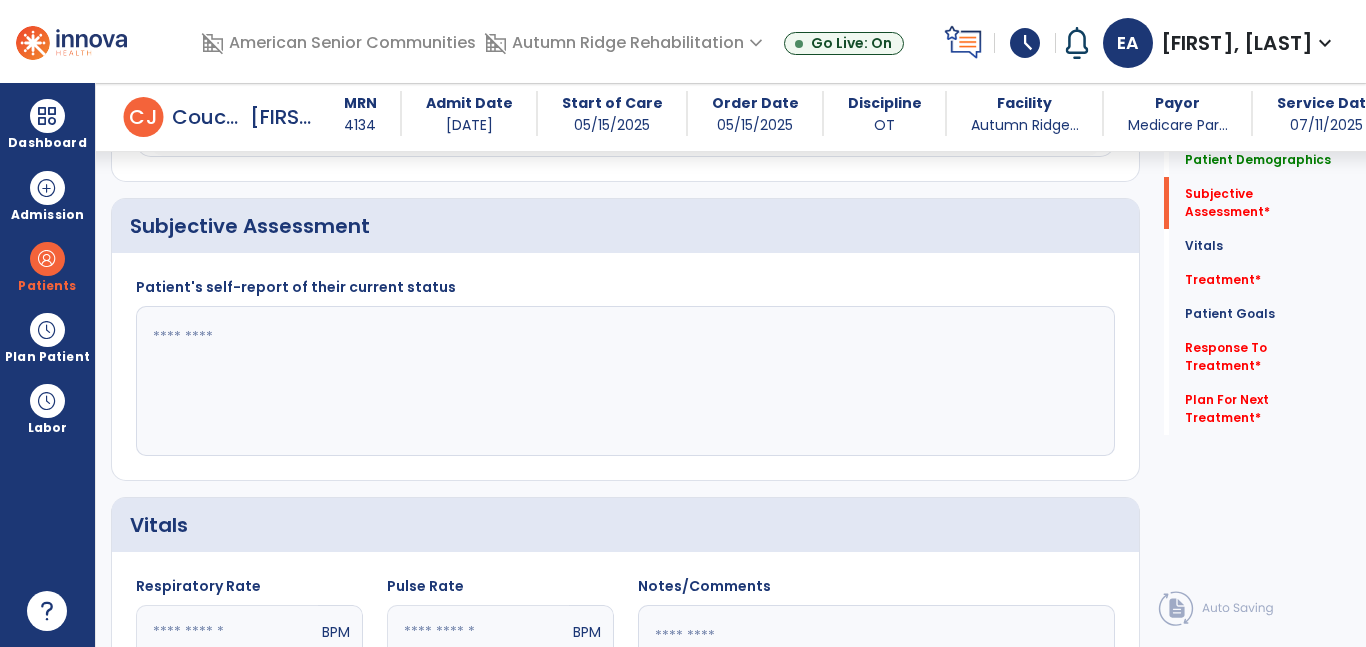 click 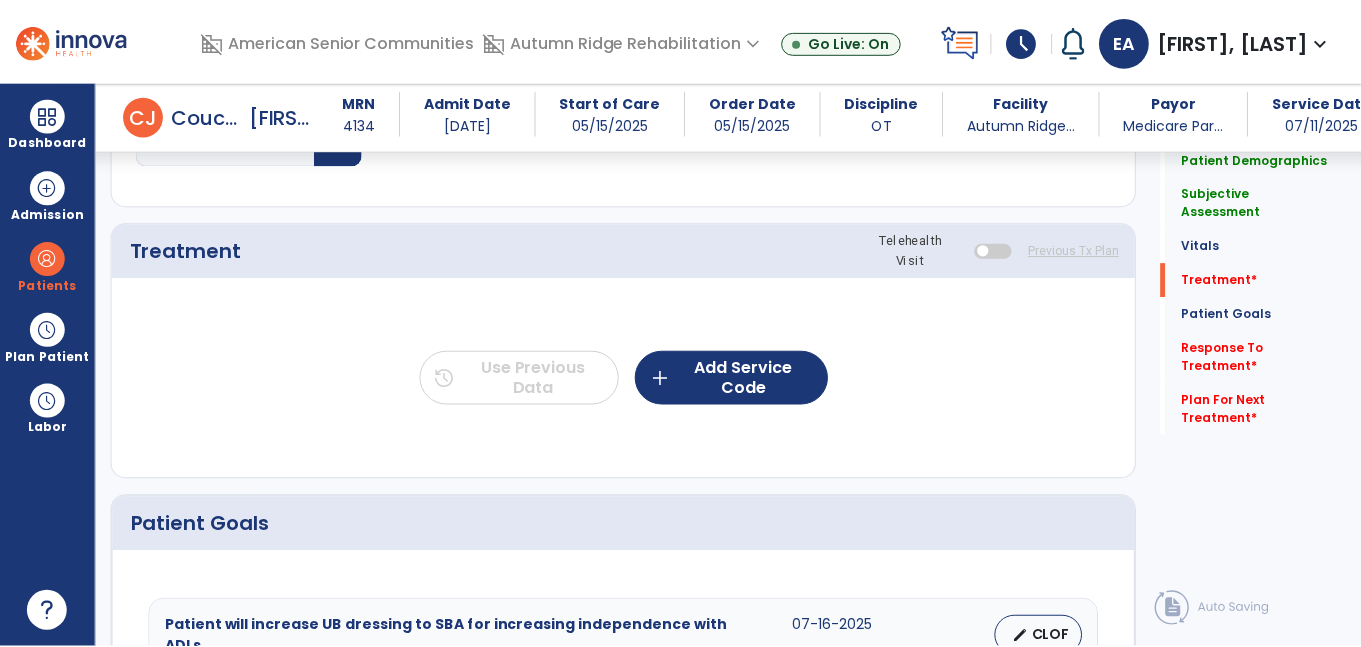 scroll, scrollTop: 1149, scrollLeft: 0, axis: vertical 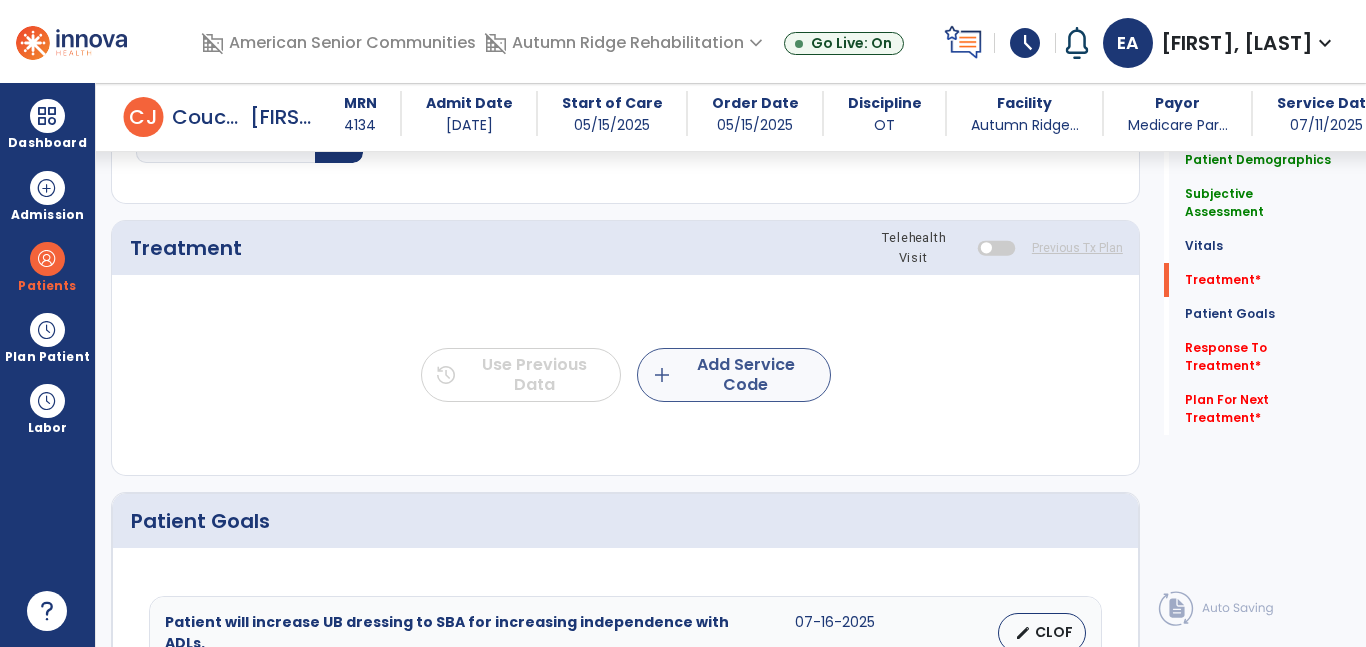 type on "**********" 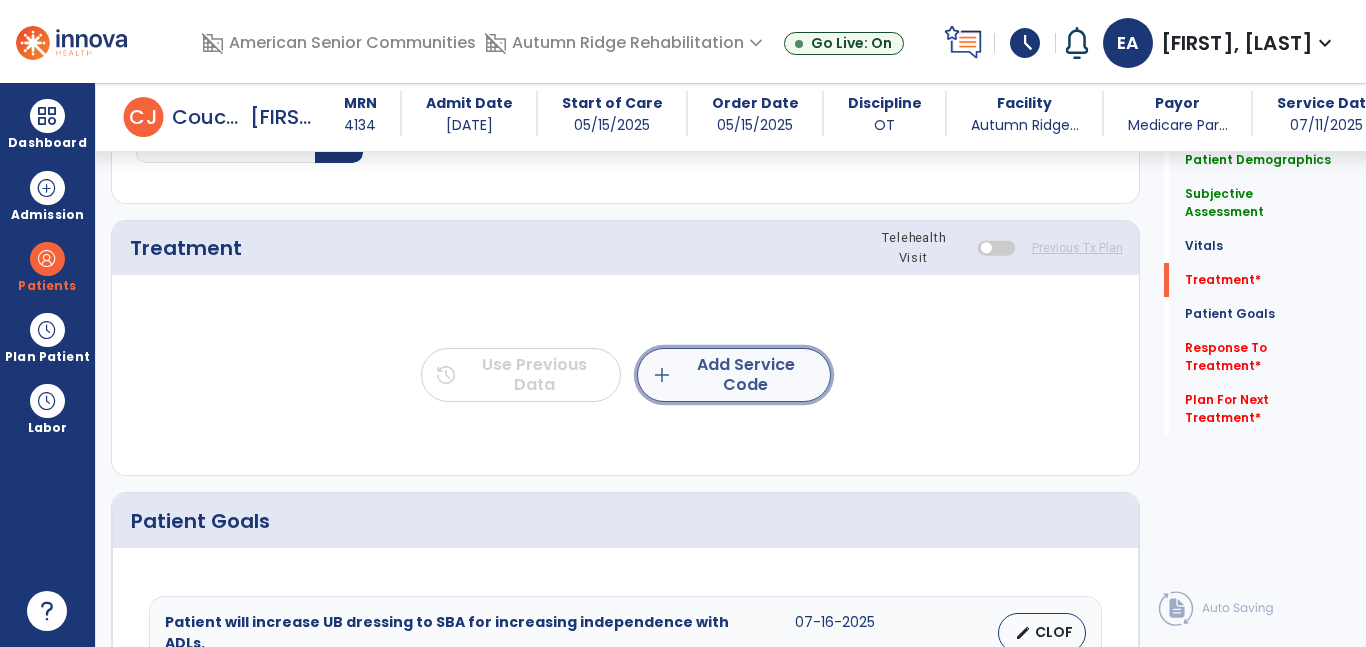click on "add  Add Service Code" 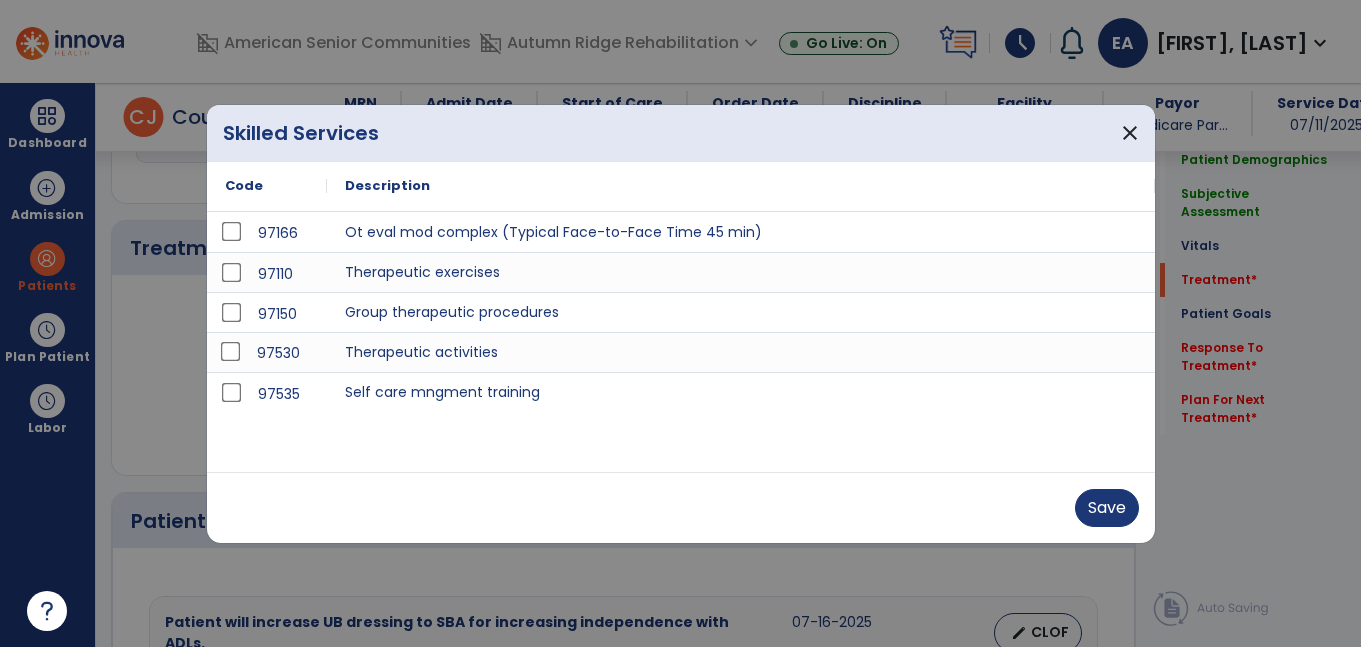 scroll, scrollTop: 1149, scrollLeft: 0, axis: vertical 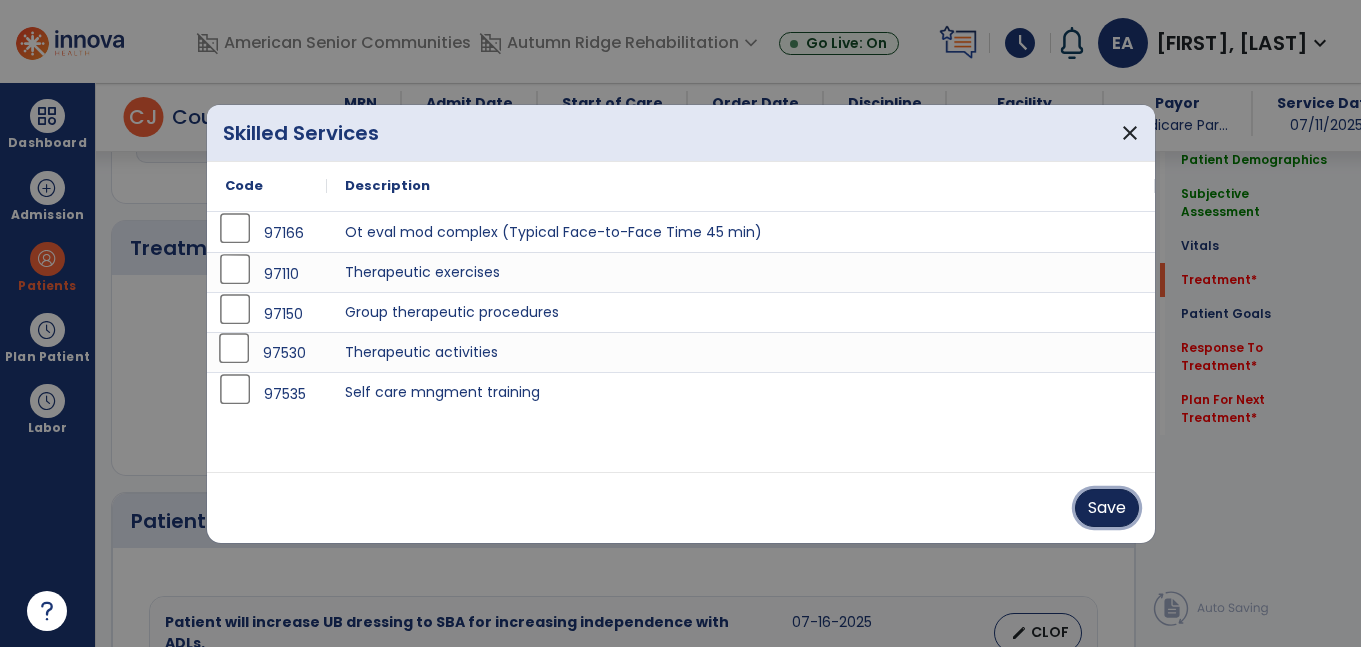 click on "Save" at bounding box center [1107, 508] 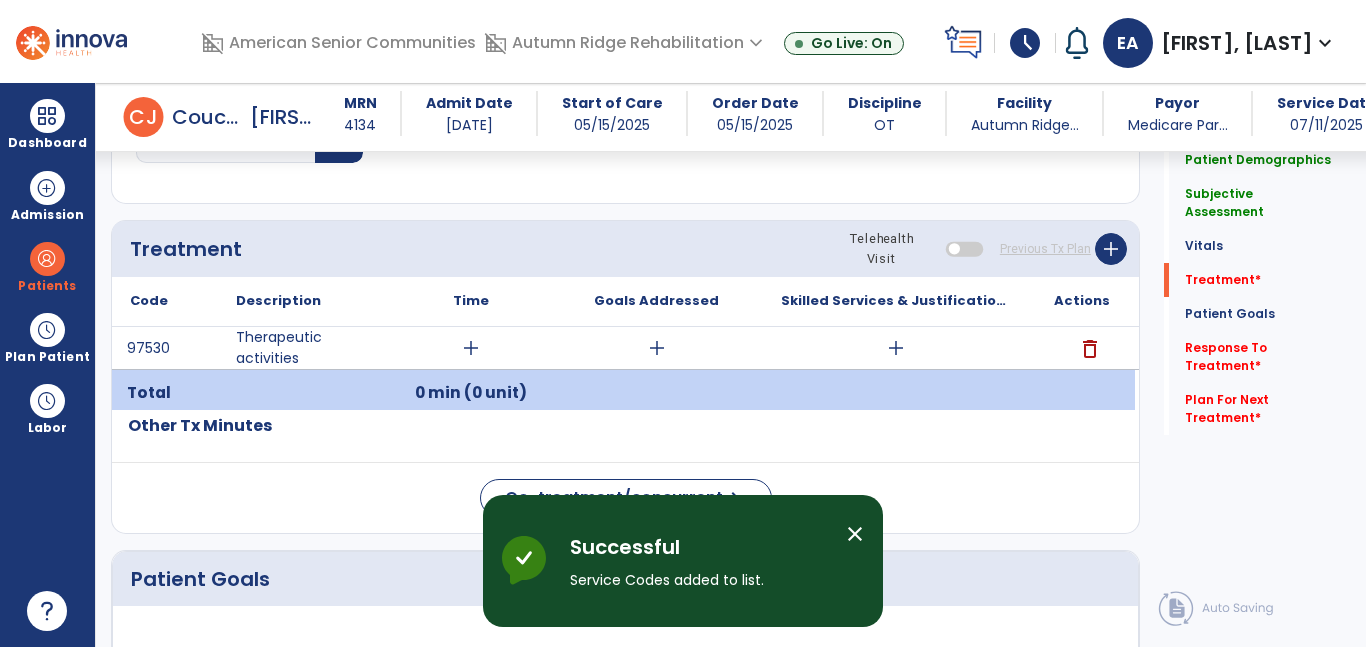 click on "add" at bounding box center (471, 348) 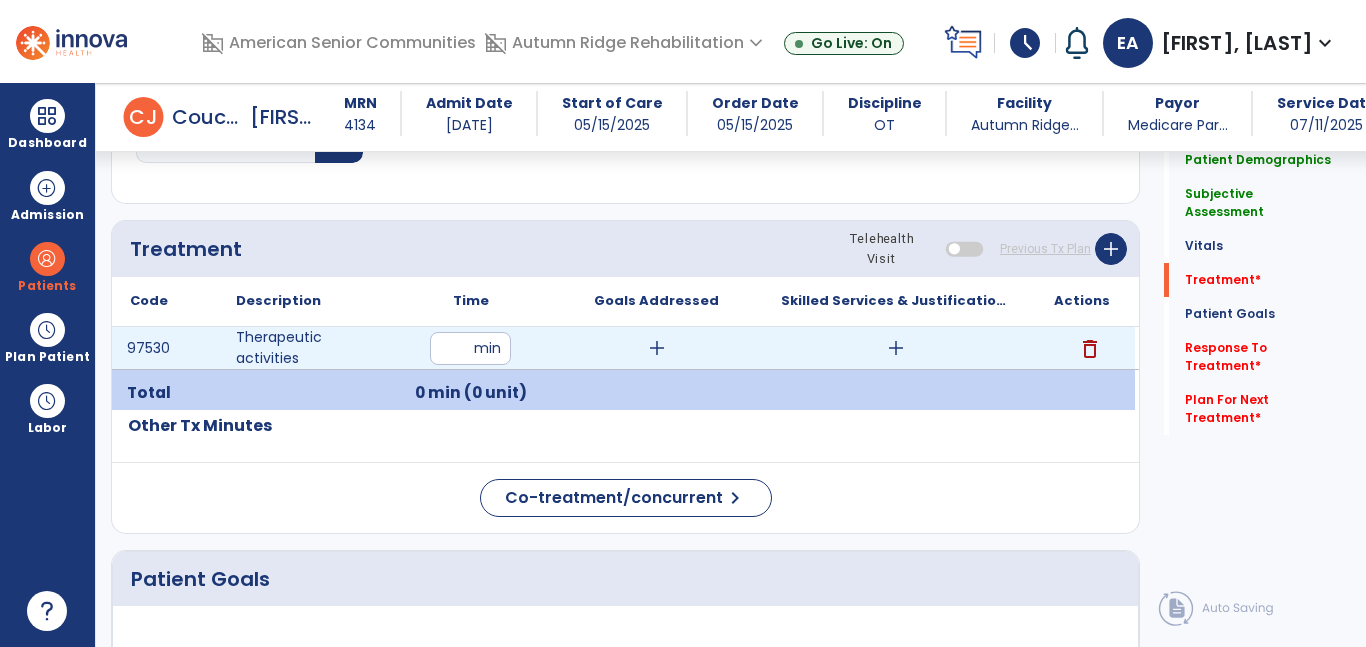 type on "**" 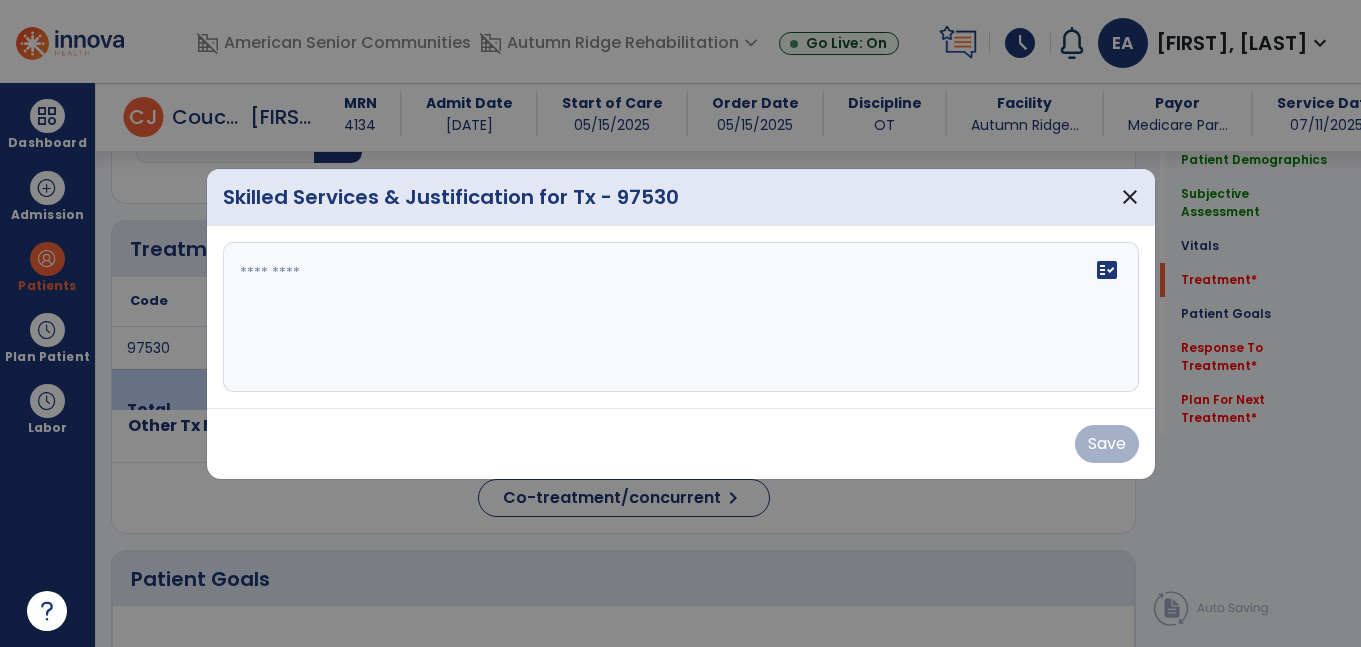 click on "fact_check" at bounding box center (681, 317) 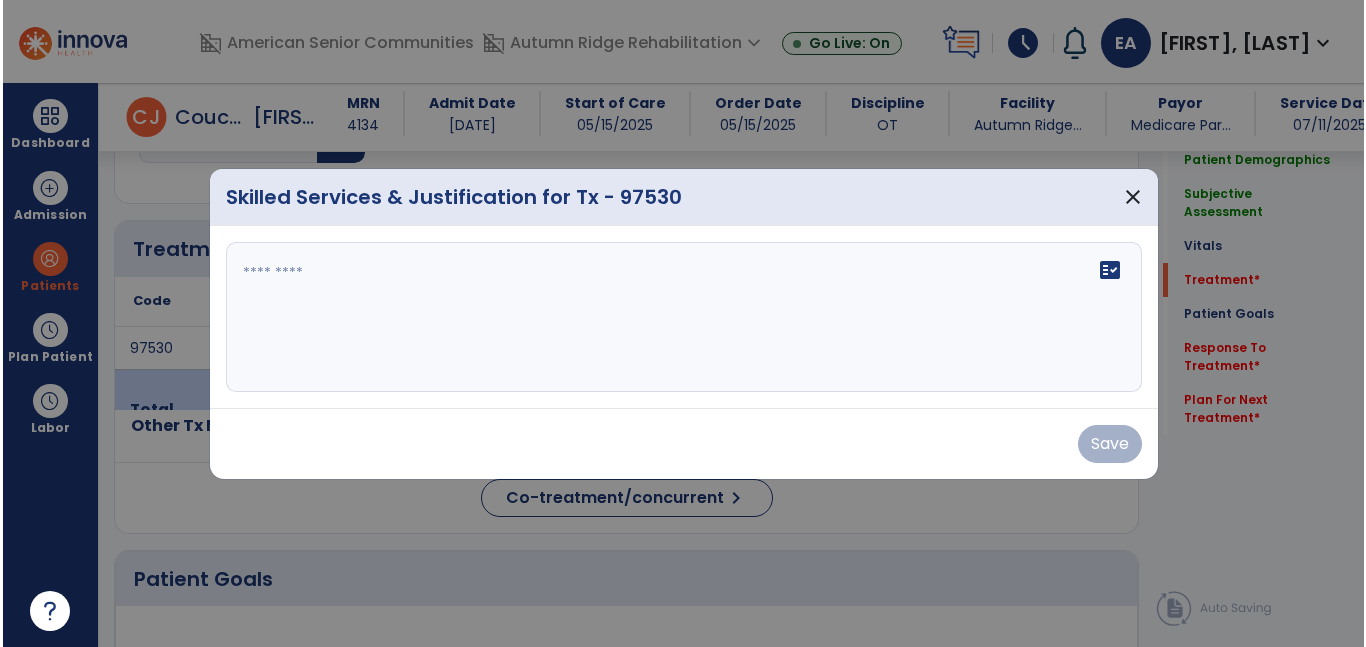 scroll, scrollTop: 1149, scrollLeft: 0, axis: vertical 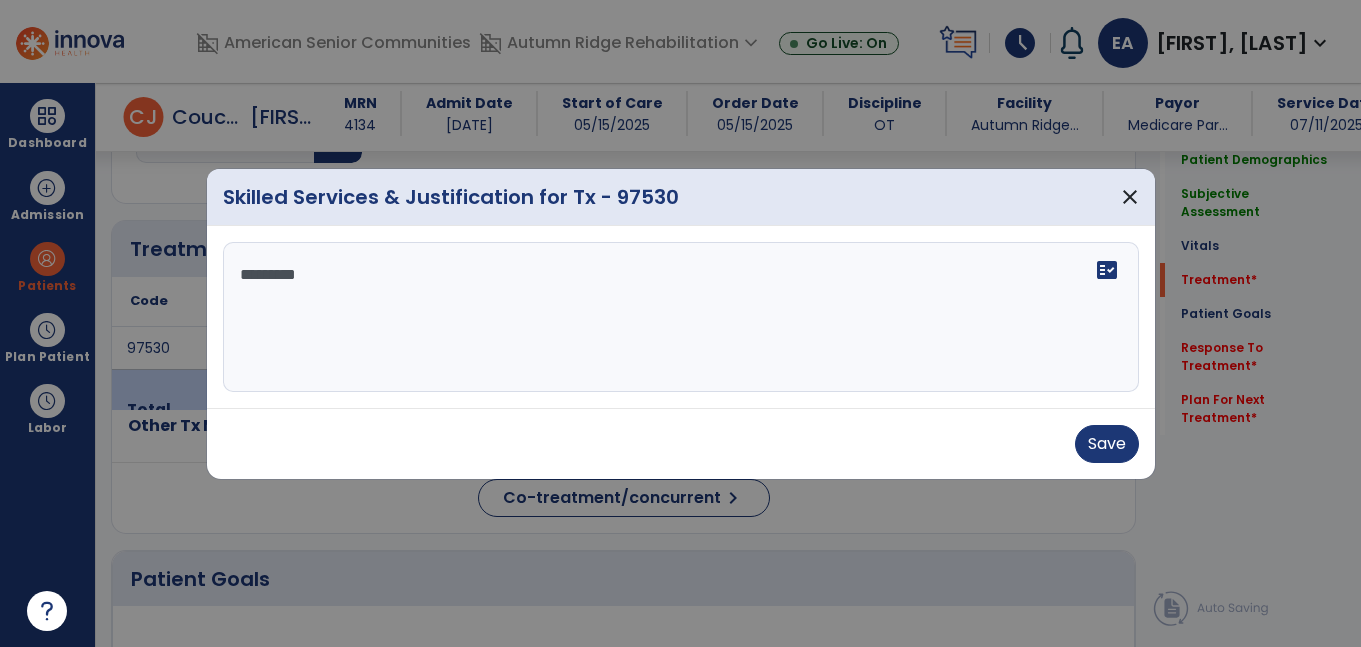 type on "**********" 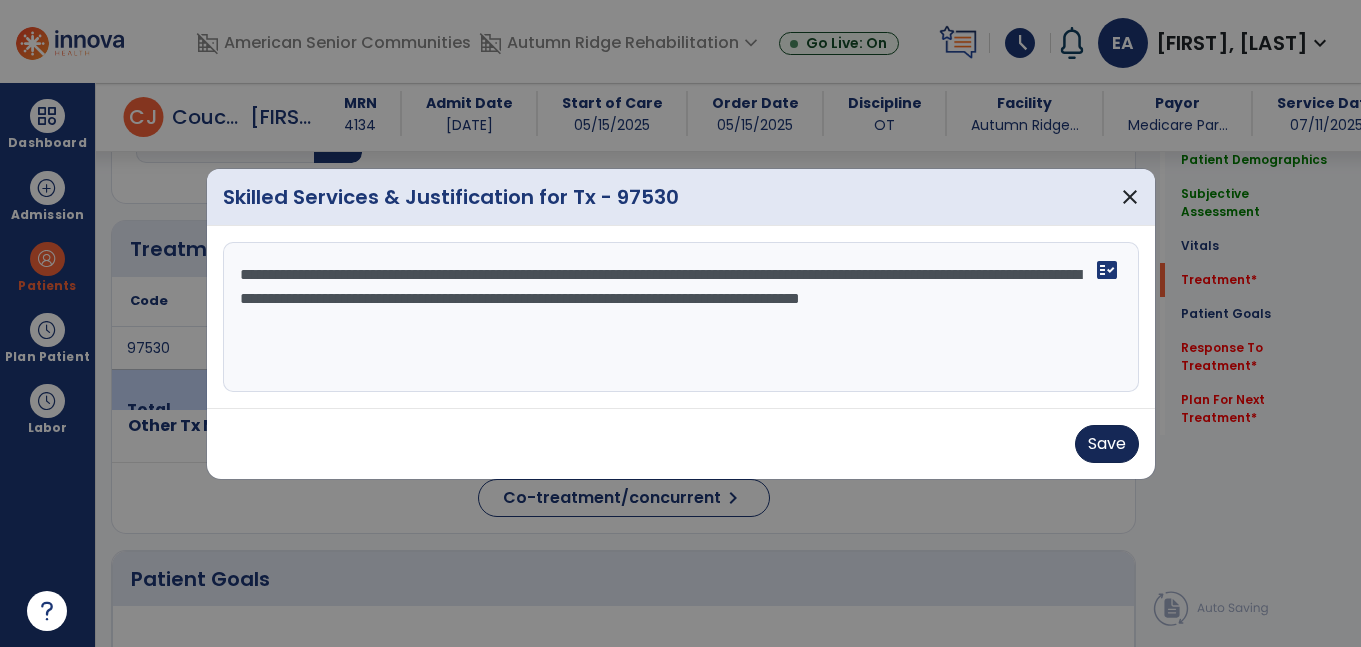 type on "**********" 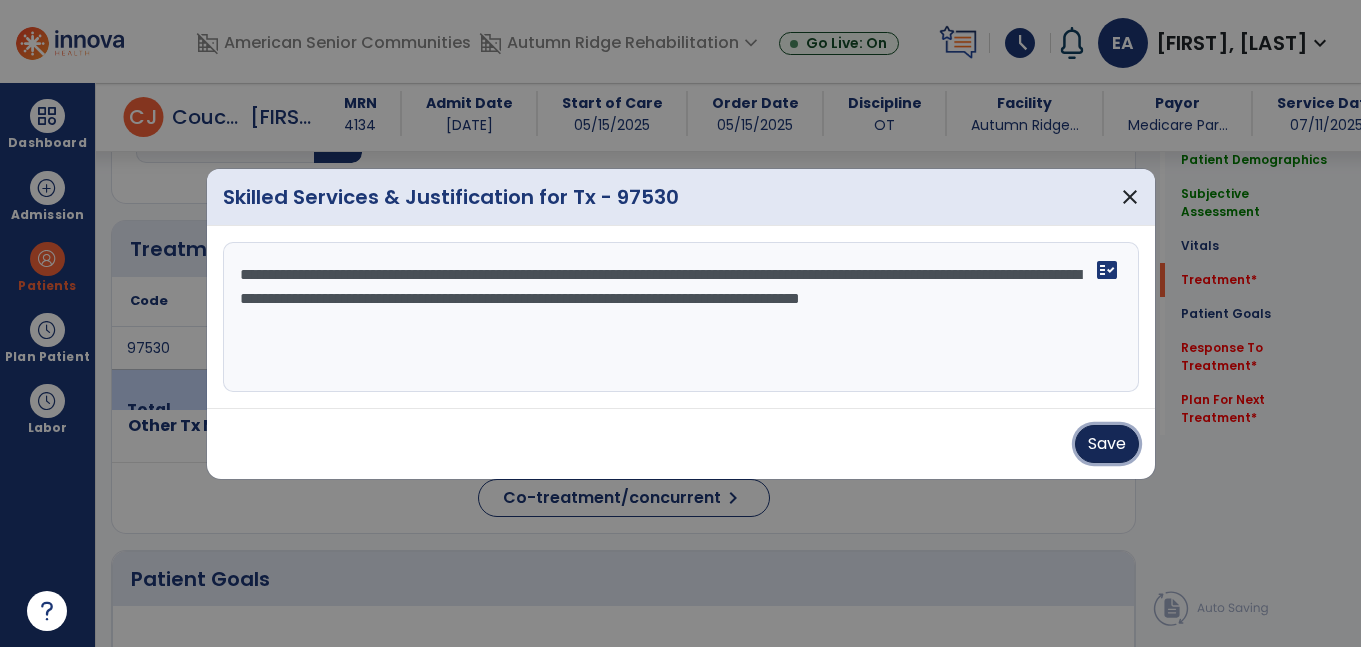 click on "Save" at bounding box center [1107, 444] 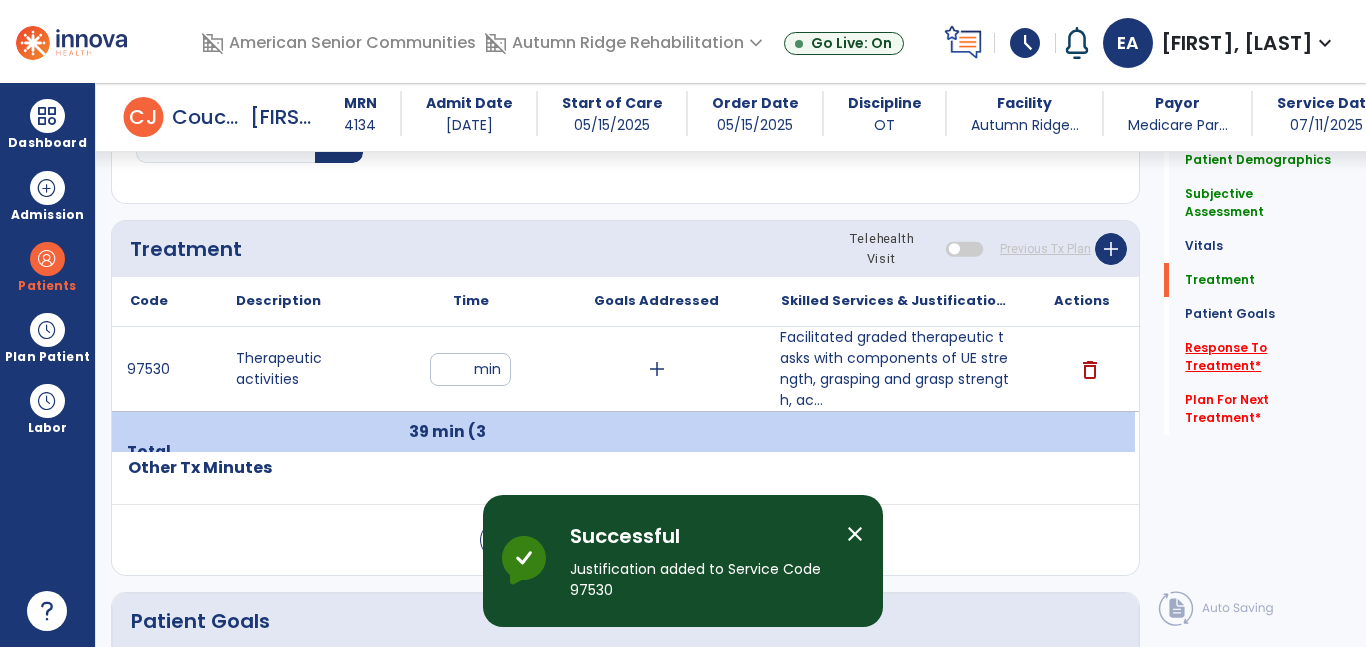 click on "Response To Treatment   *" 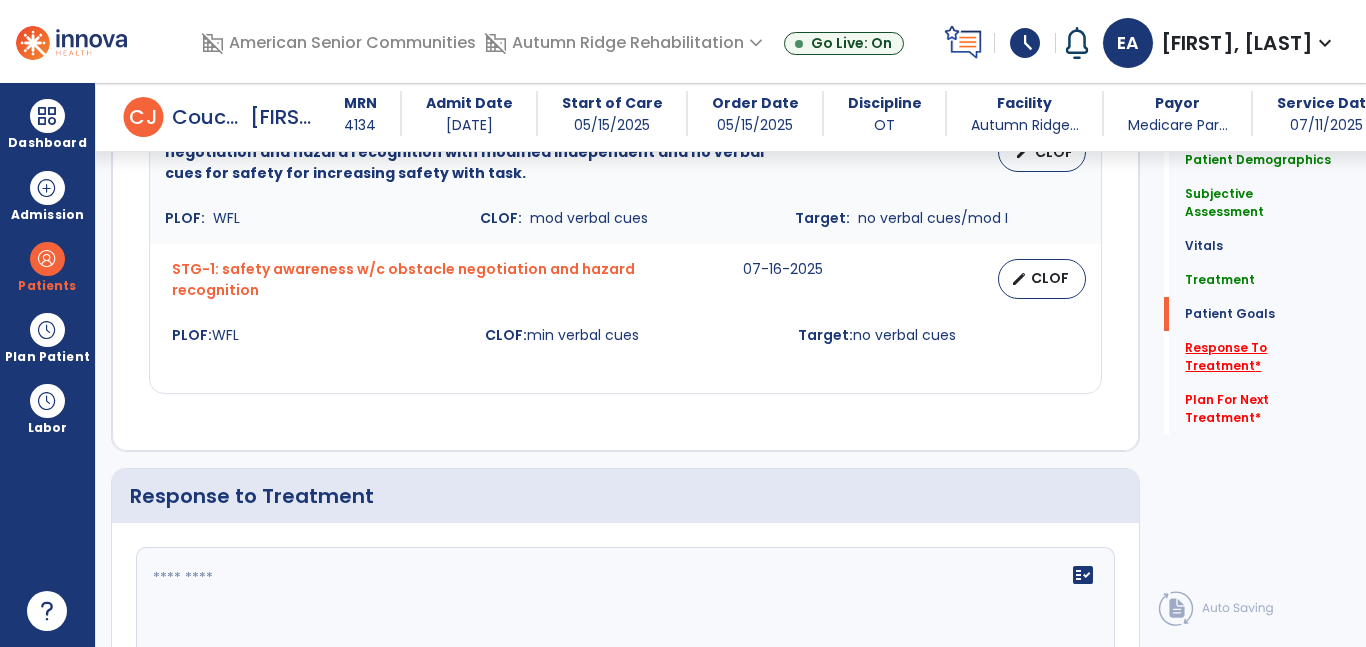 scroll, scrollTop: 3083, scrollLeft: 0, axis: vertical 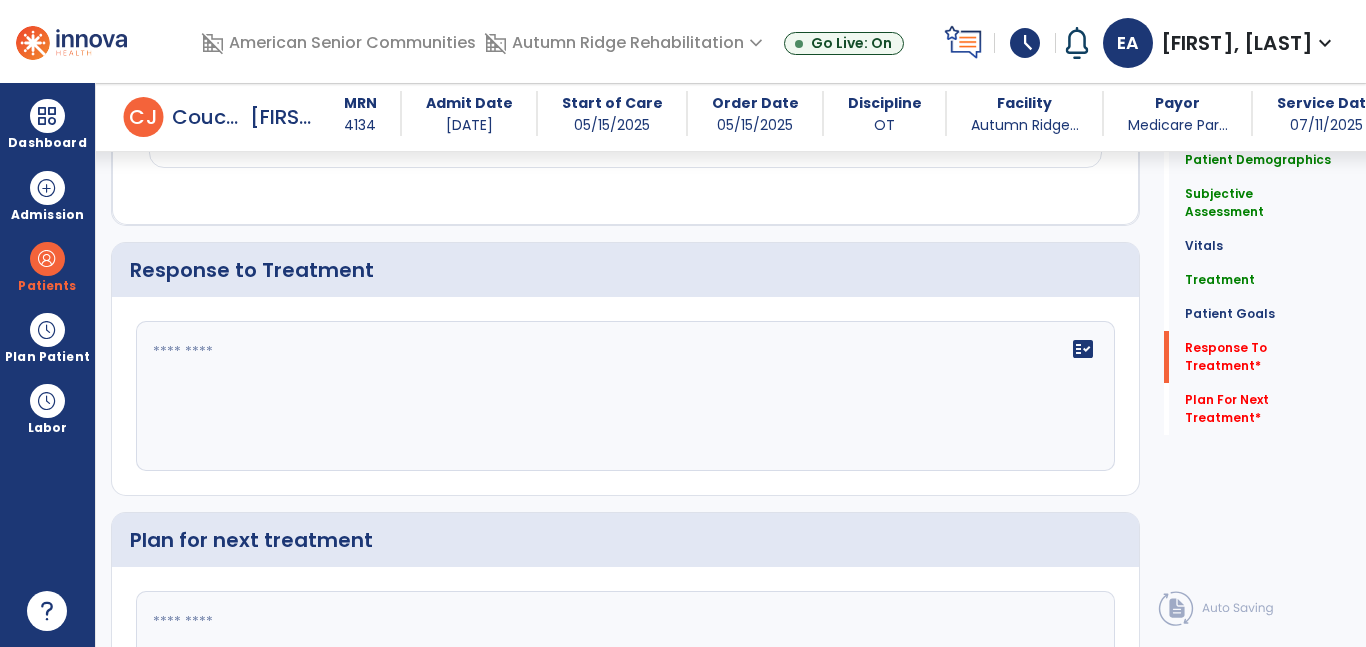 click on "fact_check" 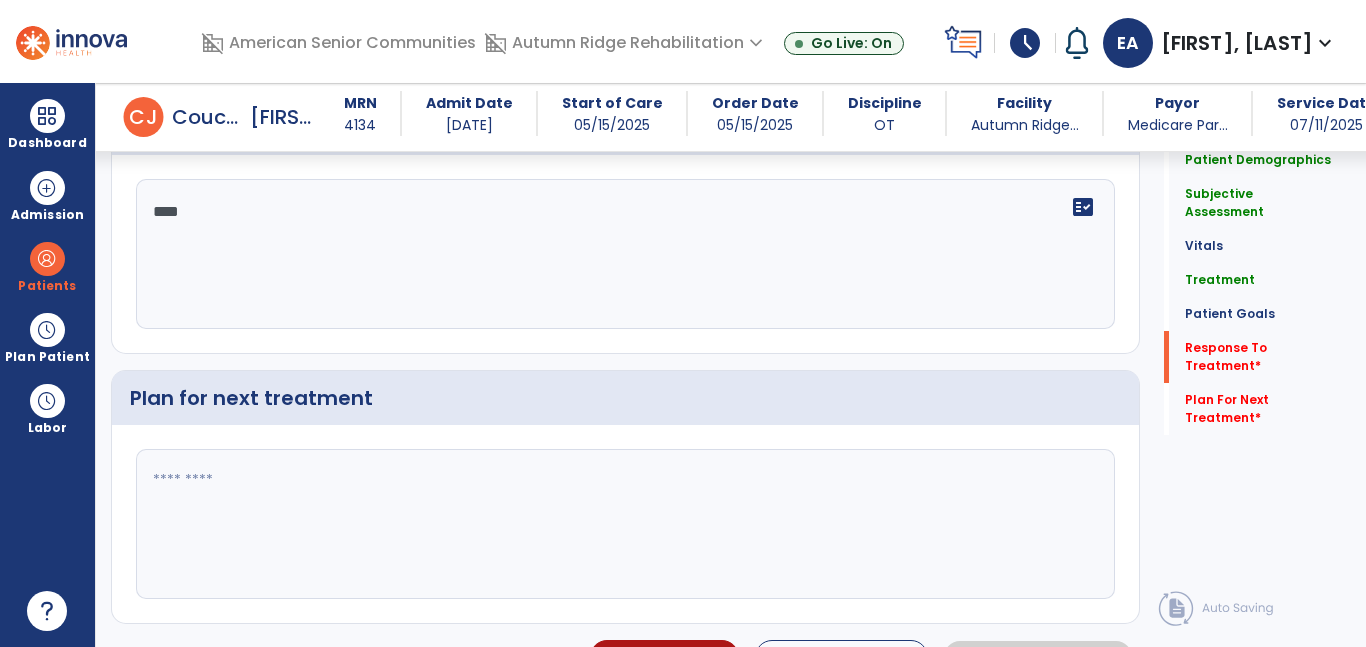 scroll, scrollTop: 3264, scrollLeft: 0, axis: vertical 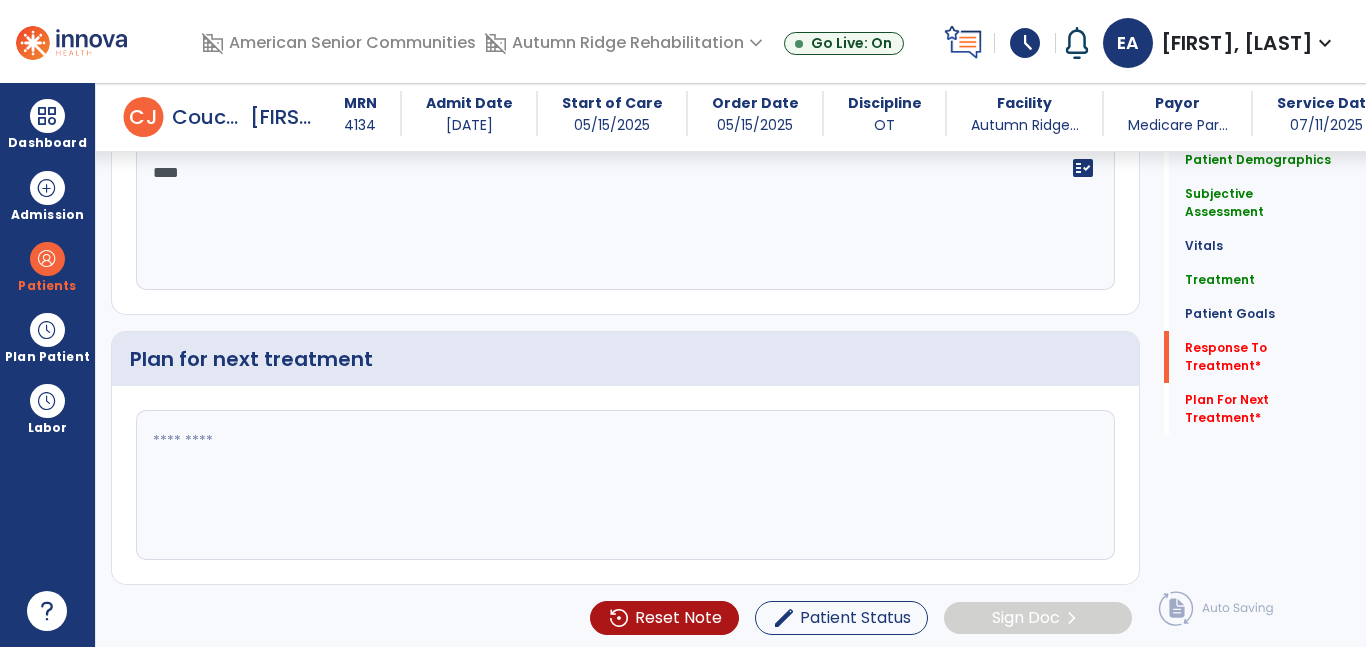 type on "****" 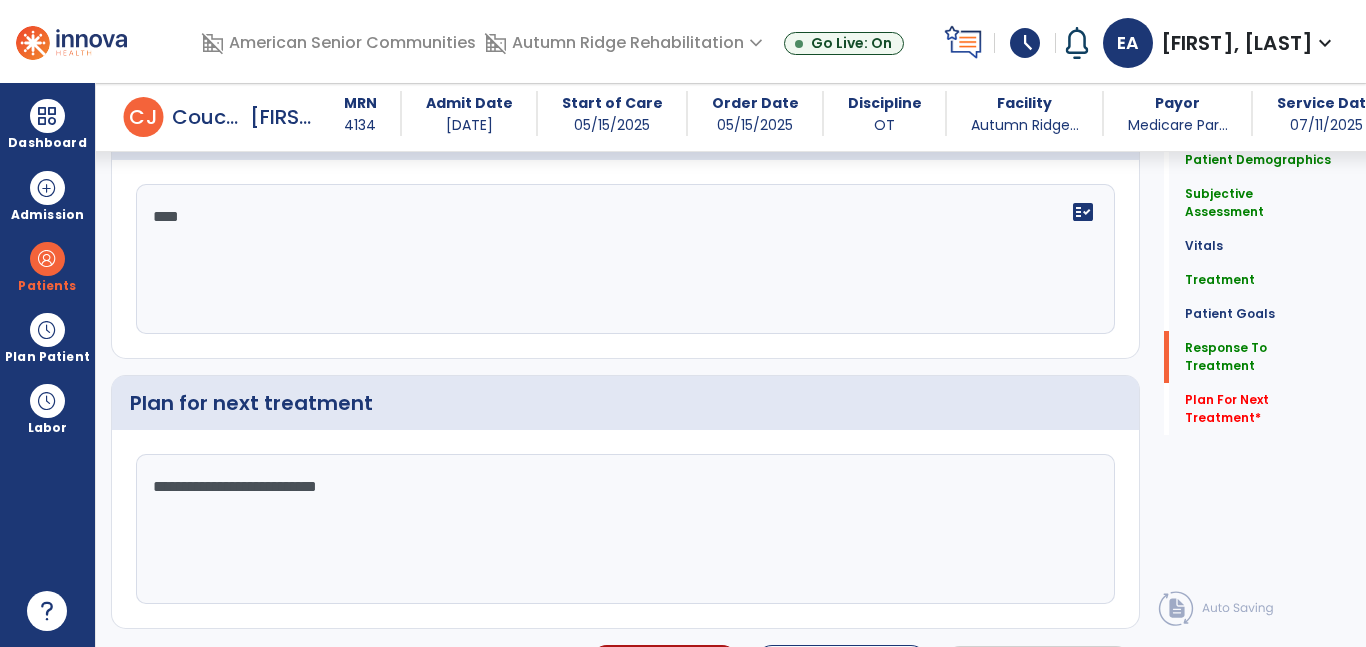 scroll, scrollTop: 3264, scrollLeft: 0, axis: vertical 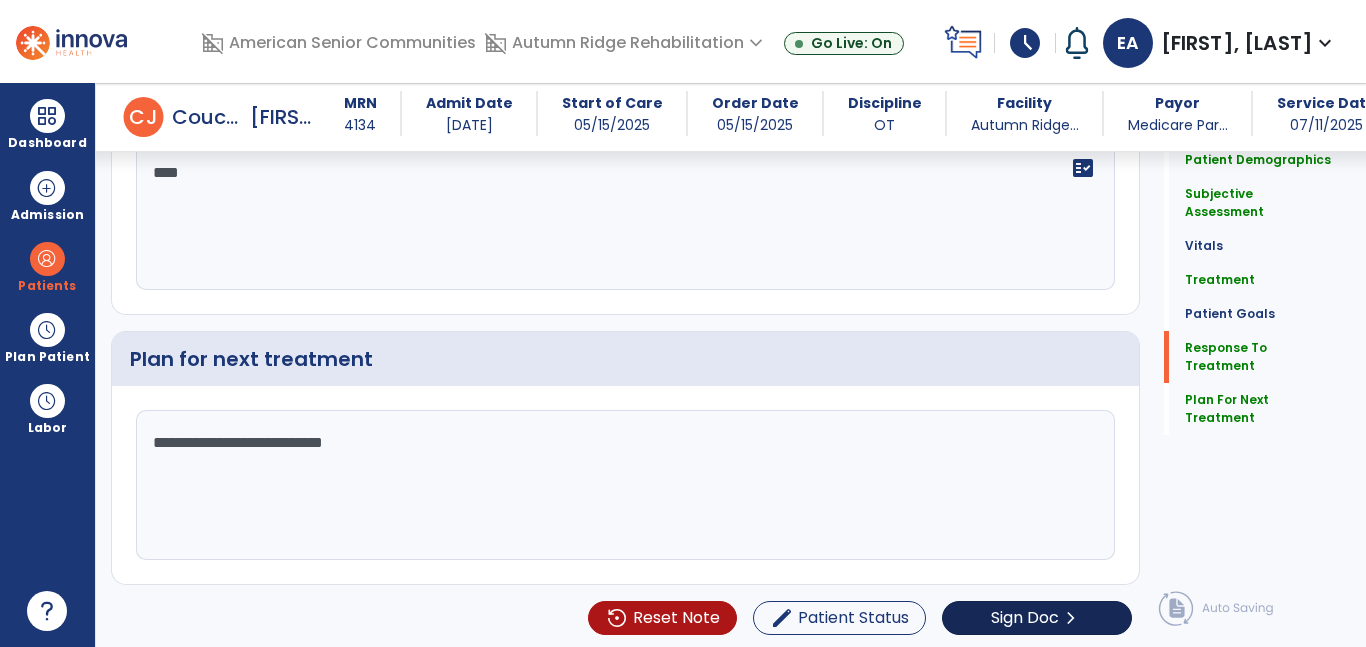 type on "**********" 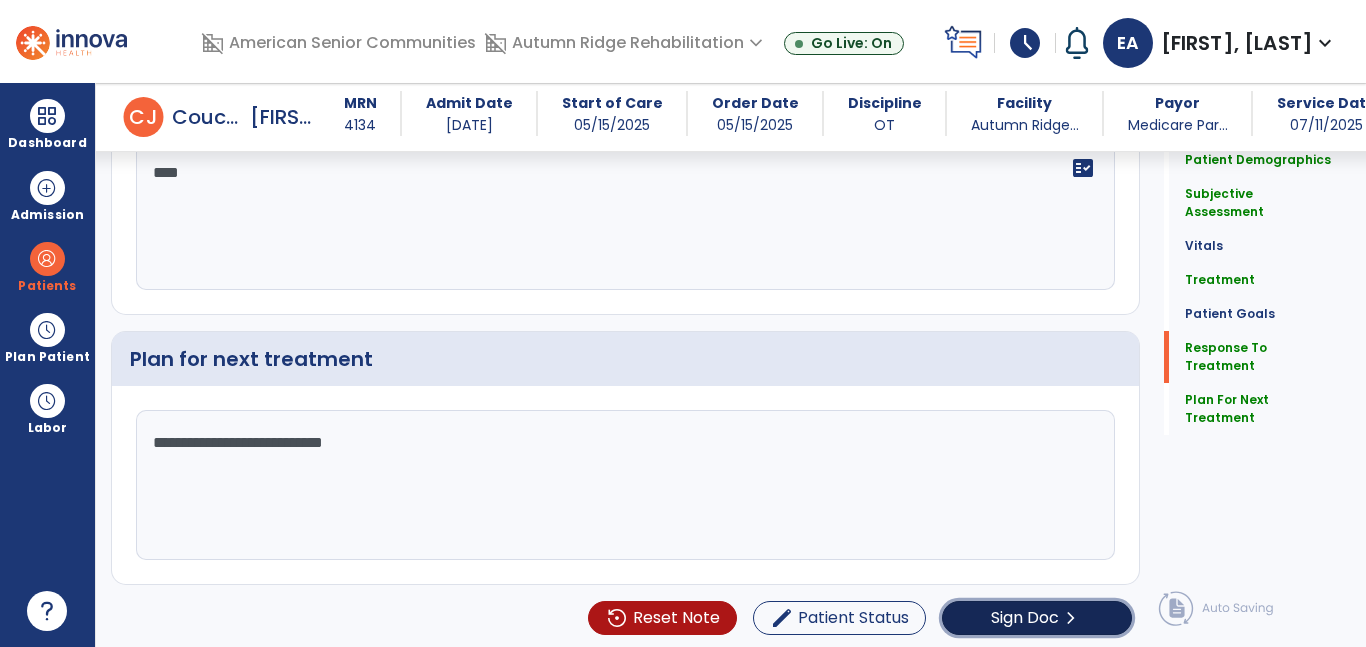 click on "chevron_right" 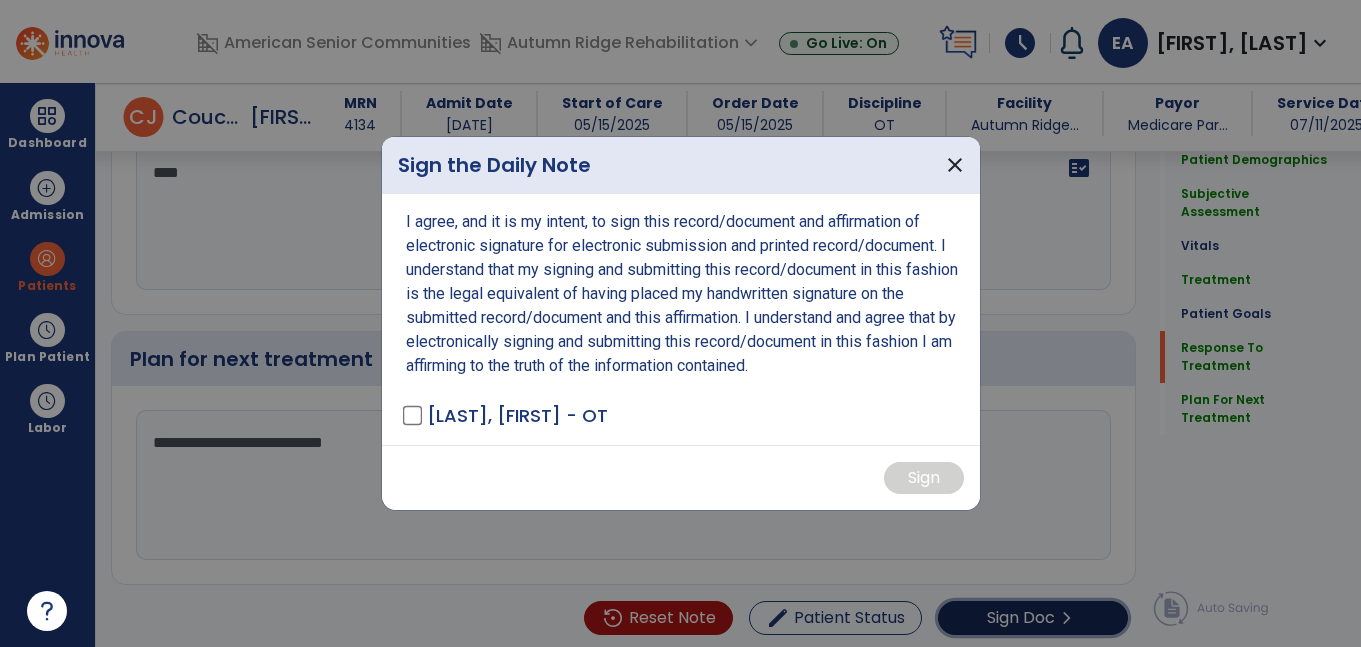 scroll, scrollTop: 3264, scrollLeft: 0, axis: vertical 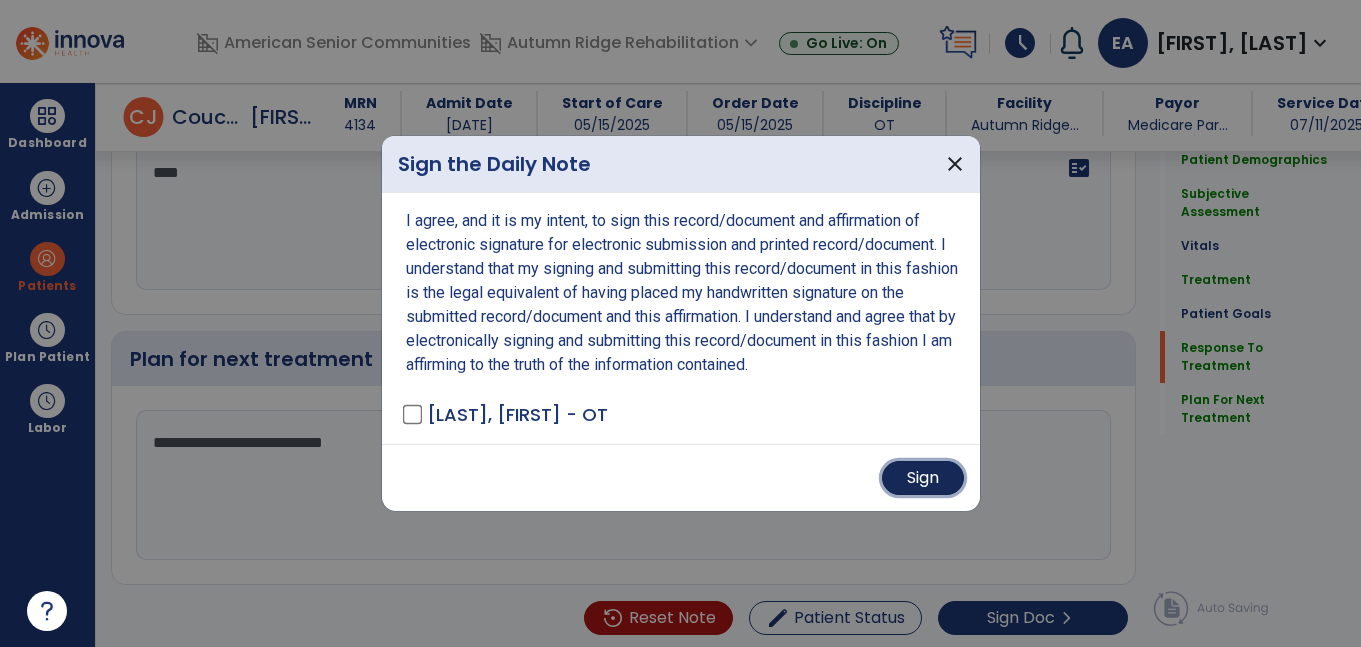 click on "Sign" at bounding box center (923, 478) 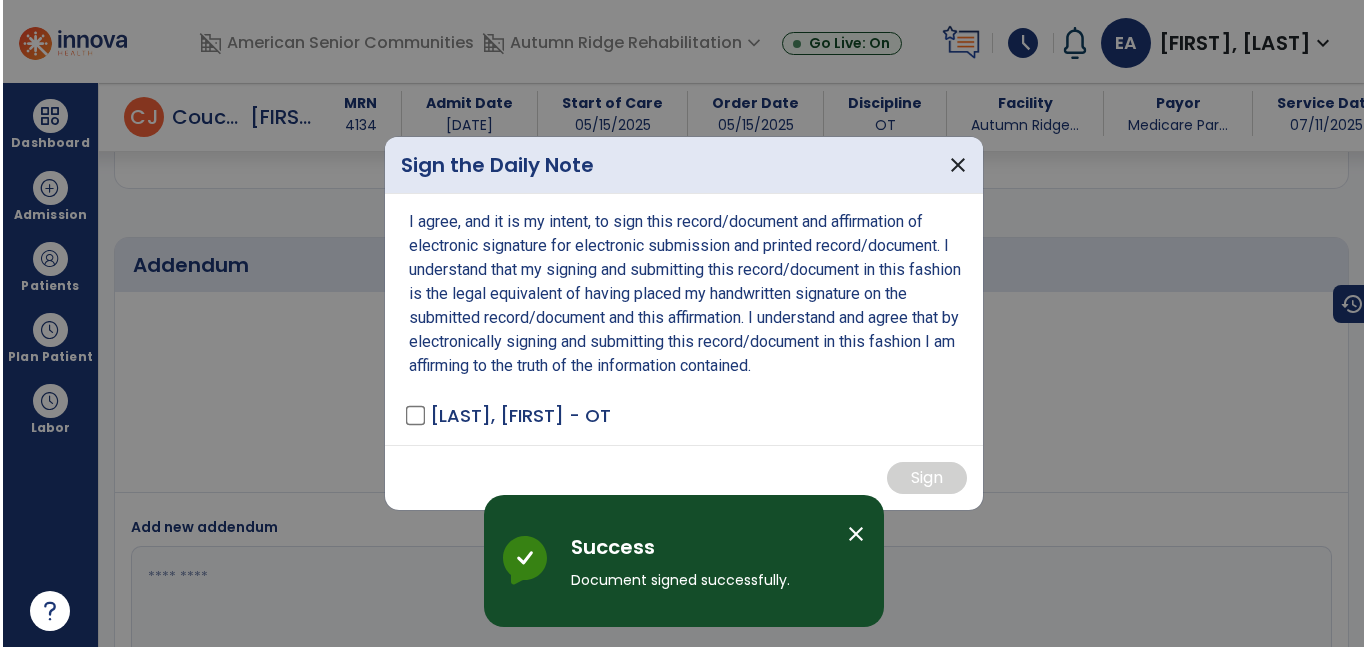 scroll, scrollTop: 4425, scrollLeft: 0, axis: vertical 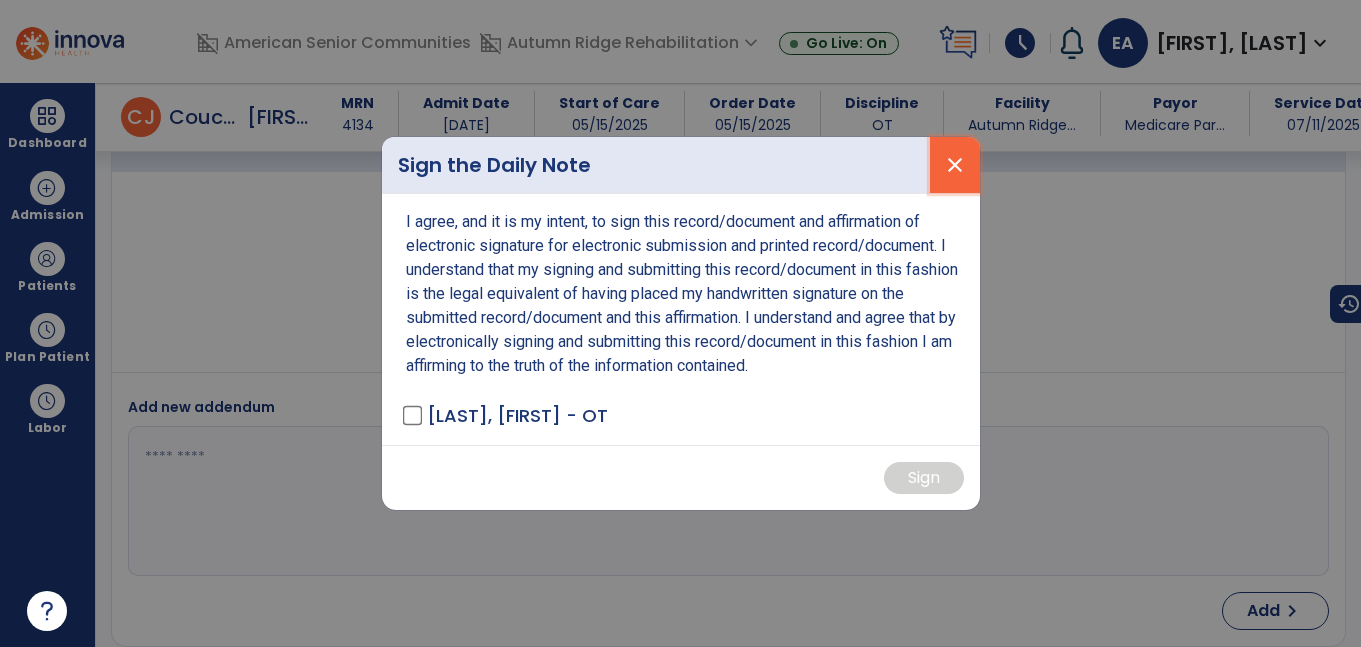 click on "close" at bounding box center [955, 165] 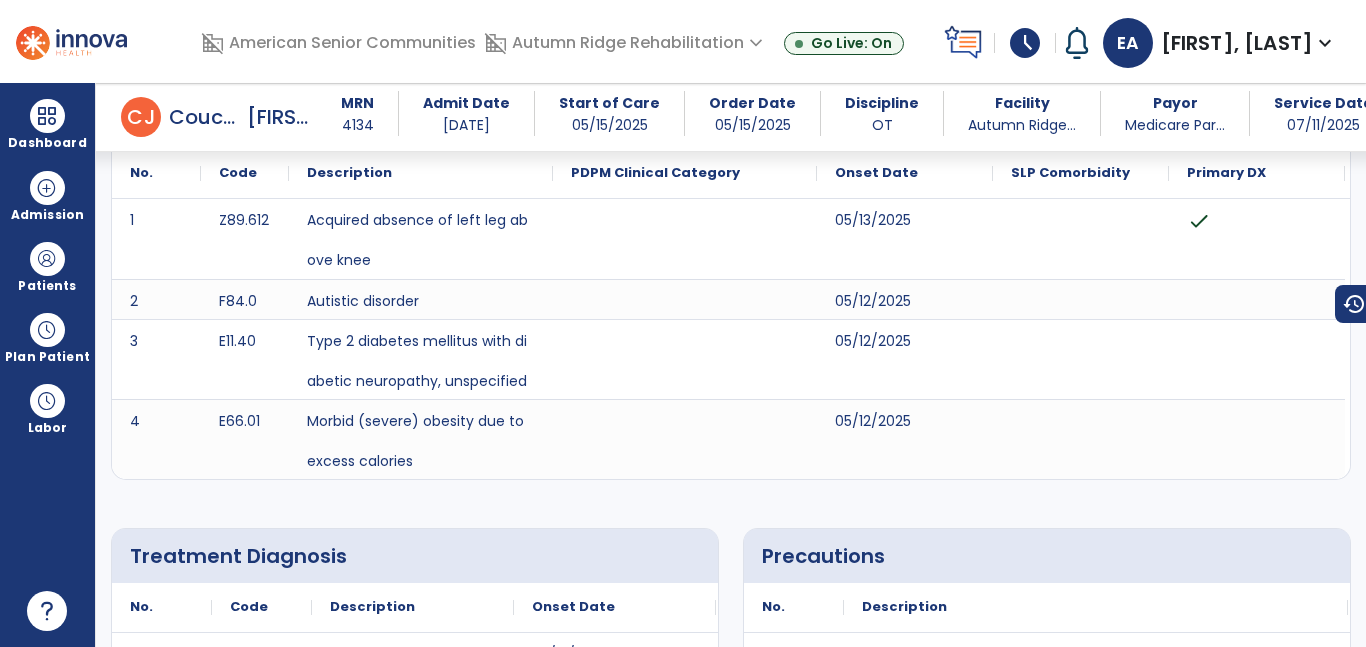 scroll, scrollTop: 0, scrollLeft: 0, axis: both 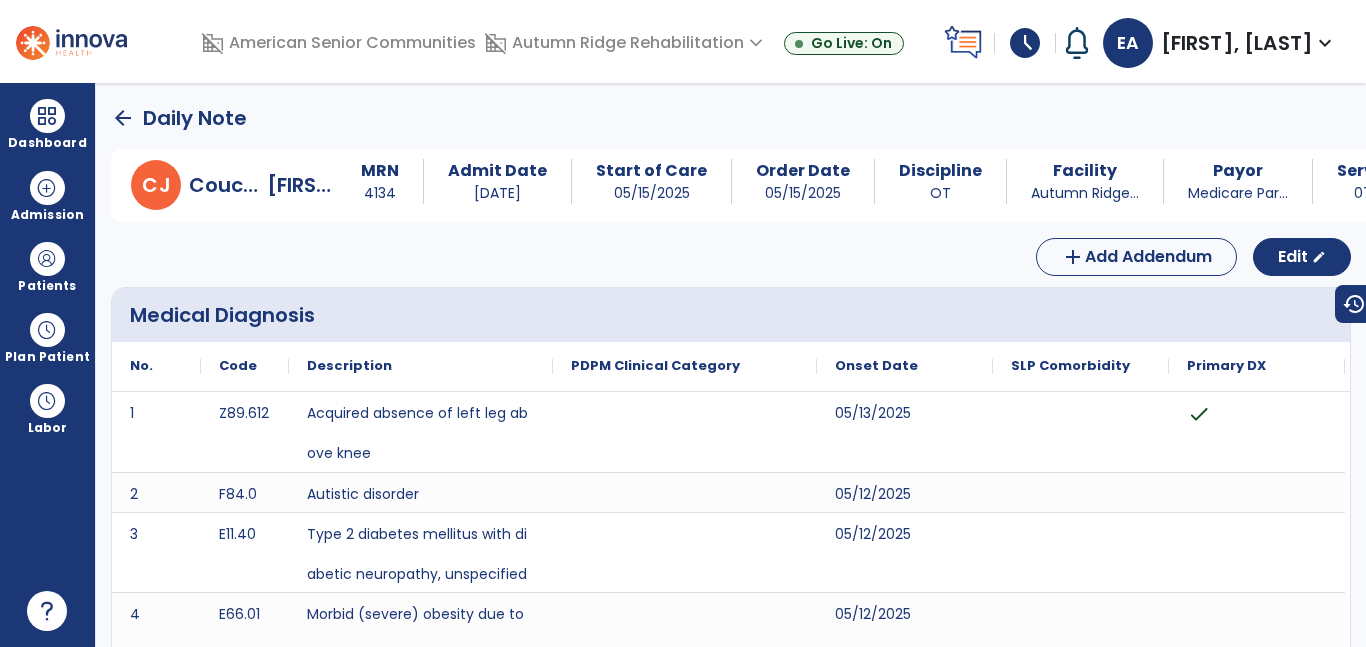 click on "arrow_back" 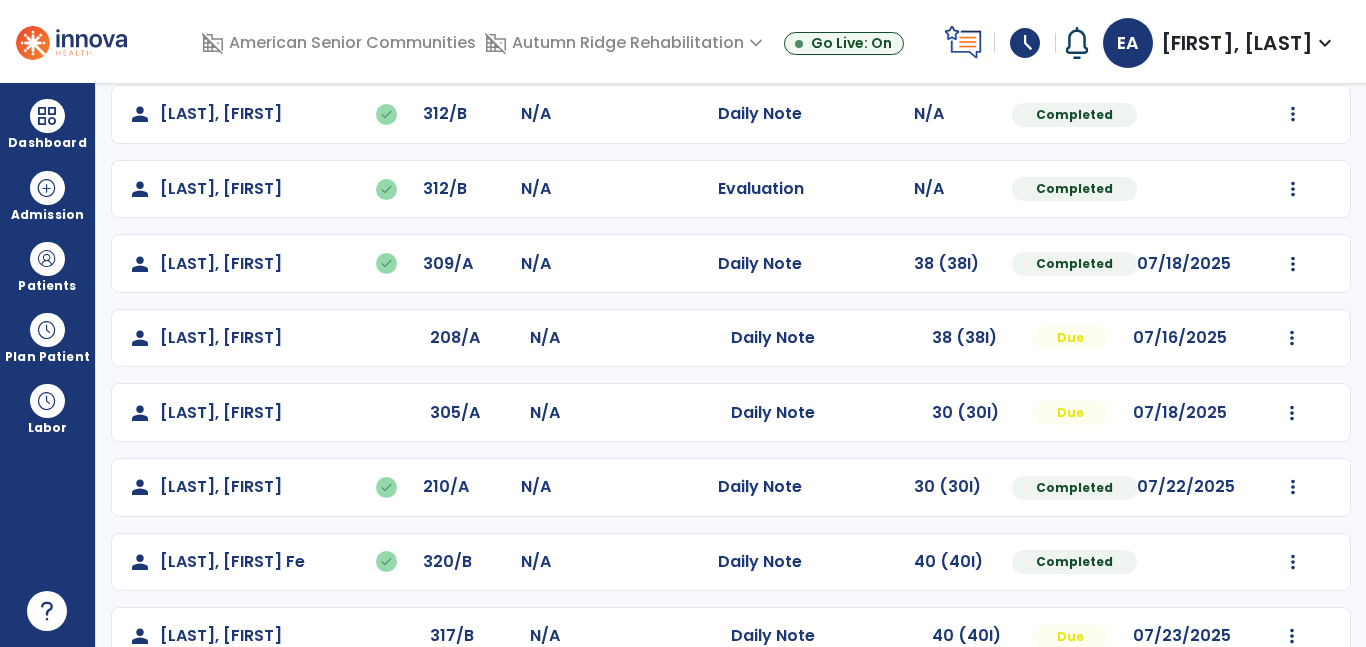 scroll, scrollTop: 738, scrollLeft: 0, axis: vertical 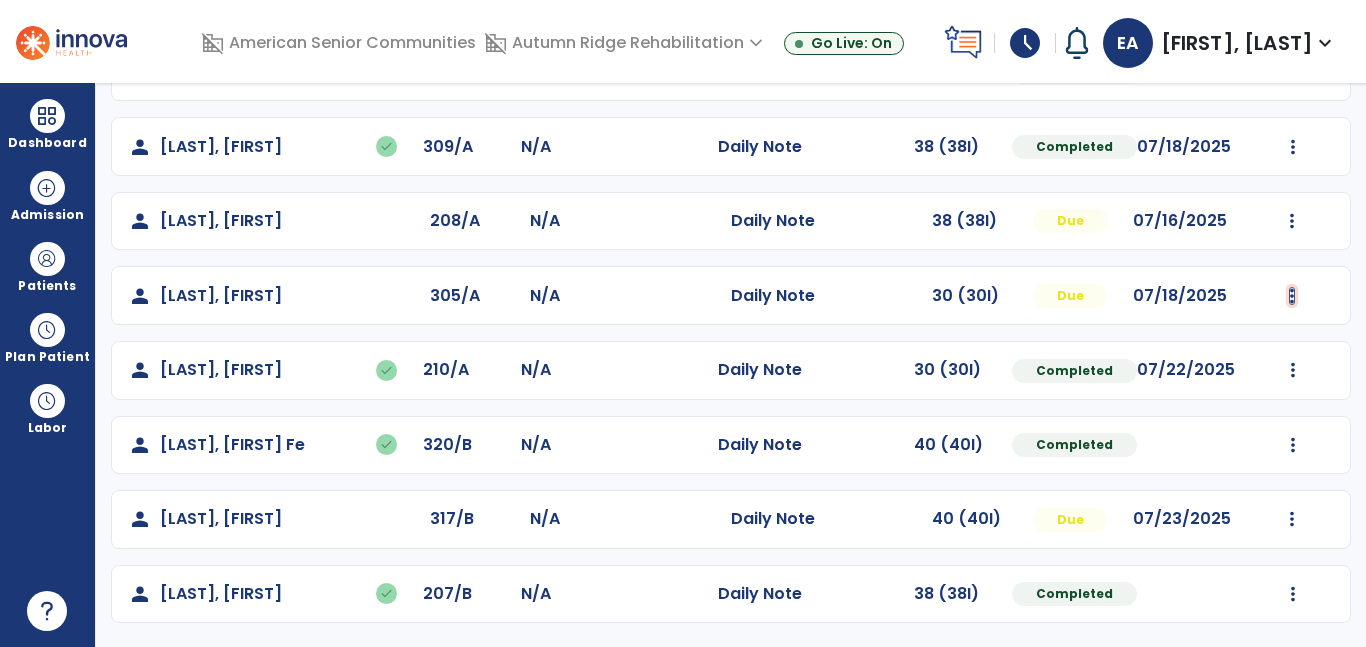 click at bounding box center [1293, -450] 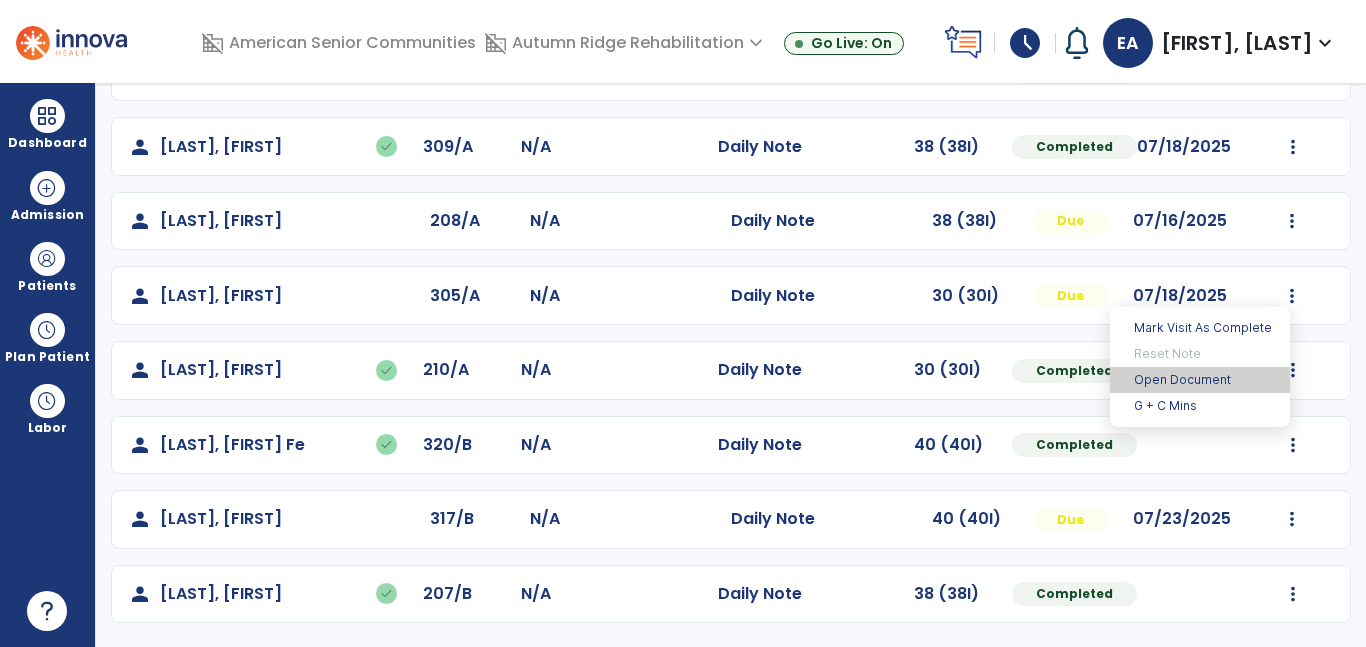 click on "Open Document" at bounding box center [1200, 380] 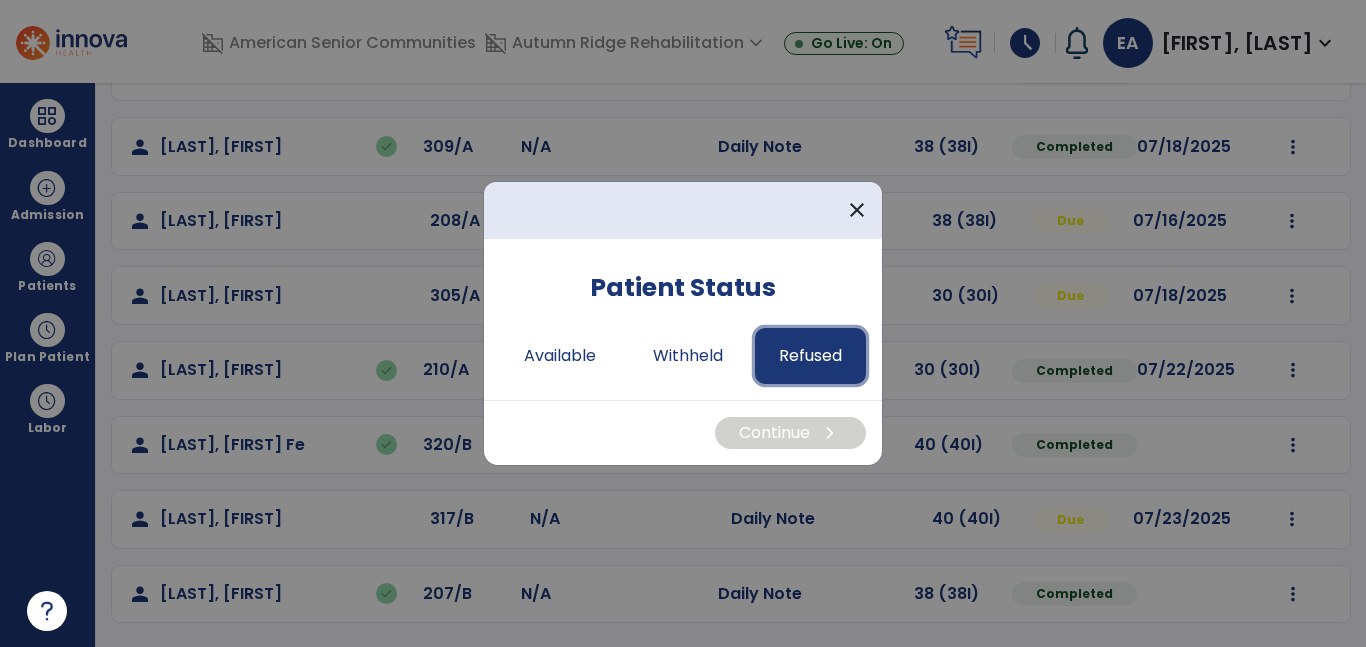 click on "Refused" at bounding box center (810, 356) 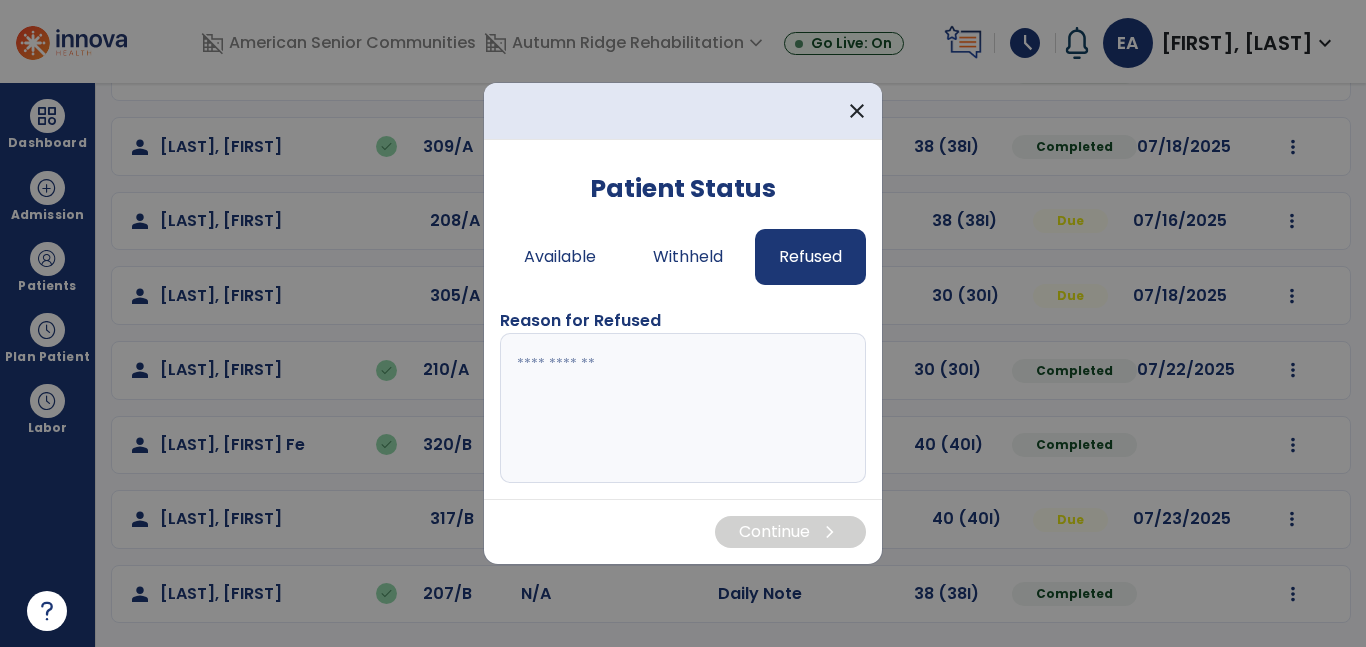 click at bounding box center [683, 408] 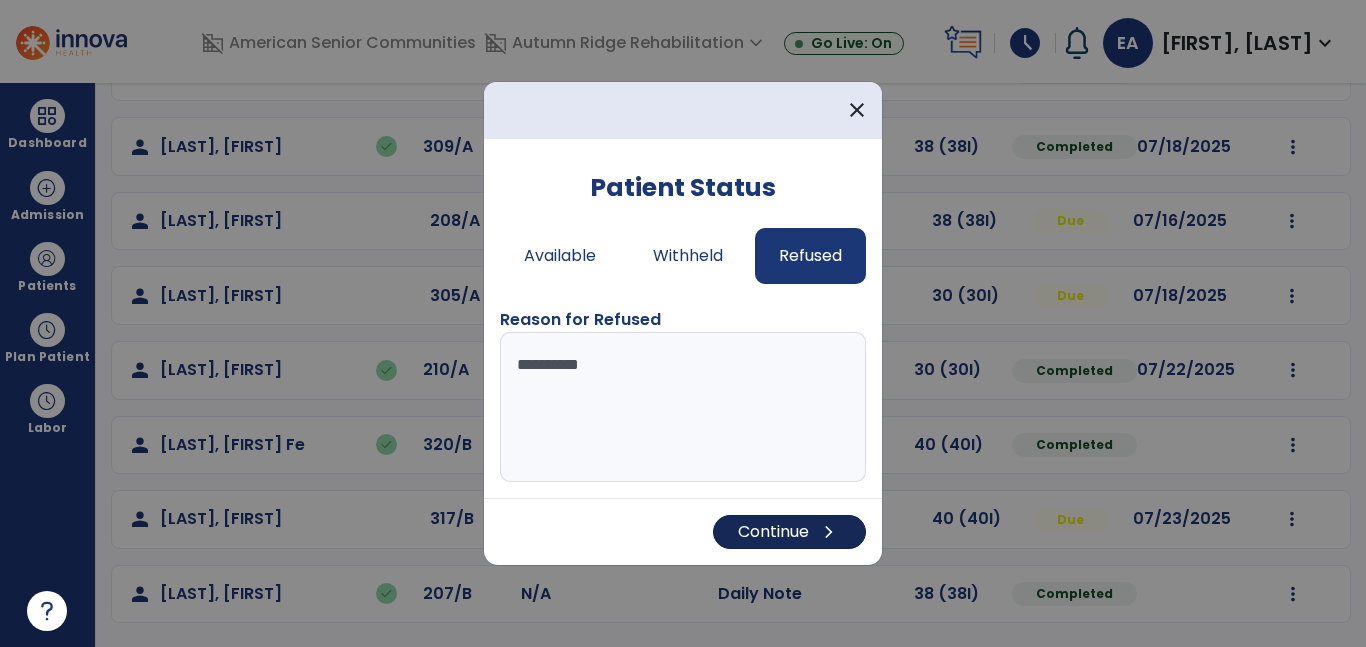 type on "**********" 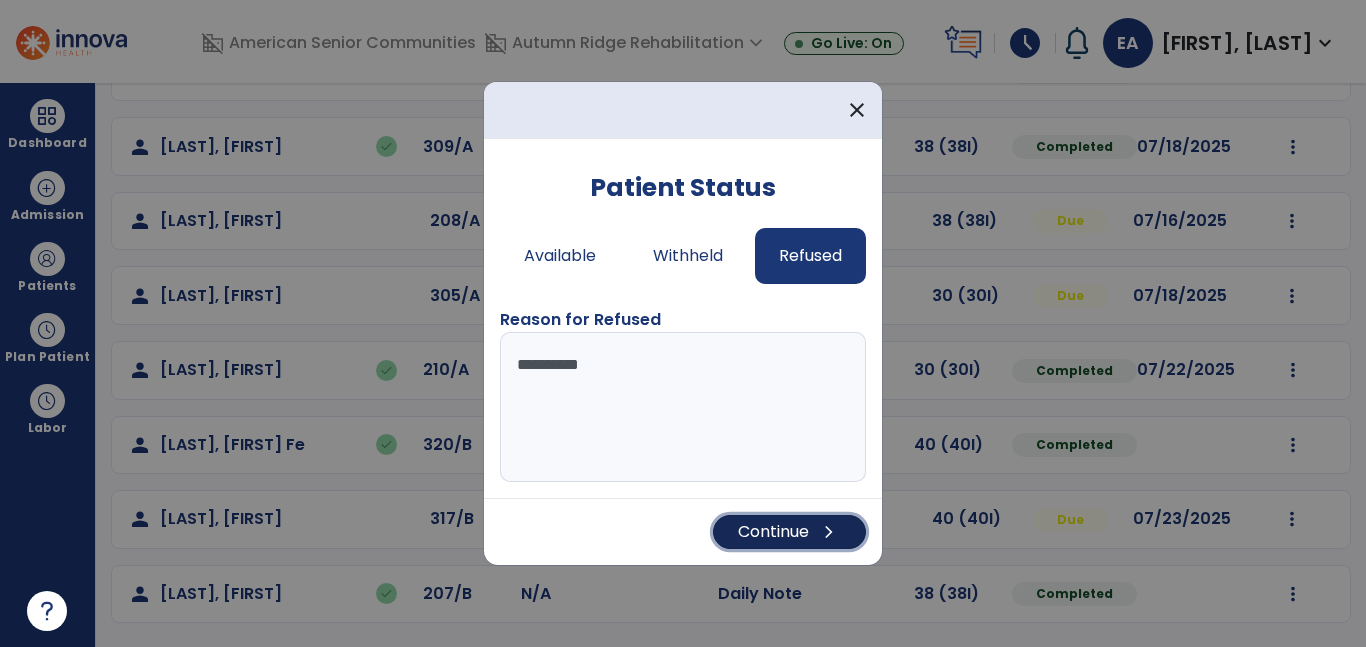 click on "chevron_right" at bounding box center [829, 532] 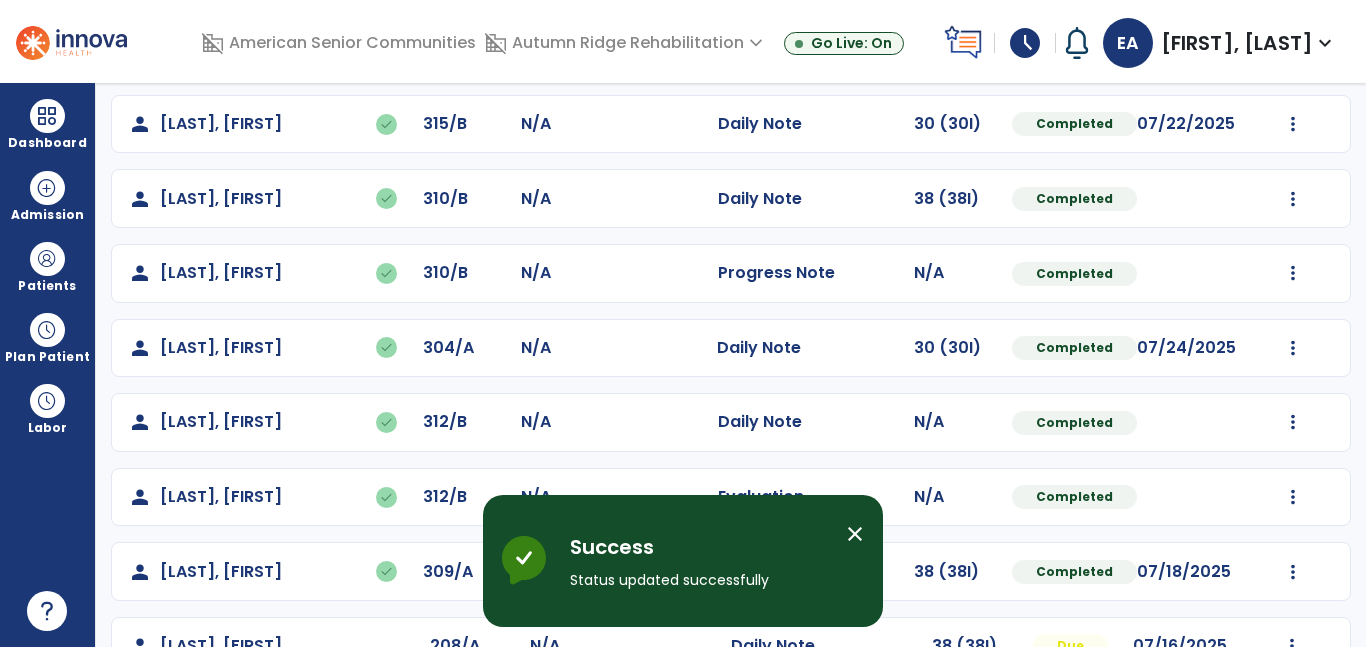 scroll, scrollTop: 738, scrollLeft: 0, axis: vertical 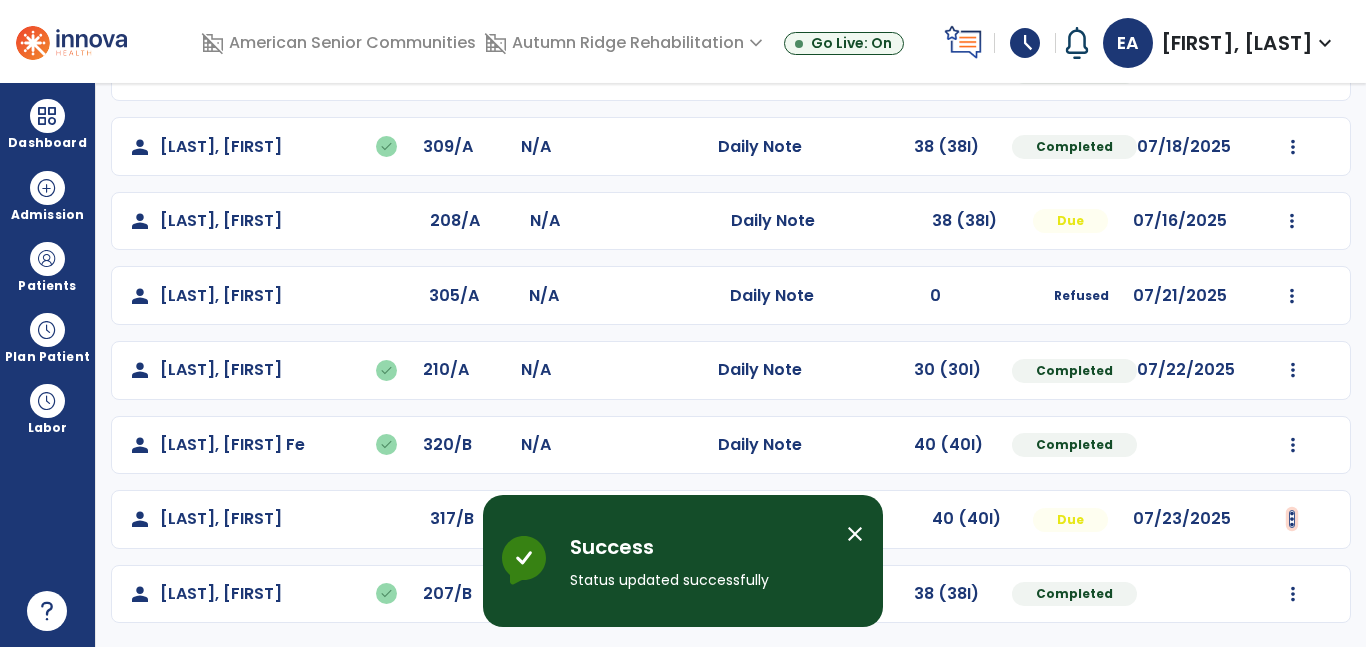 click at bounding box center [1293, -450] 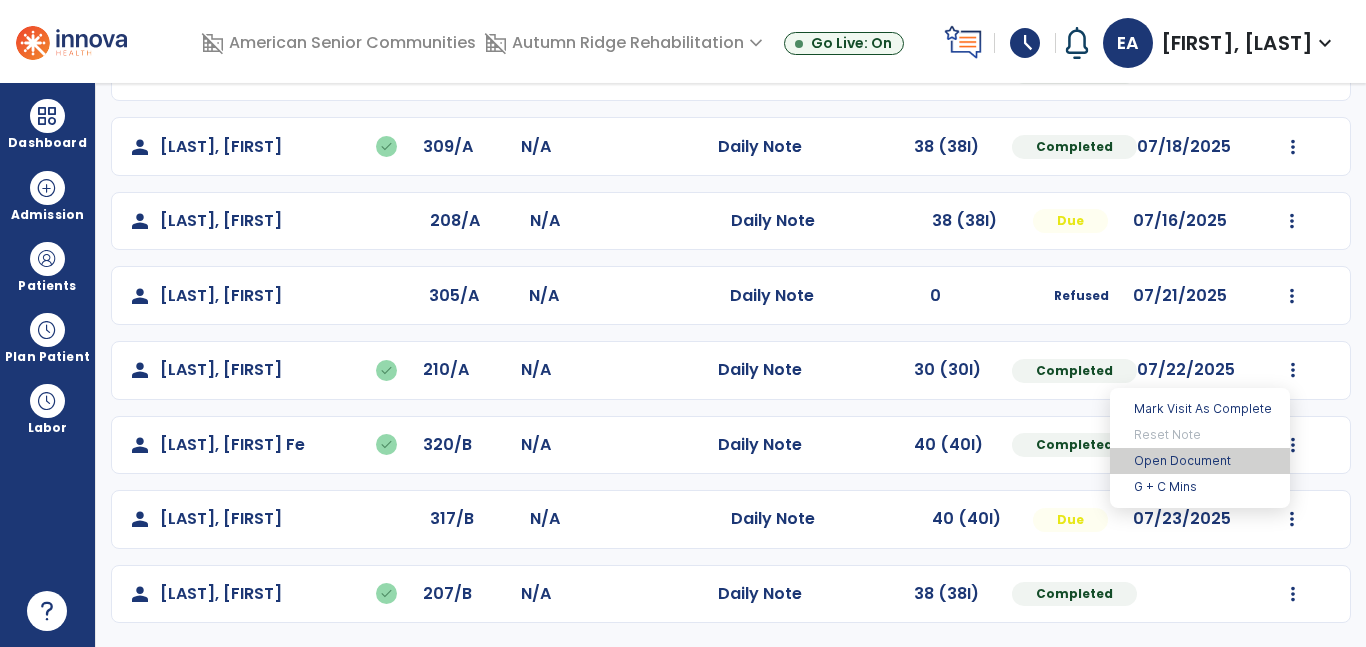 click on "Open Document" at bounding box center [1200, 461] 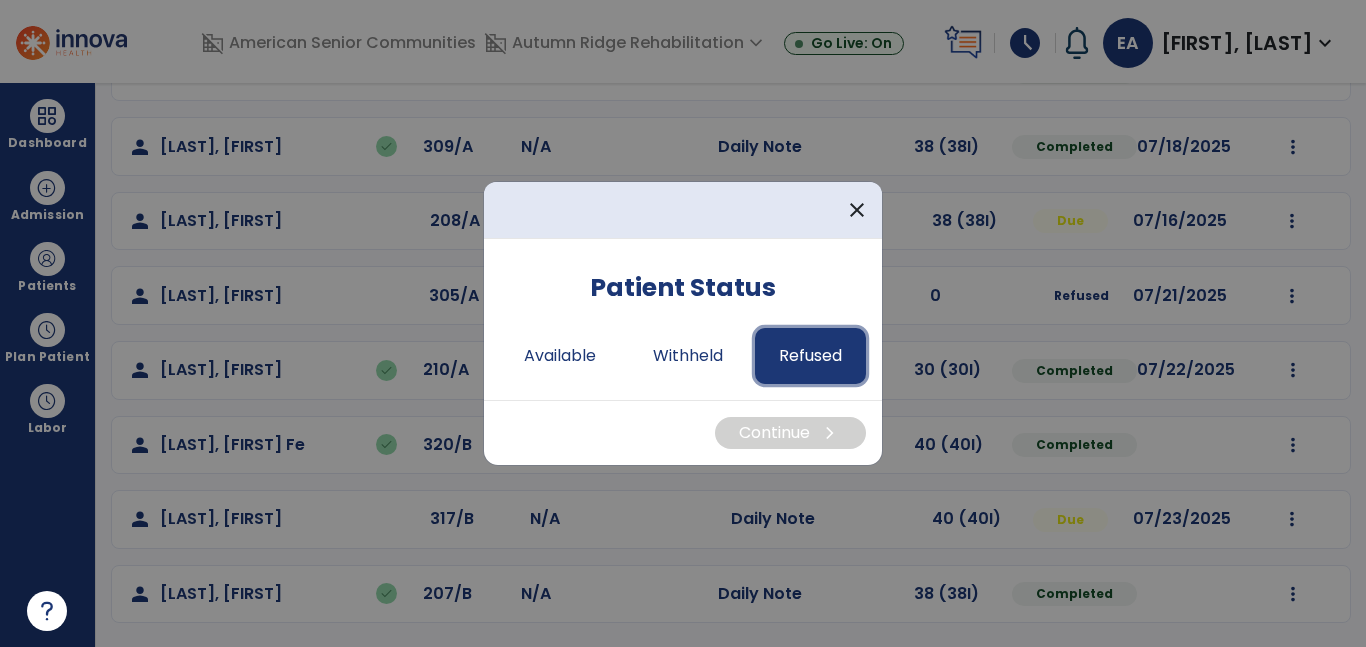 click on "Refused" at bounding box center (810, 356) 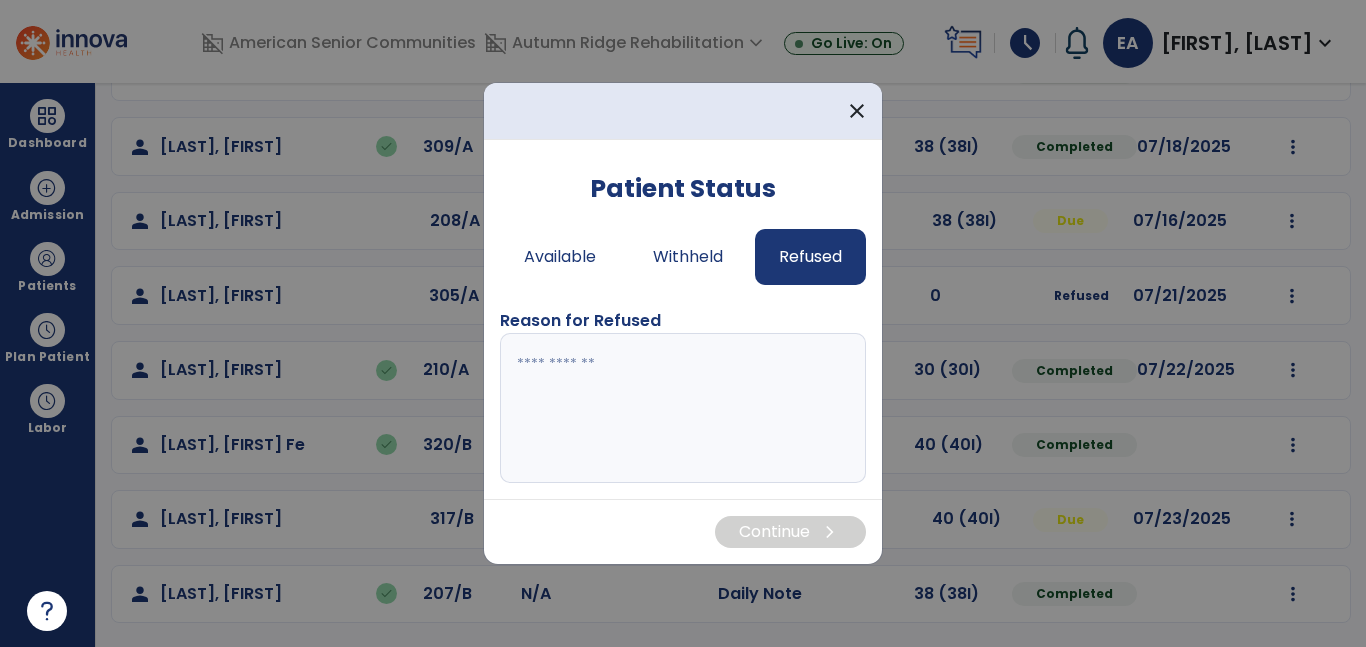click at bounding box center [683, 408] 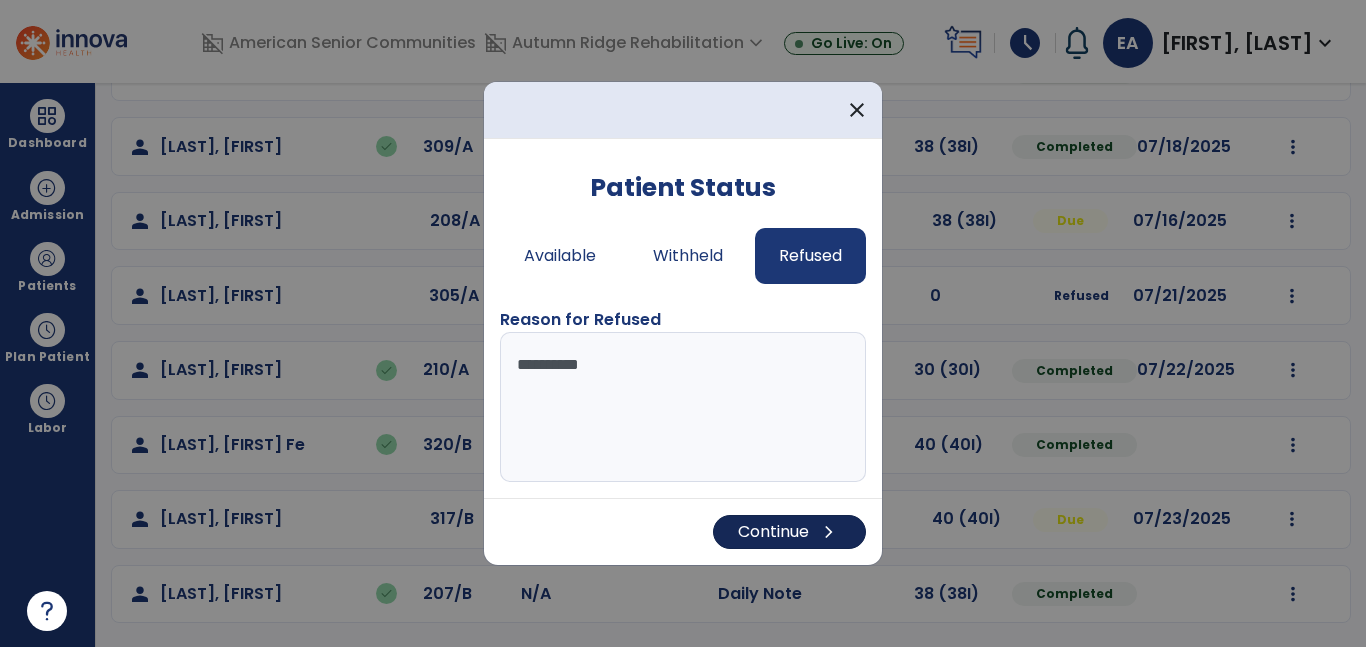 type on "**********" 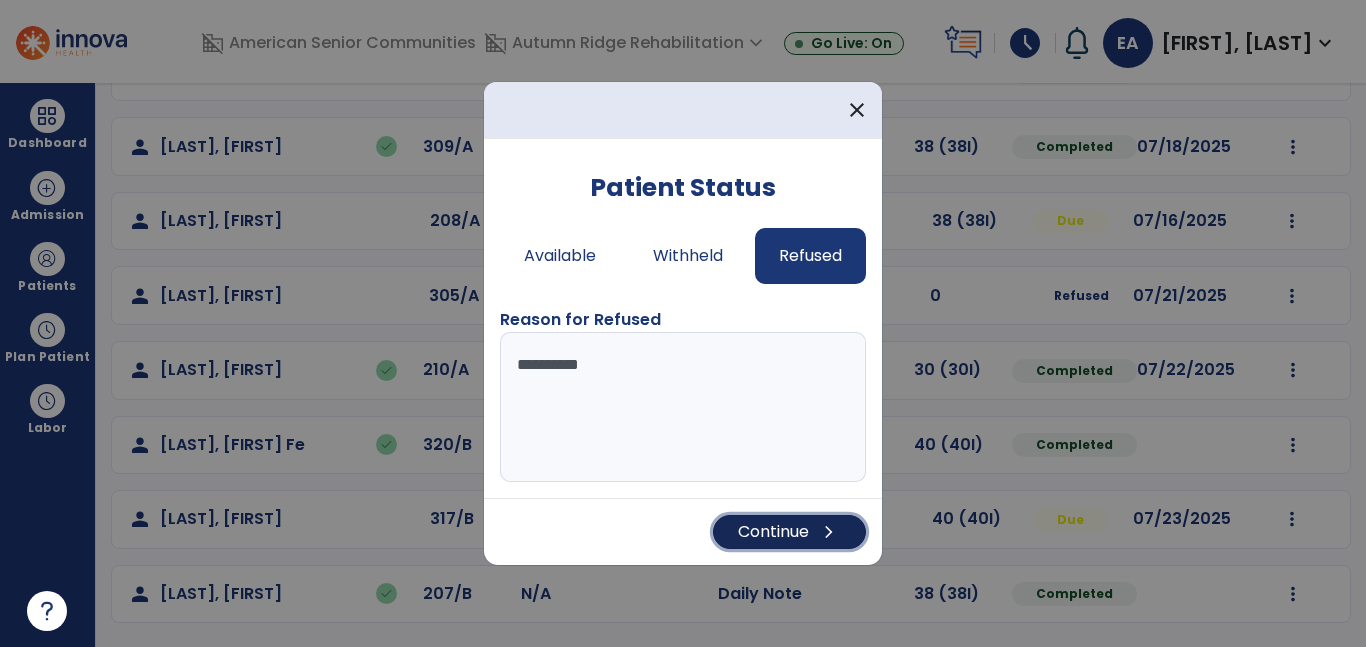 click on "Continue   chevron_right" at bounding box center [789, 532] 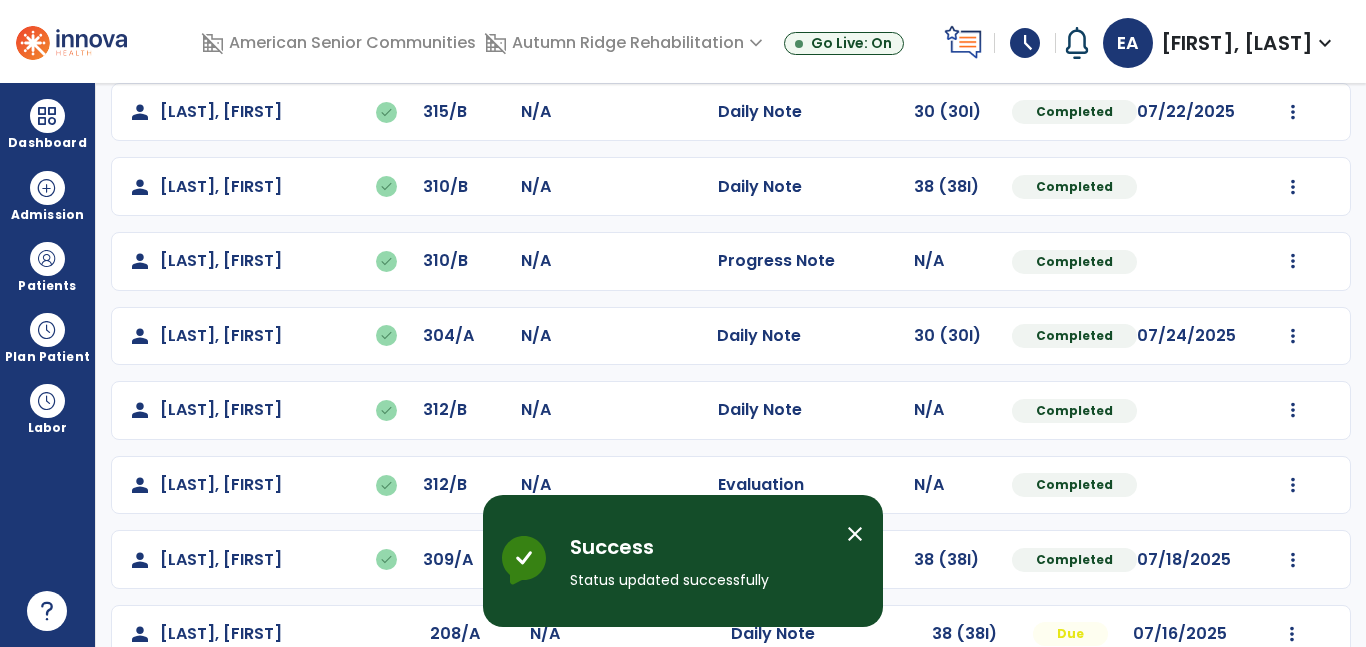scroll, scrollTop: 738, scrollLeft: 0, axis: vertical 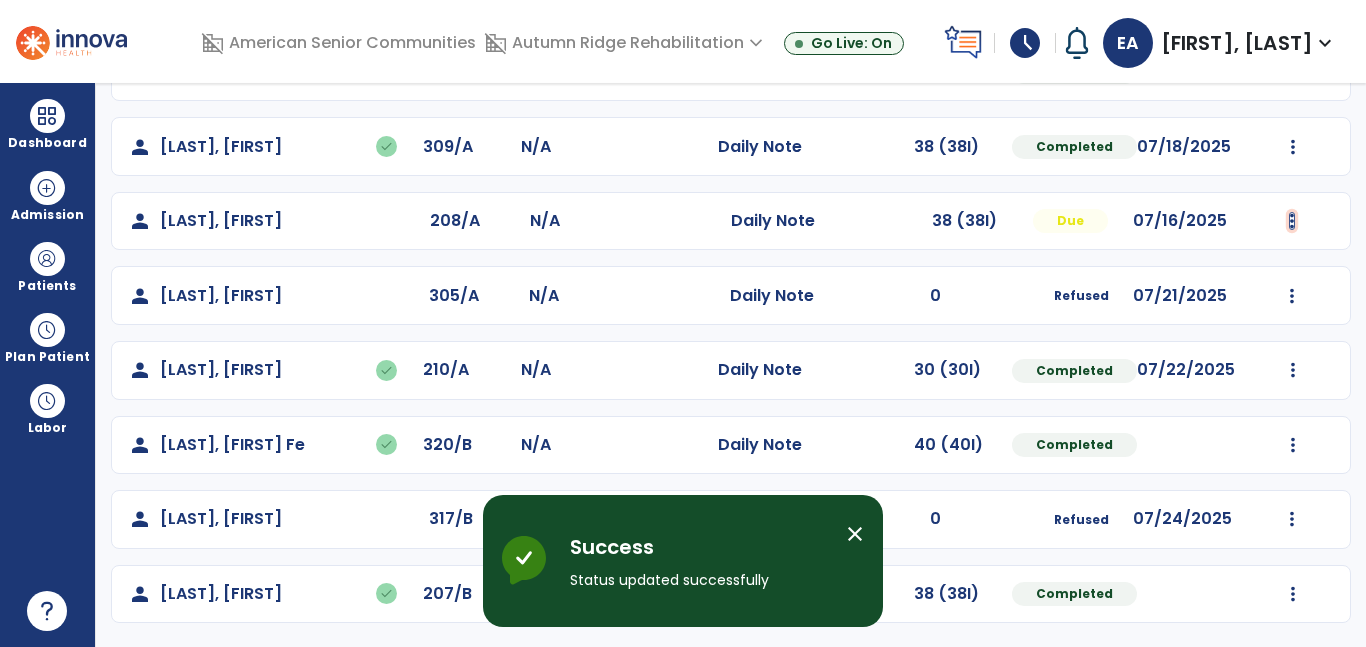 click at bounding box center [1293, -450] 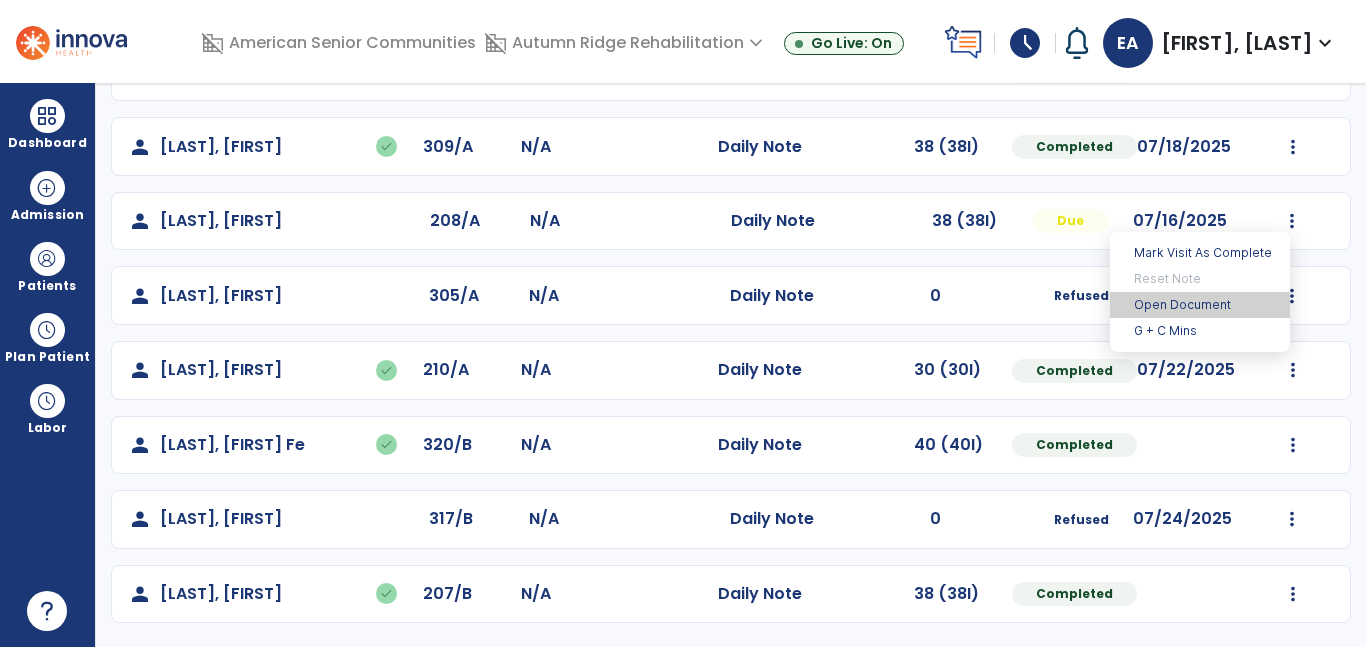 click on "Open Document" at bounding box center [1200, 305] 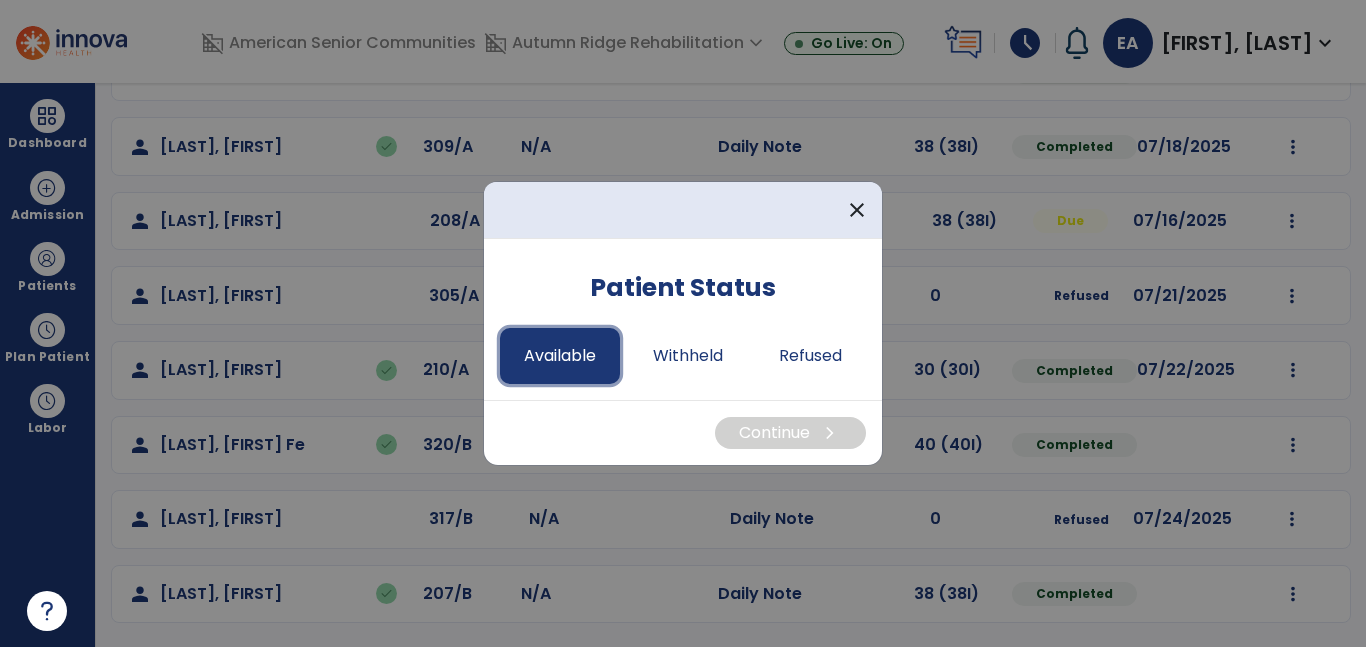 click on "Available" at bounding box center (560, 356) 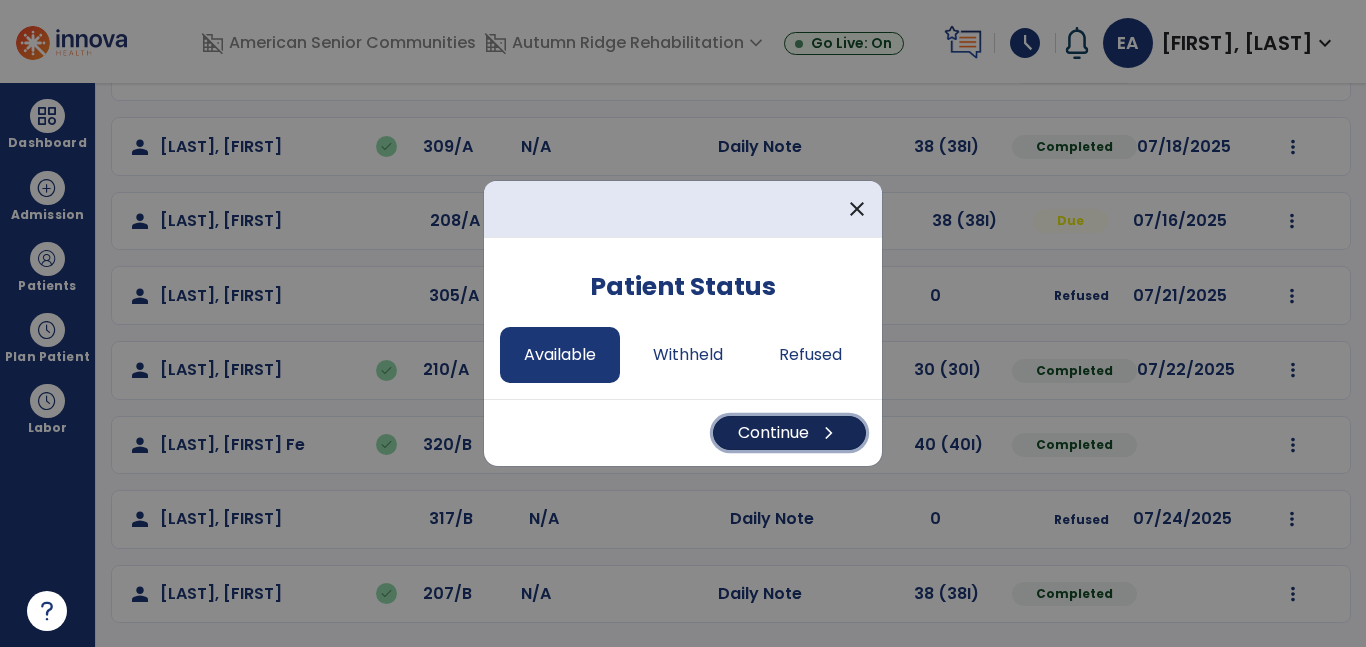 click on "chevron_right" at bounding box center (829, 433) 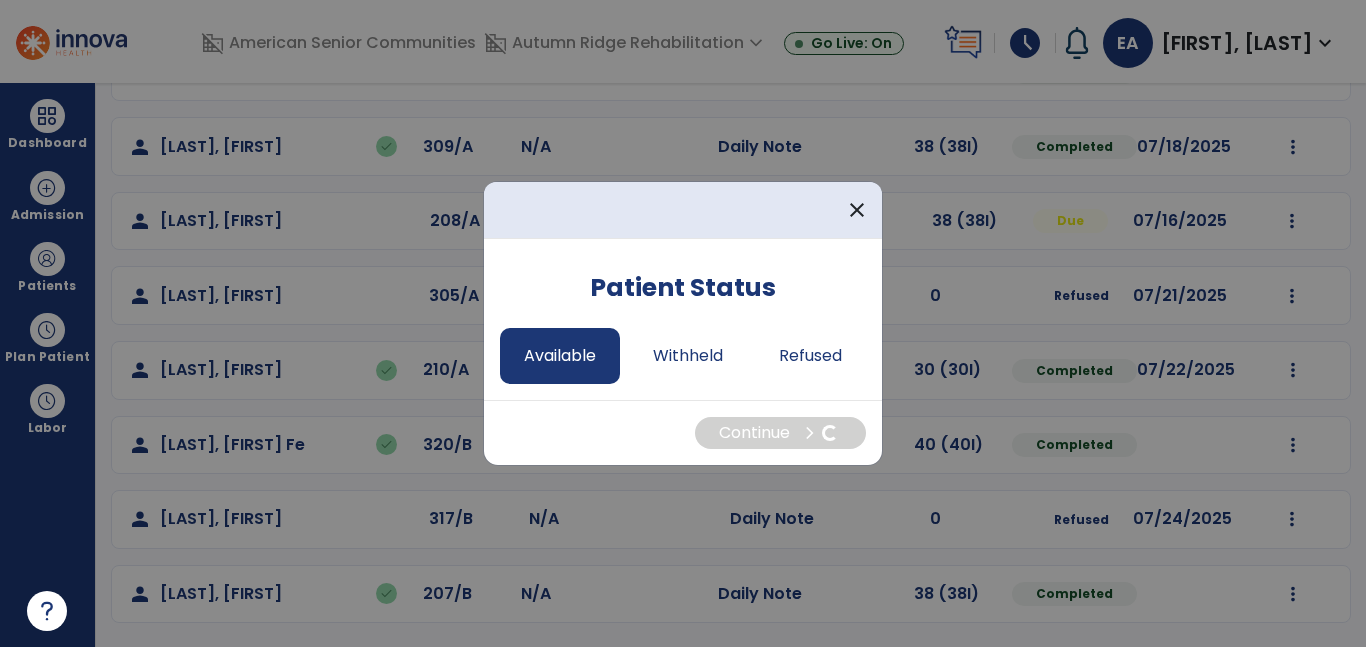 select on "*" 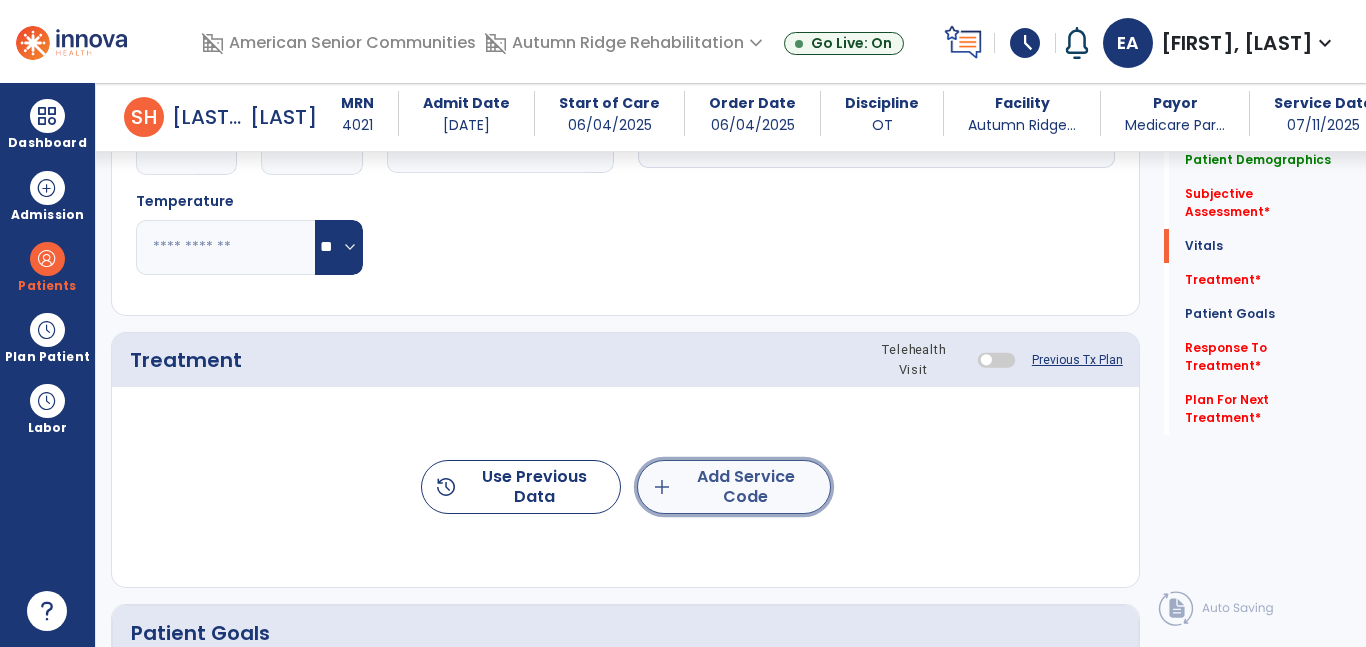 click on "add  Add Service Code" 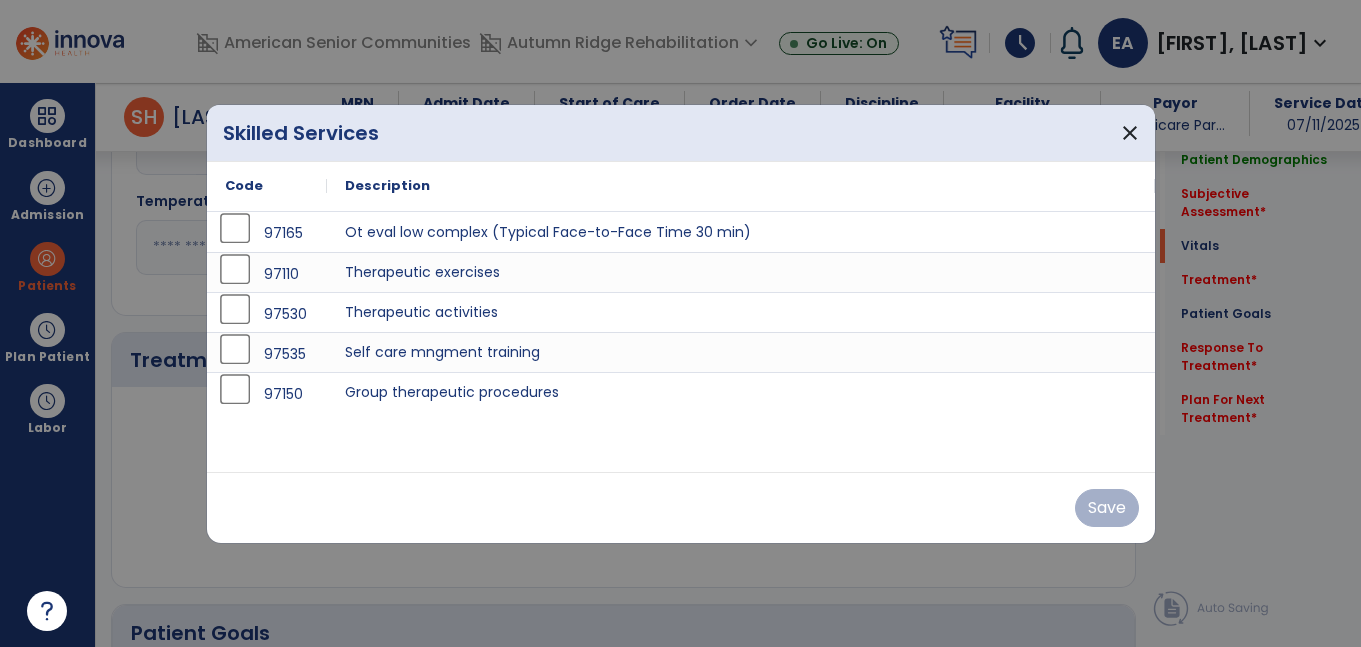 scroll, scrollTop: 997, scrollLeft: 0, axis: vertical 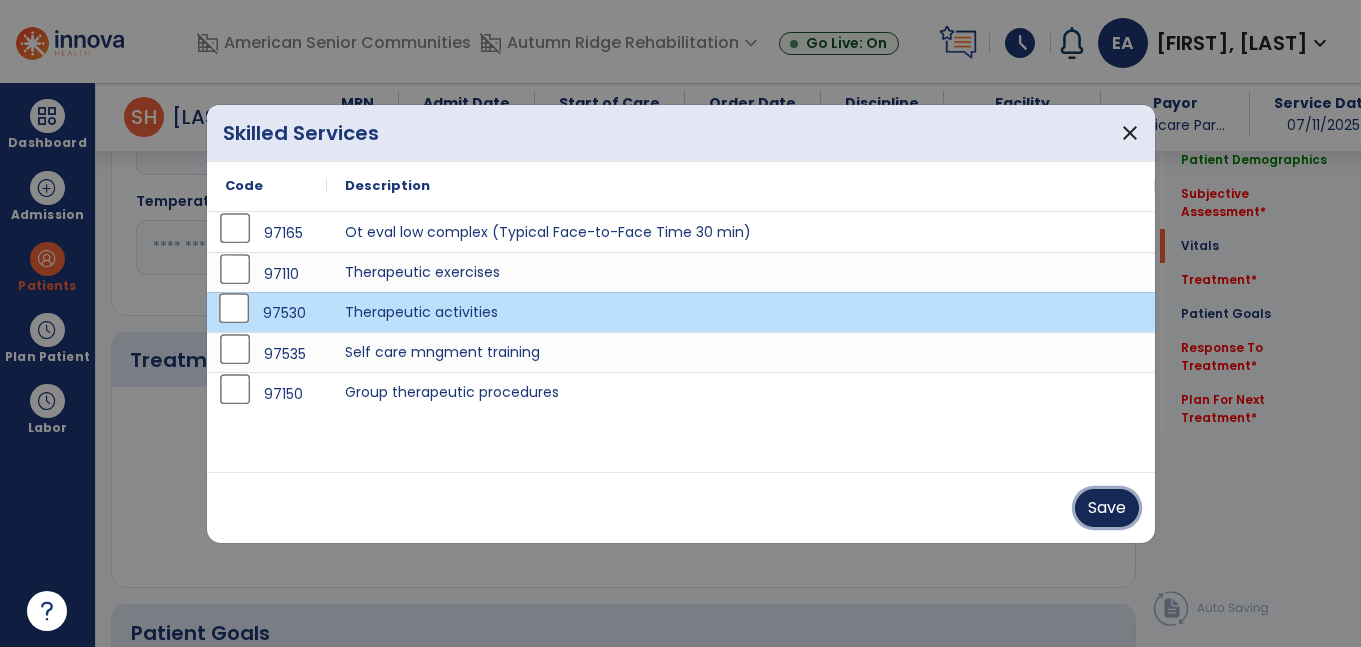 click on "Save" at bounding box center (1107, 508) 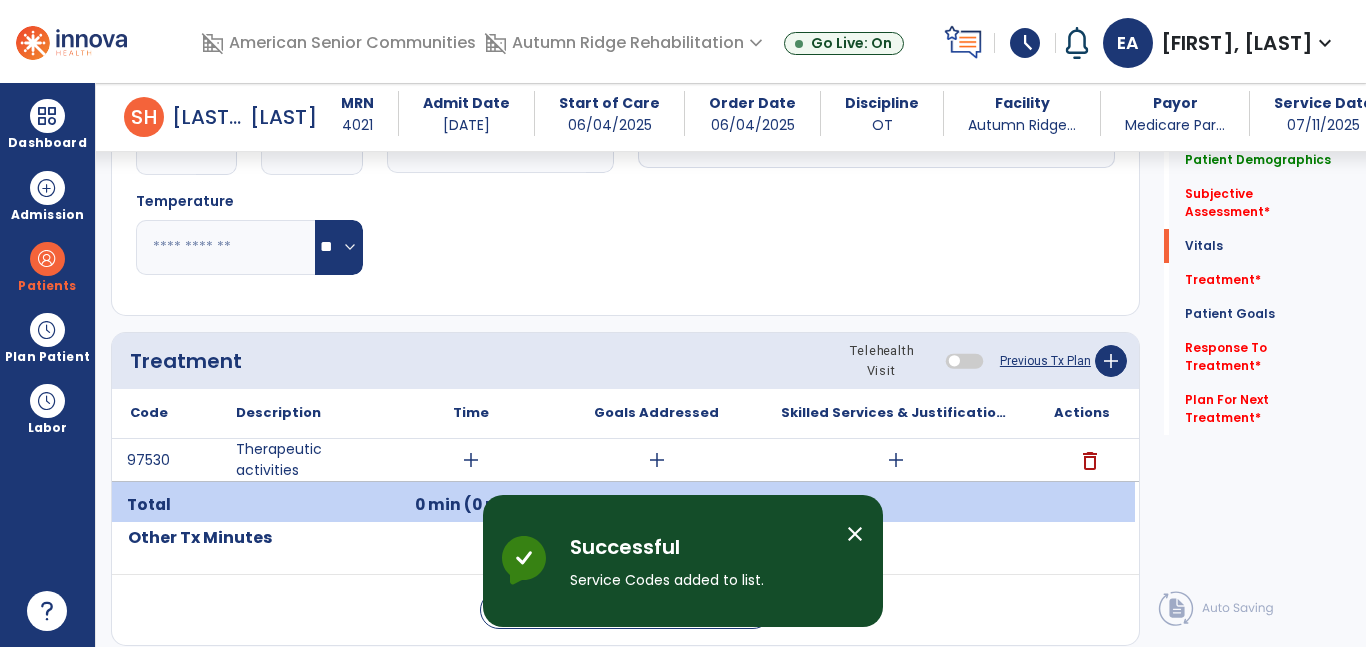 click on "add" at bounding box center [471, 460] 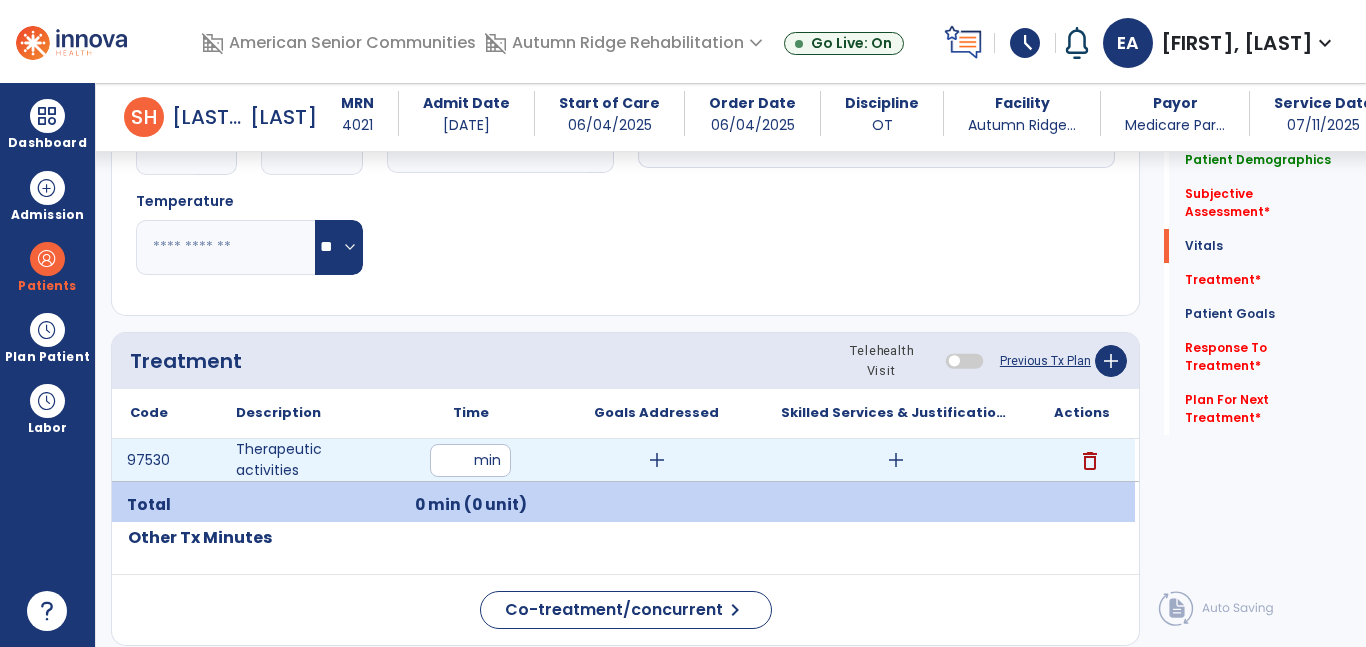 type on "**" 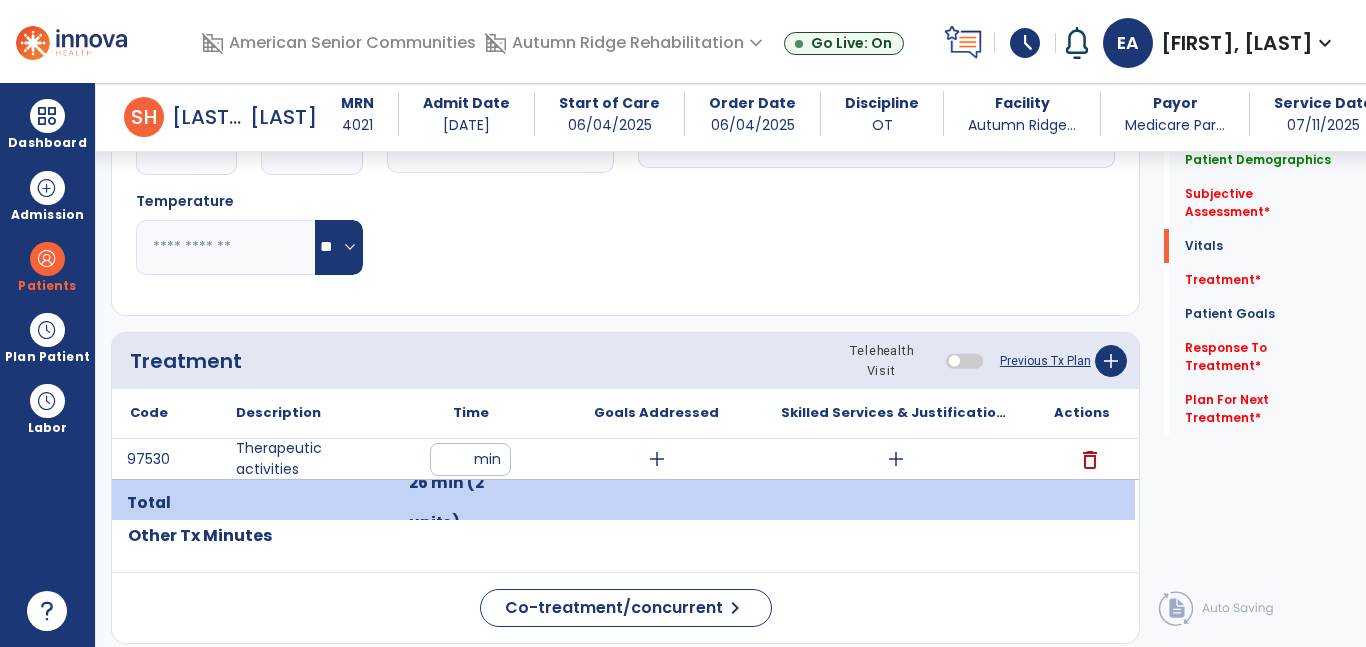 click on "add" at bounding box center (896, 459) 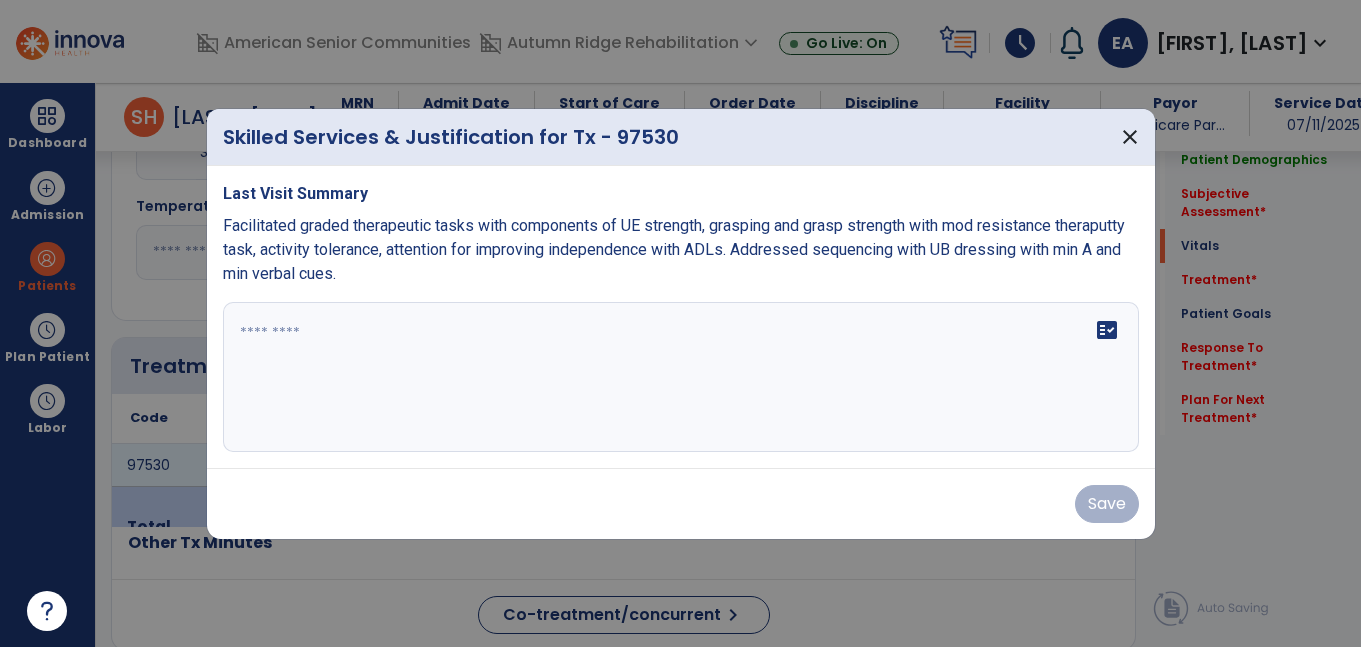 scroll, scrollTop: 997, scrollLeft: 0, axis: vertical 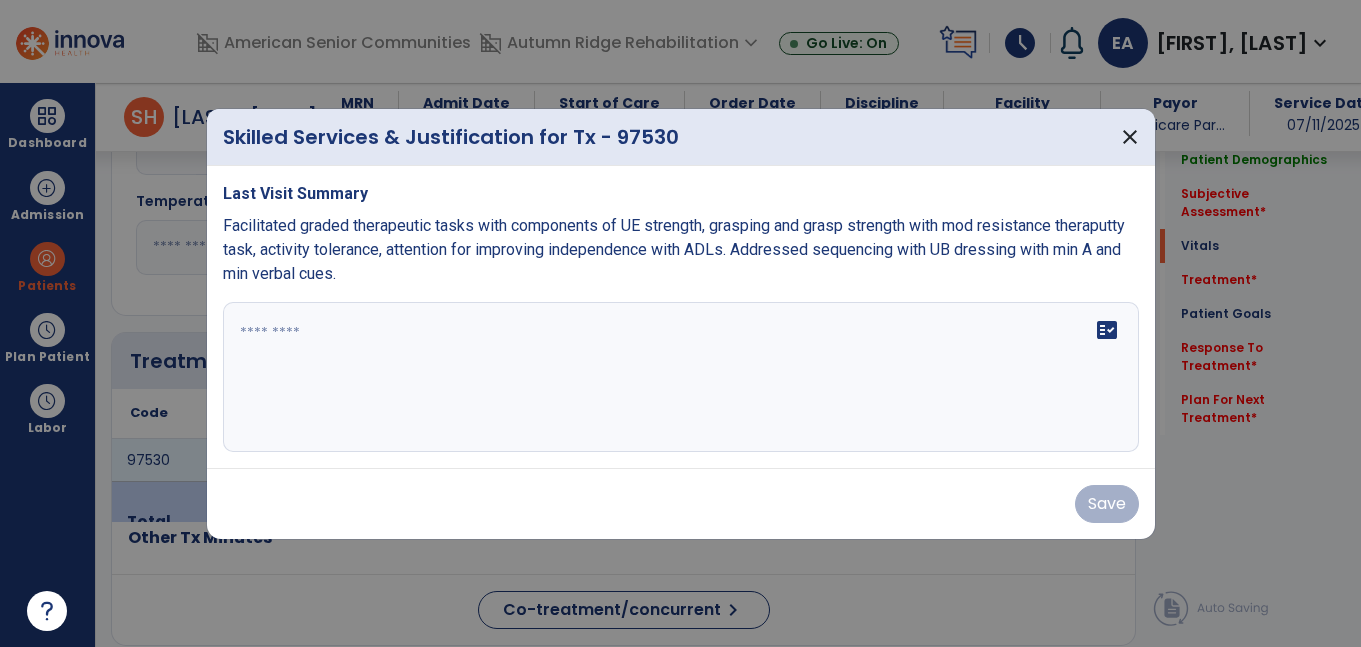 click on "fact_check" at bounding box center [681, 377] 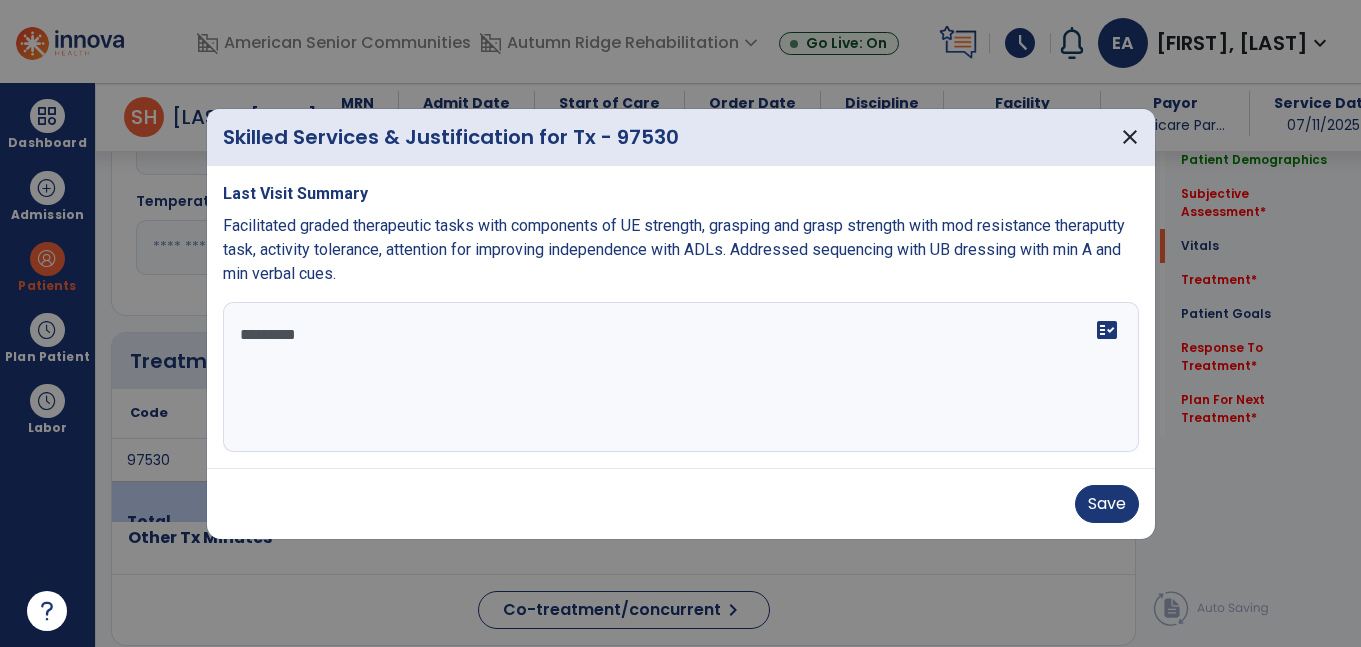 type on "**********" 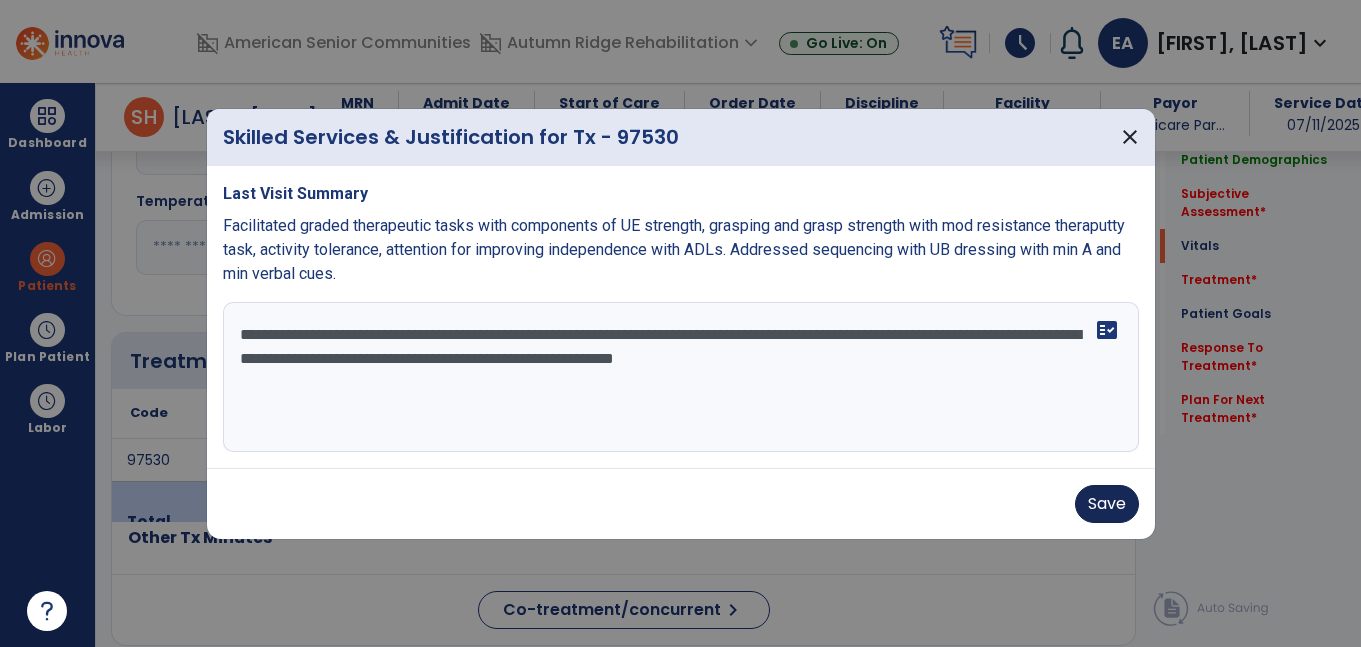 type on "**********" 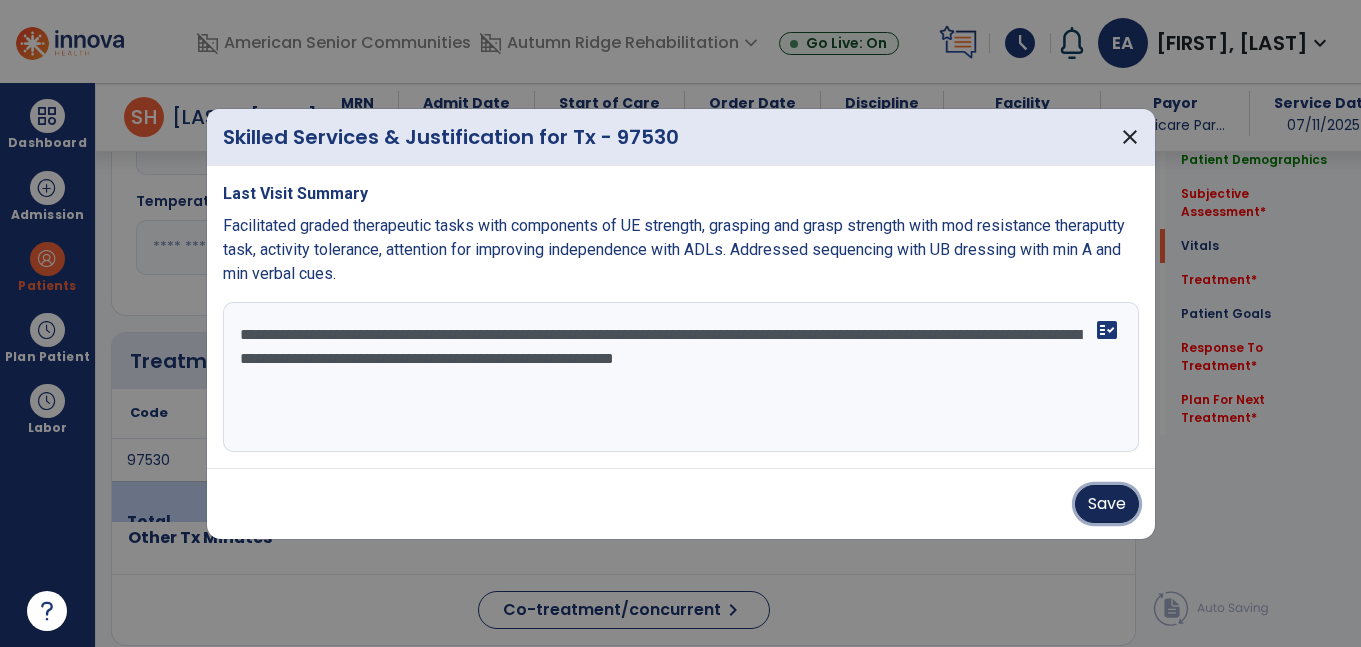 click on "Save" at bounding box center (1107, 504) 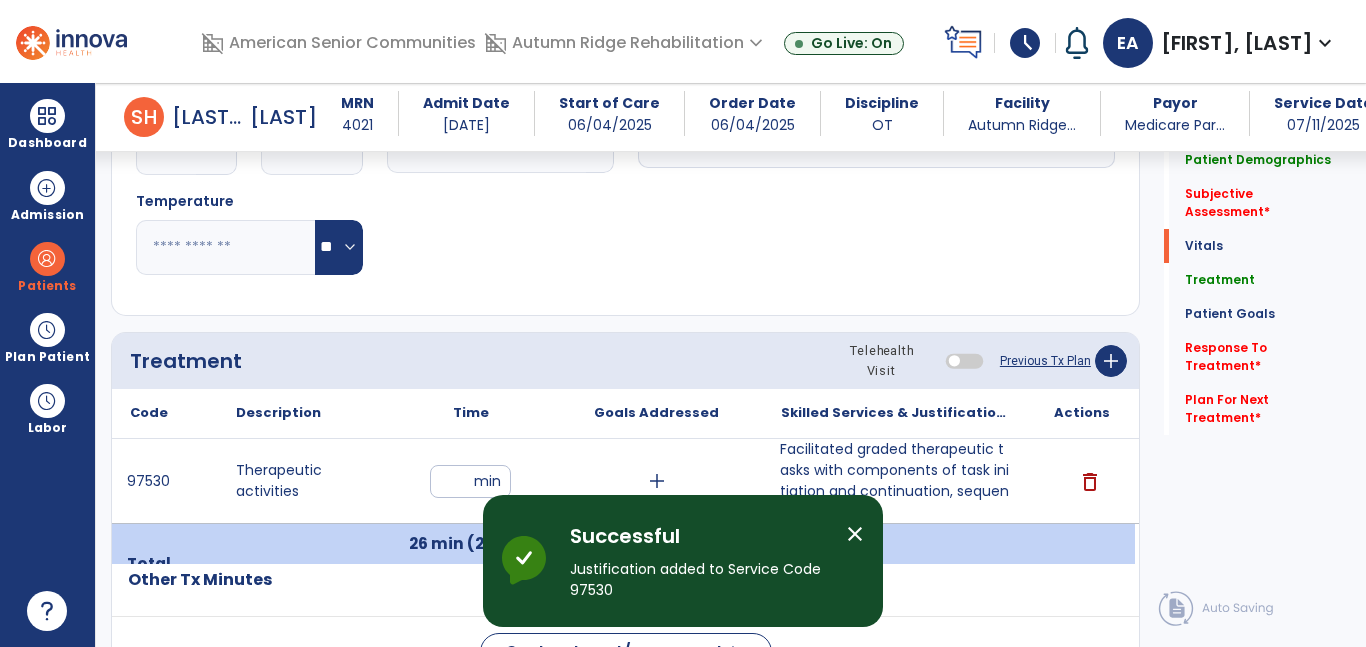 click on "Facilitated graded therapeutic tasks with components of task initiation and continuation, sequencing..." at bounding box center (896, 481) 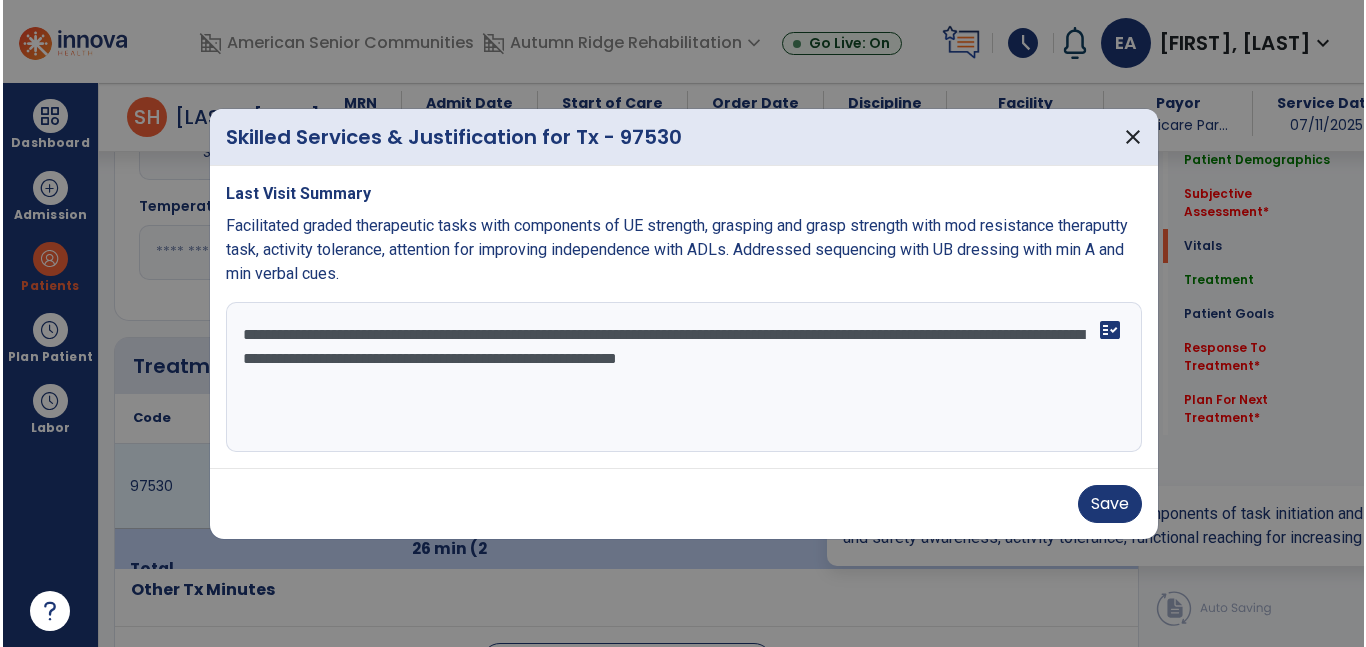 scroll, scrollTop: 997, scrollLeft: 0, axis: vertical 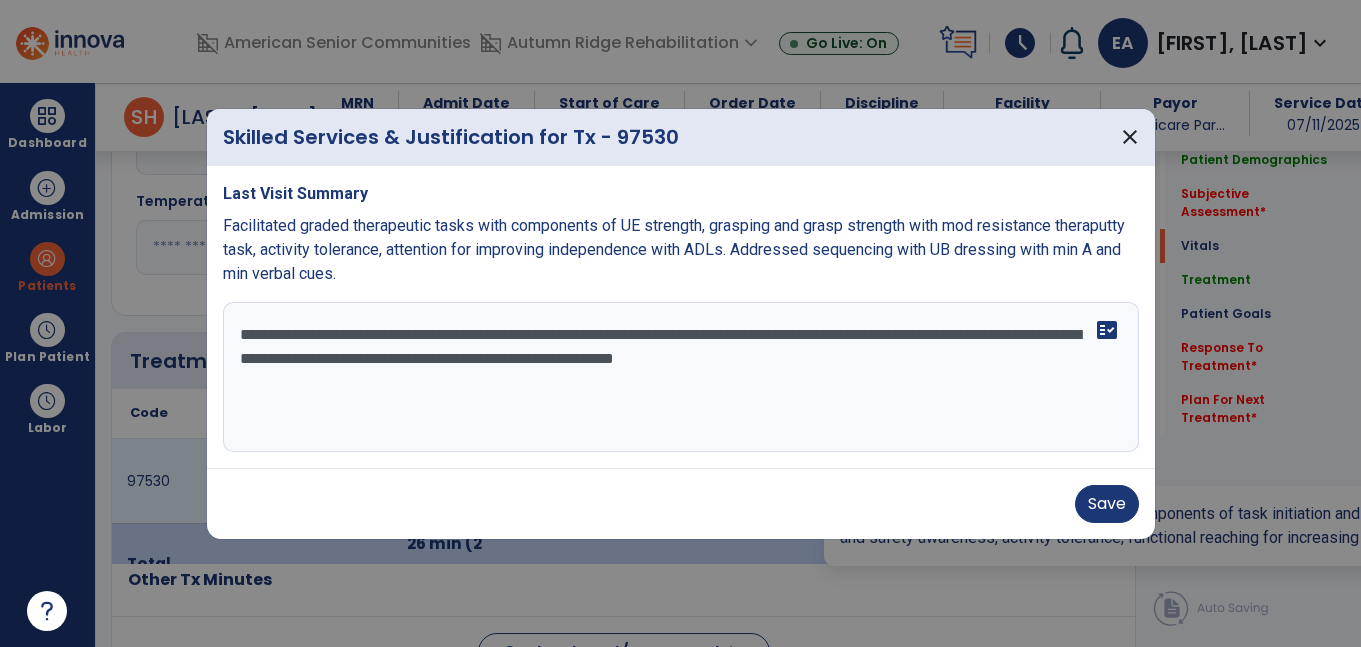 click on "**********" at bounding box center (681, 377) 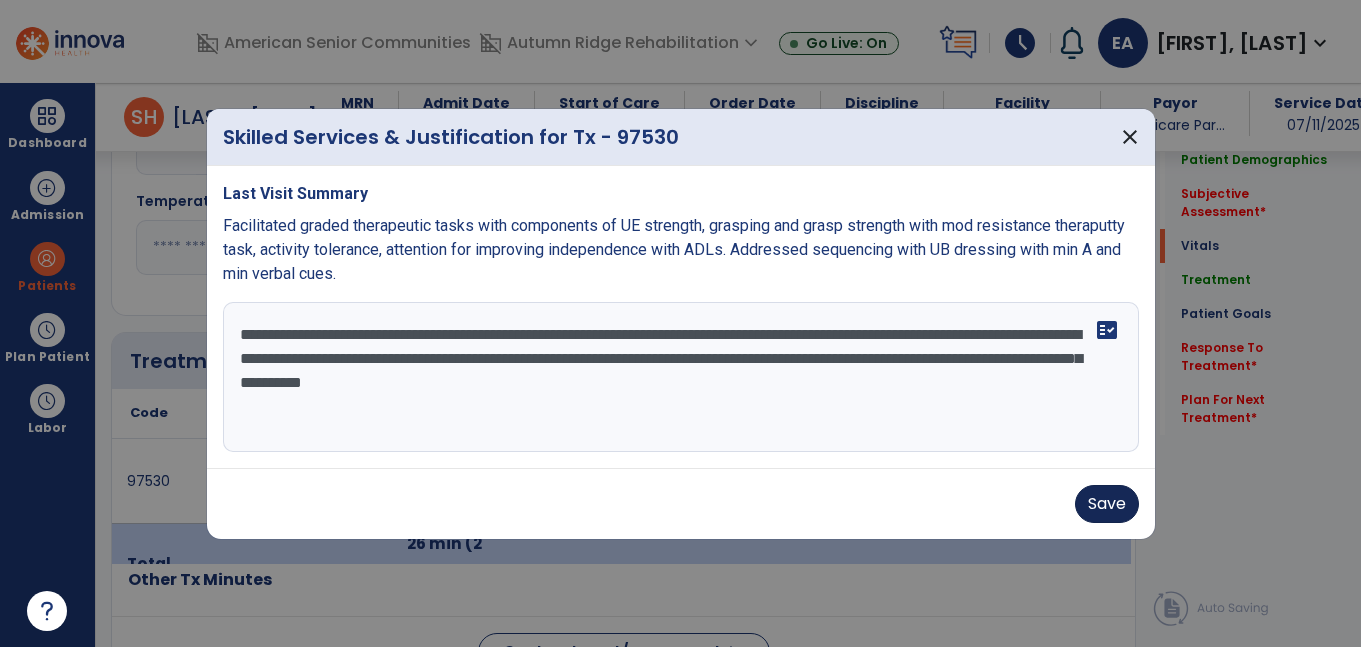 type on "**********" 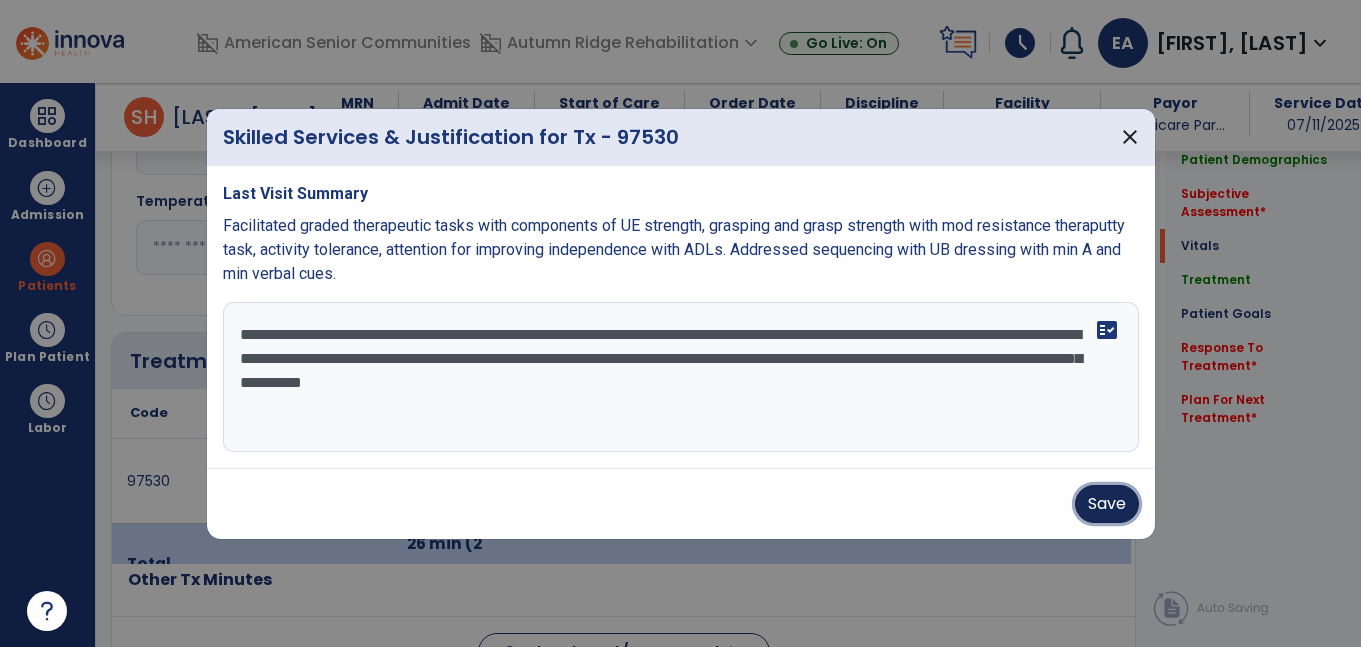 click on "Save" at bounding box center [1107, 504] 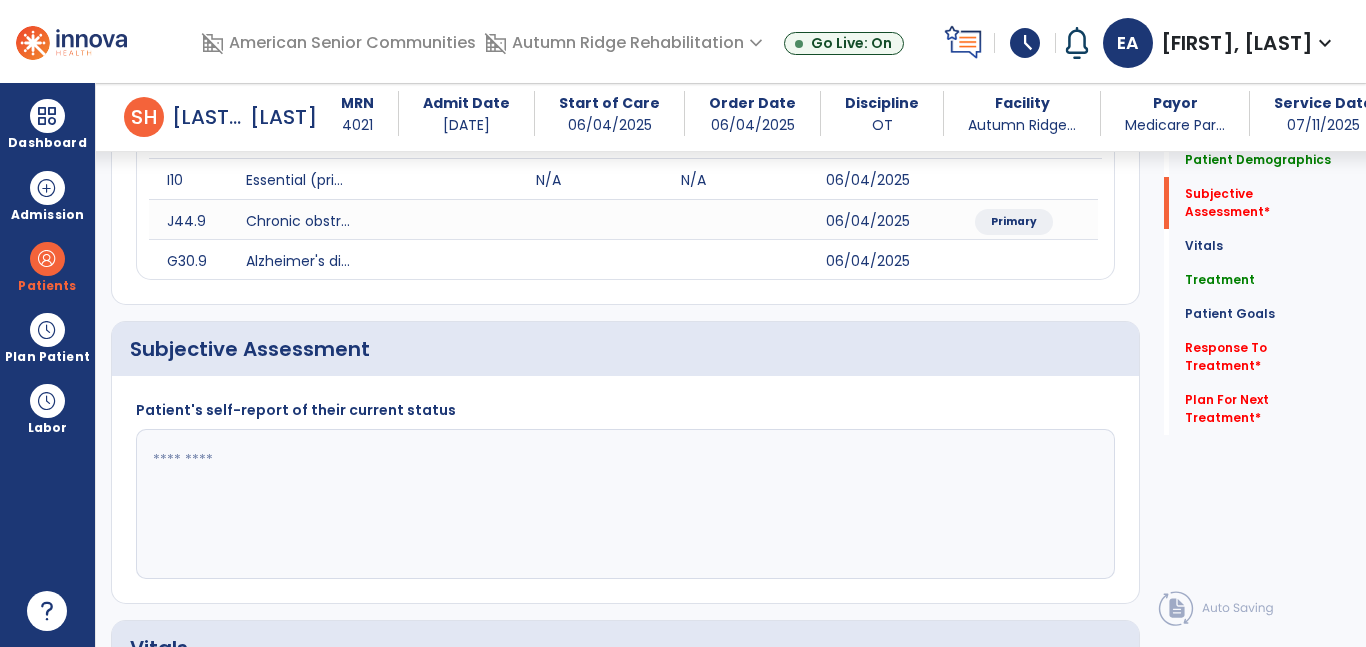 scroll, scrollTop: 412, scrollLeft: 0, axis: vertical 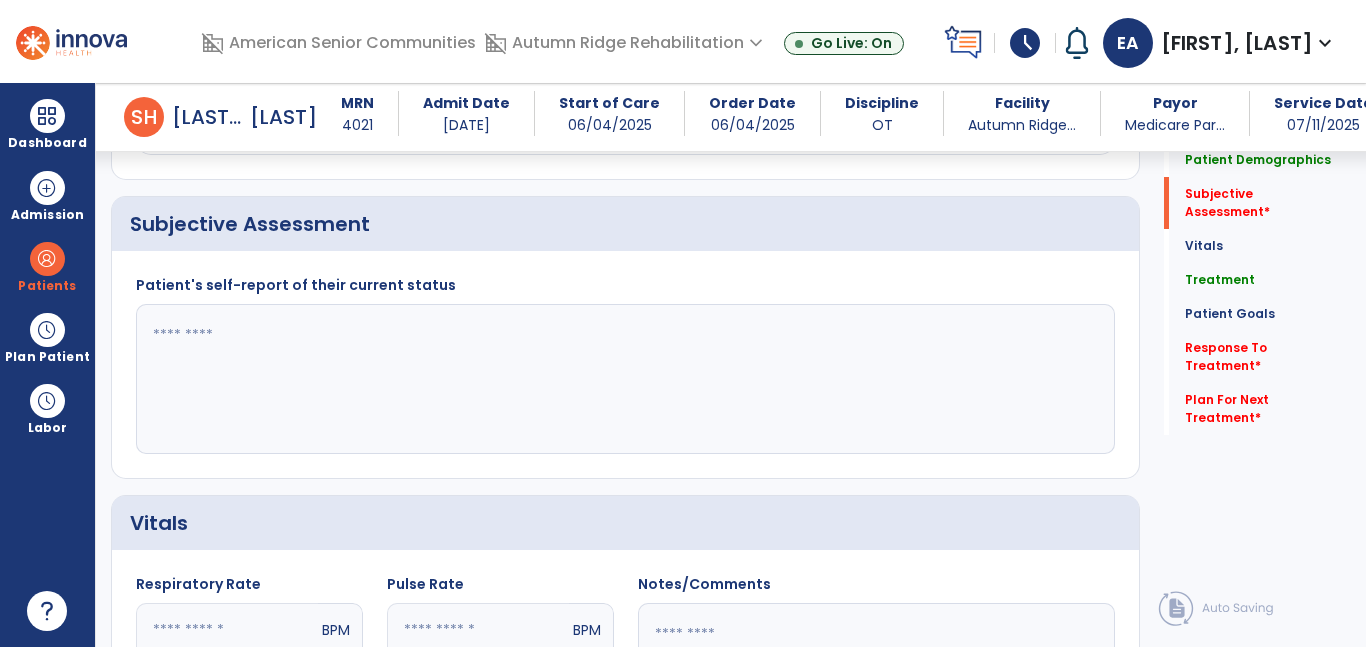 click 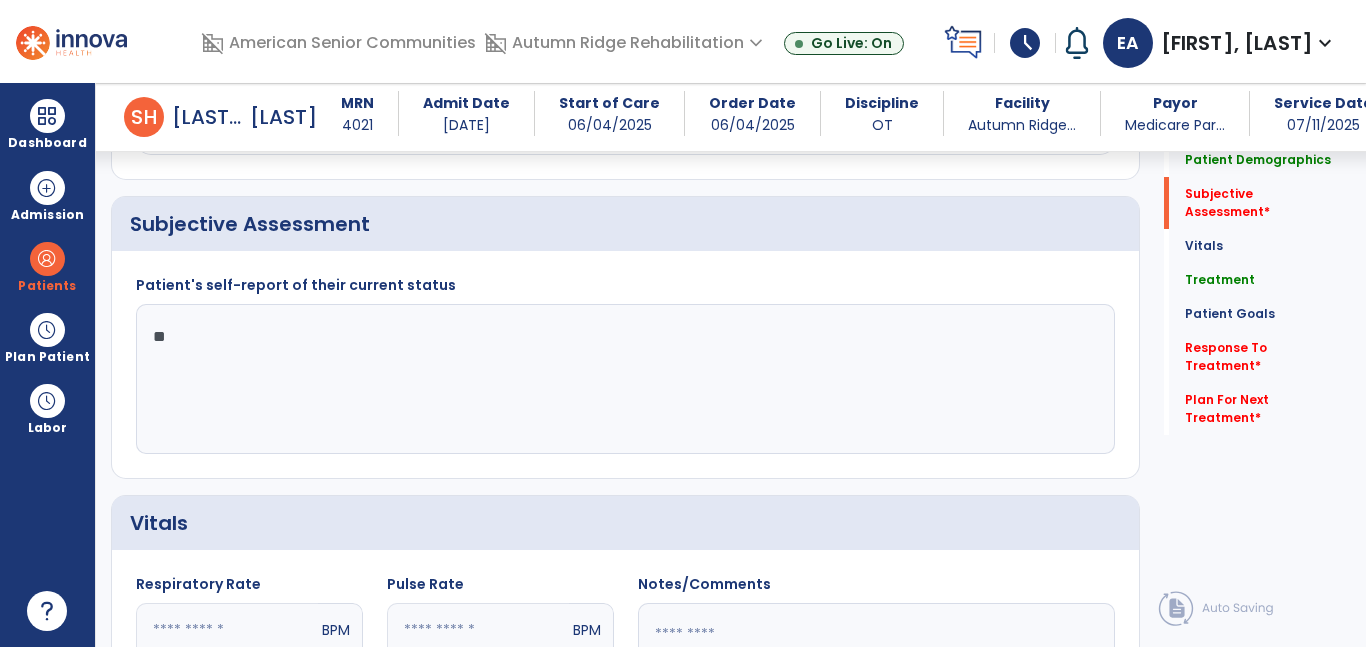 type on "*" 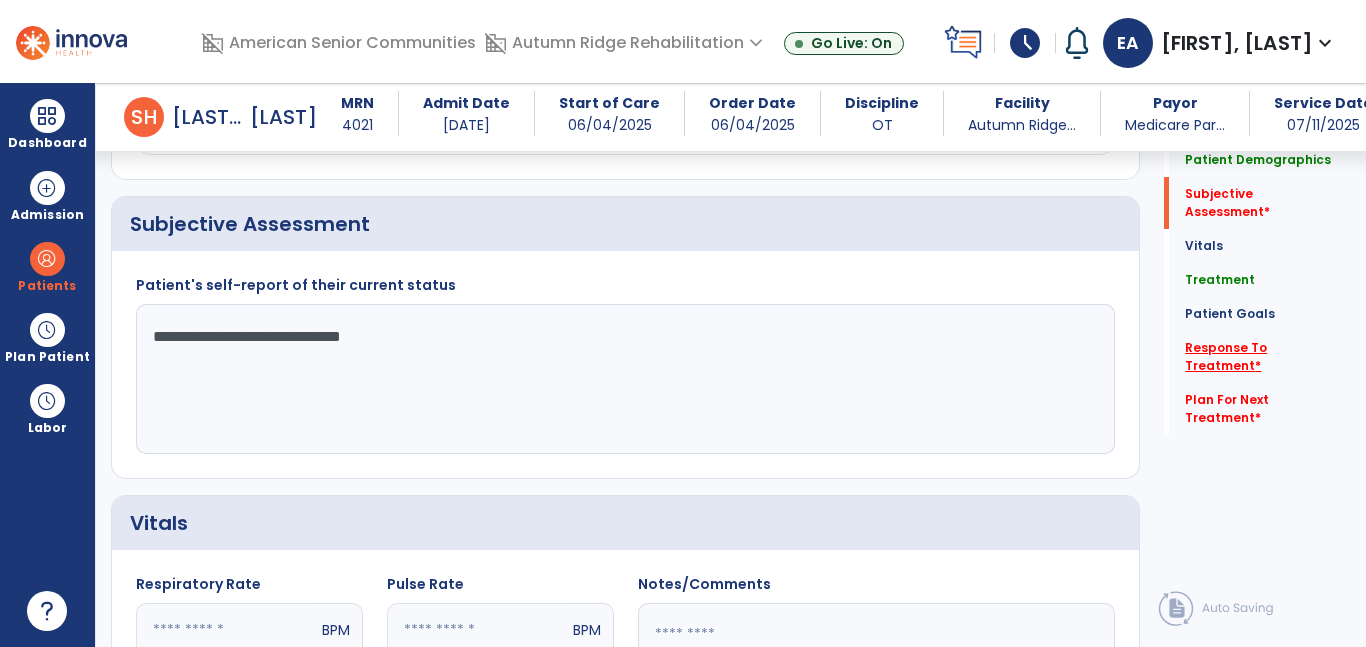 type on "**********" 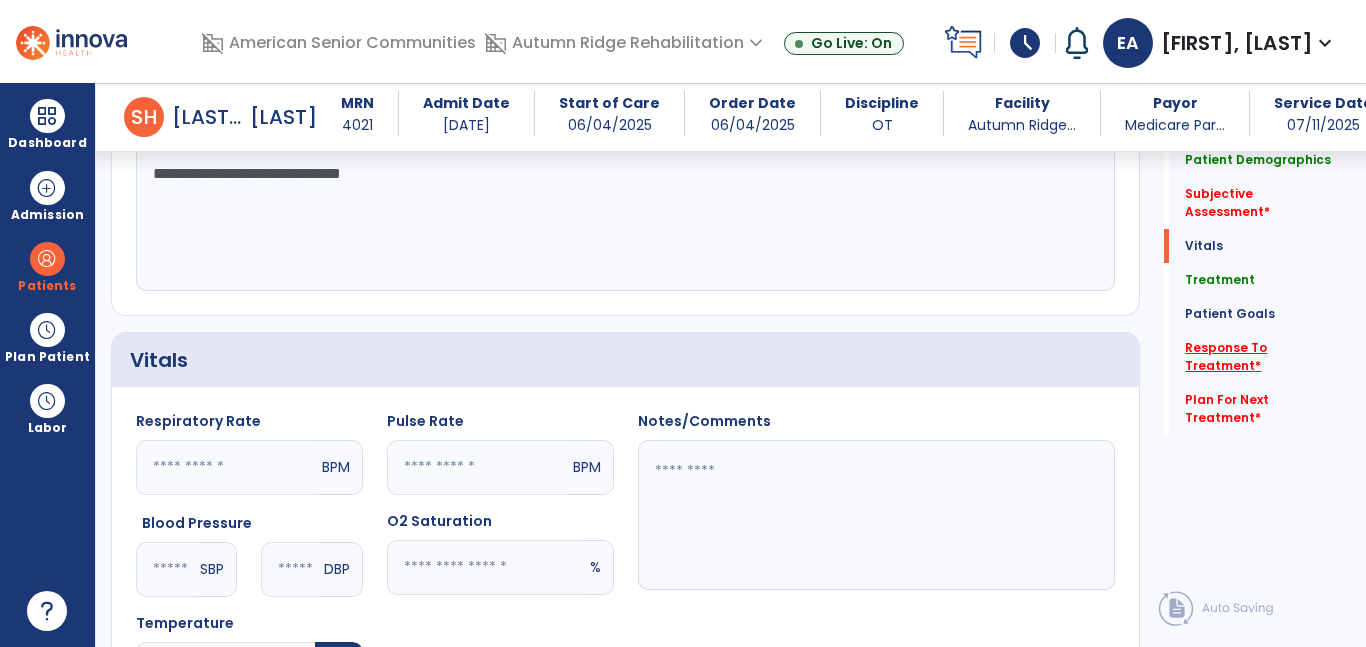 scroll, scrollTop: 1985, scrollLeft: 0, axis: vertical 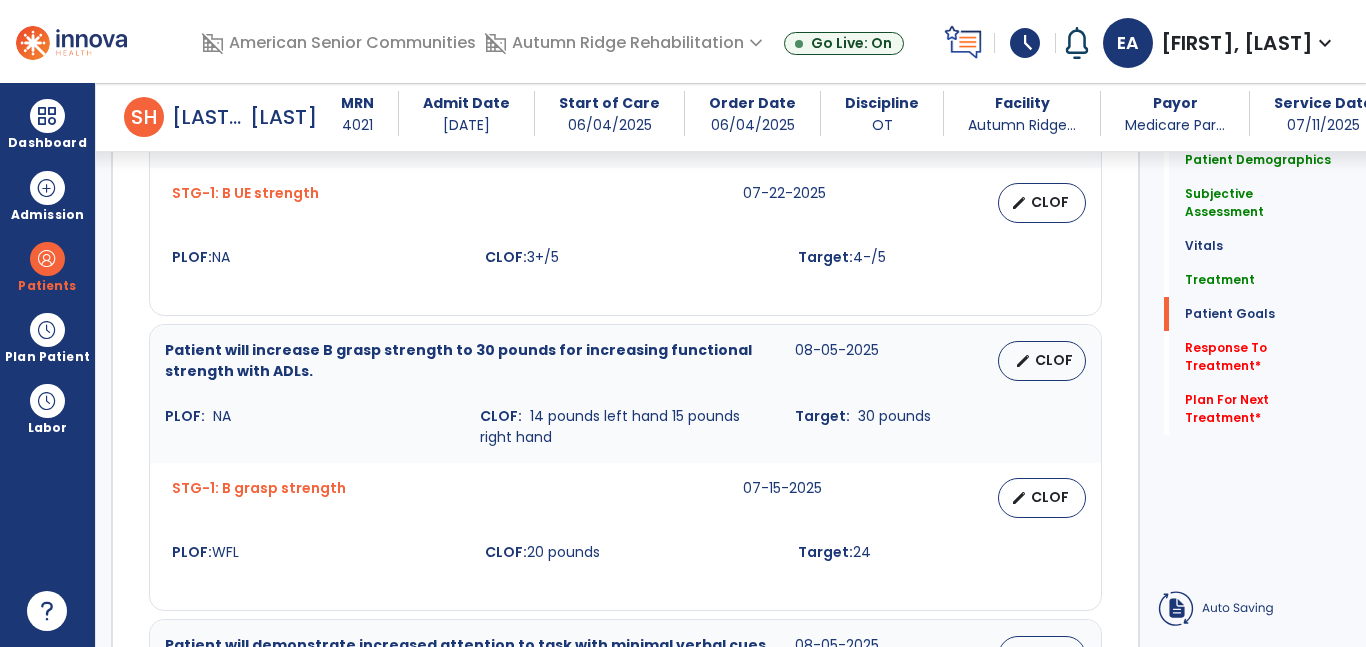 click on "fact_check" 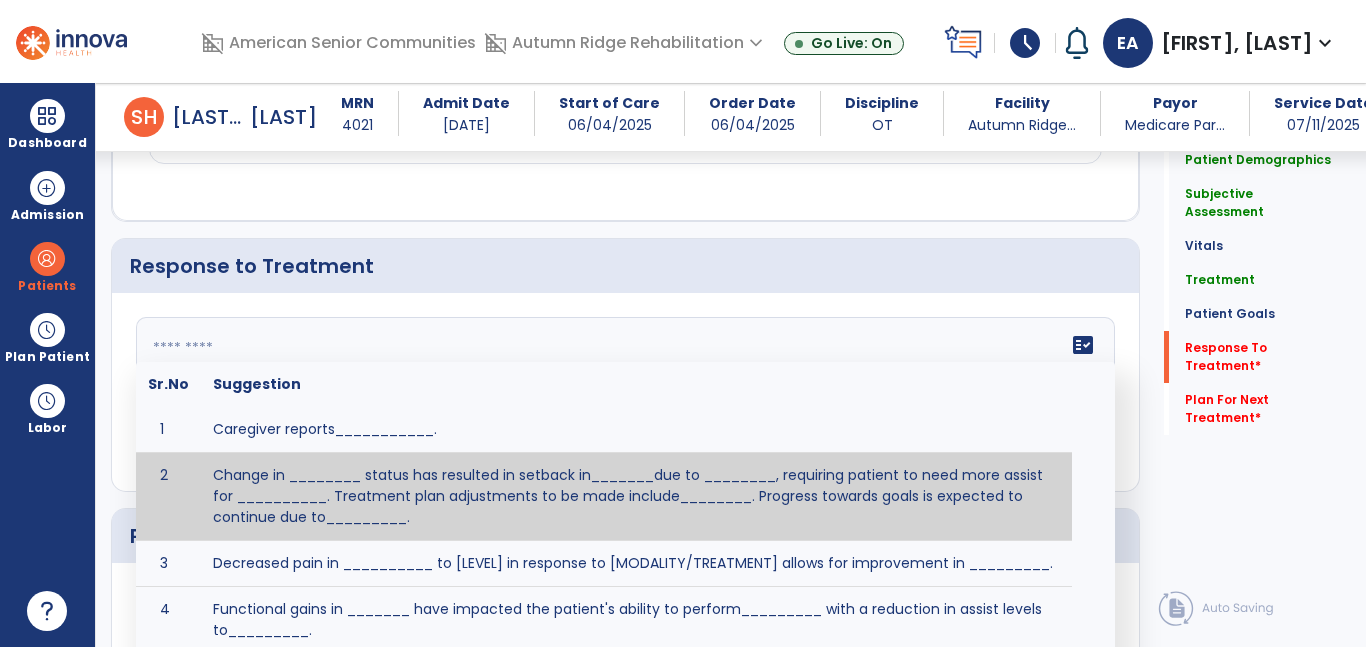scroll, scrollTop: 3363, scrollLeft: 0, axis: vertical 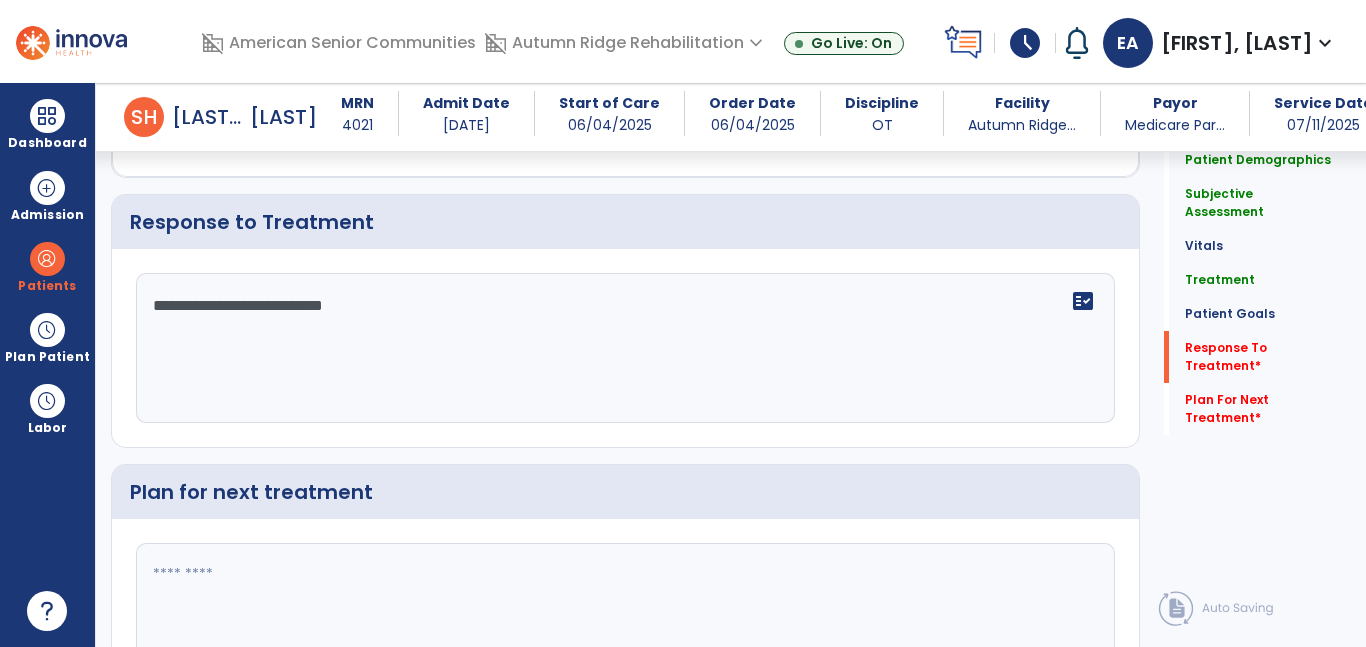 type on "**********" 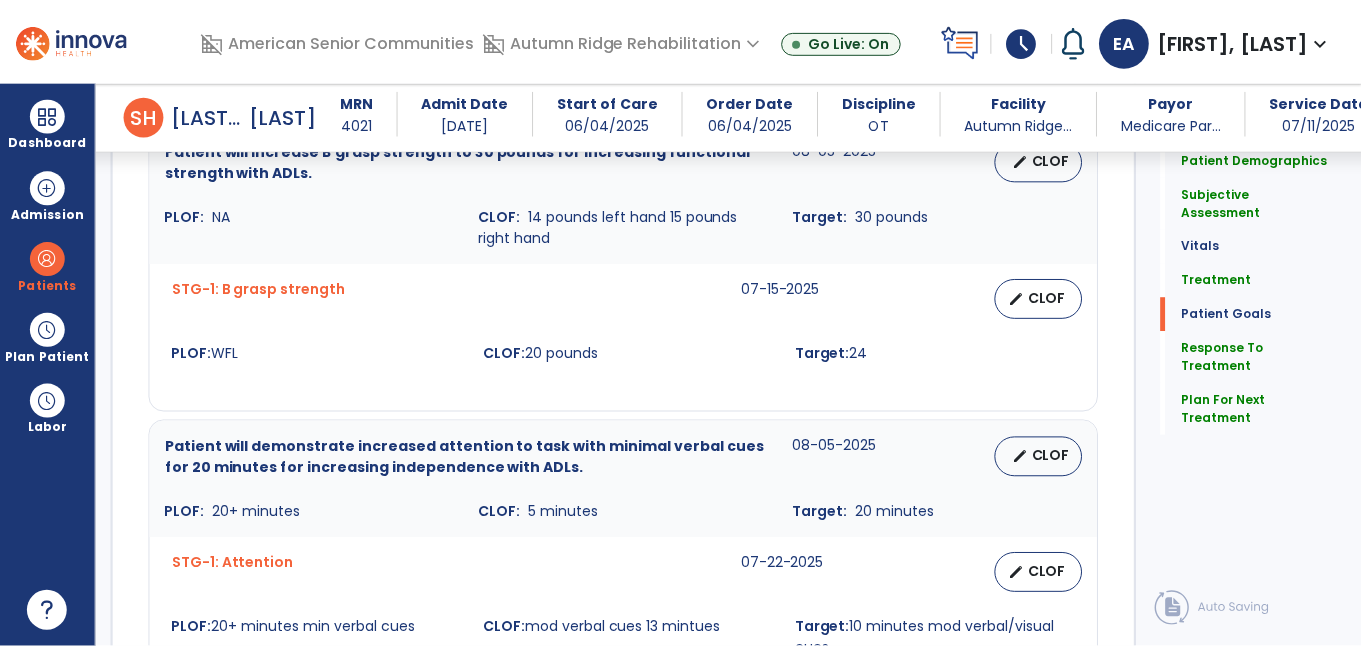 scroll, scrollTop: 1195, scrollLeft: 0, axis: vertical 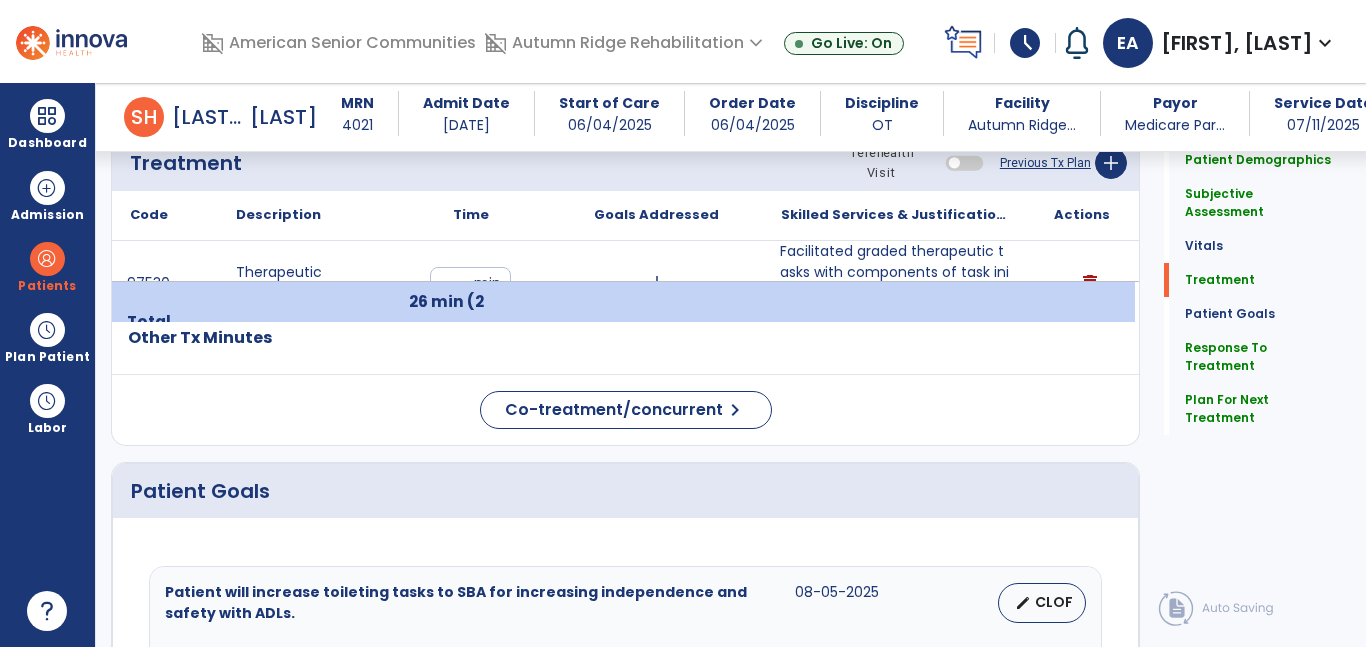 type on "**********" 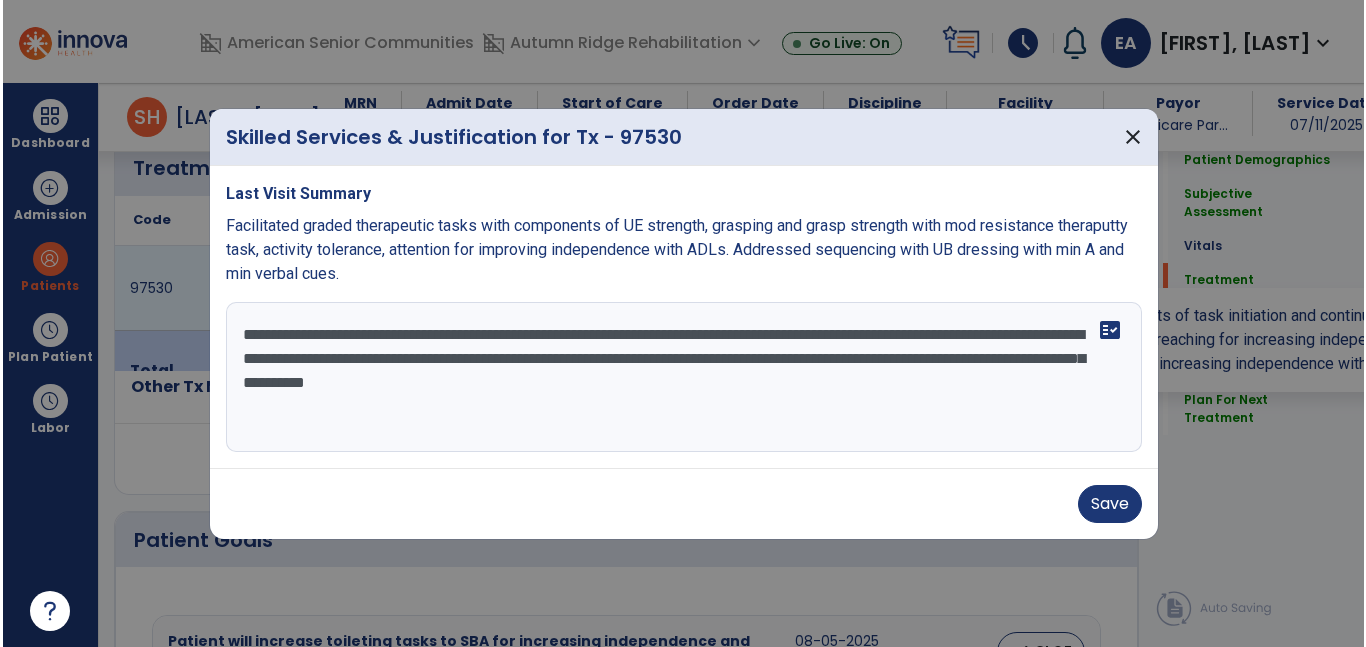 scroll, scrollTop: 1195, scrollLeft: 0, axis: vertical 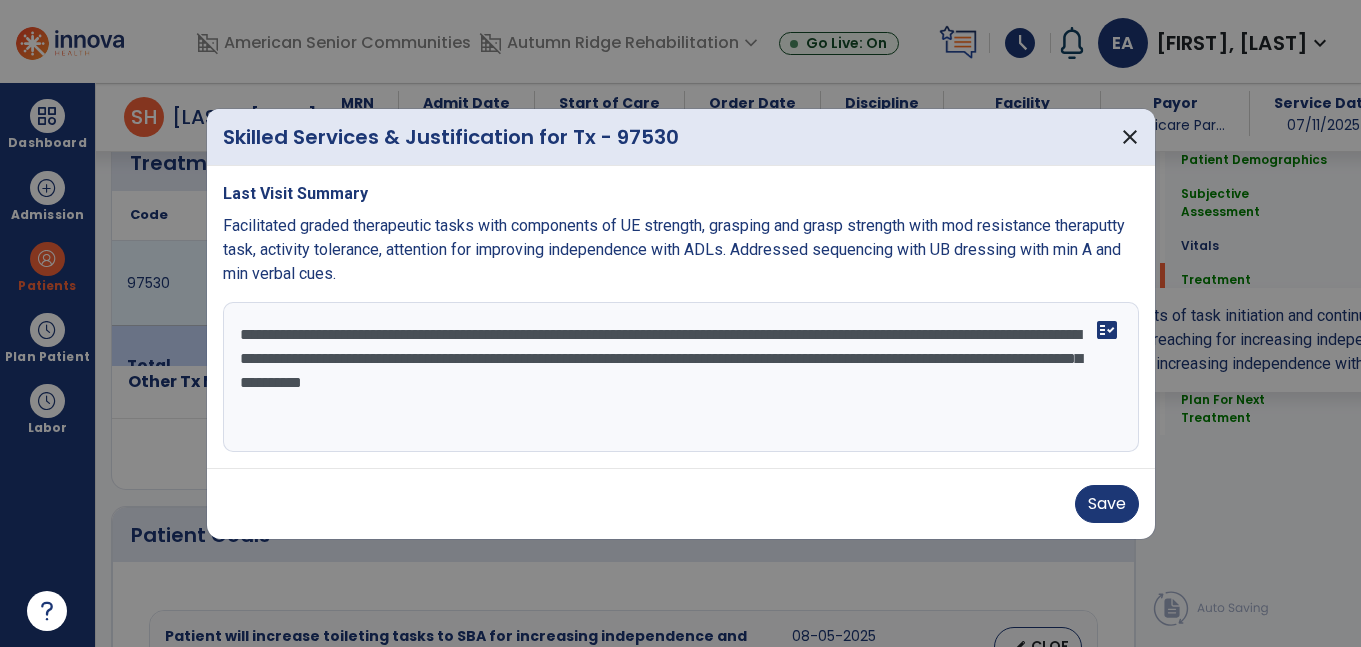 click on "**********" at bounding box center (681, 377) 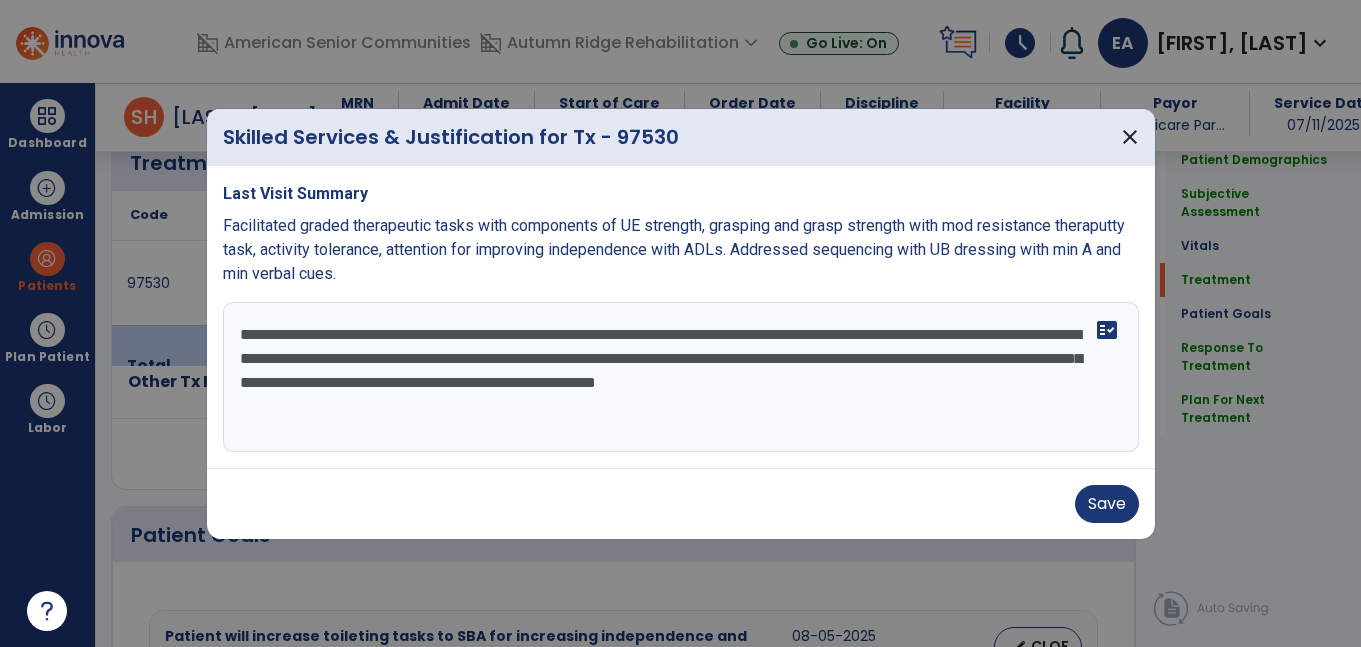 type on "**********" 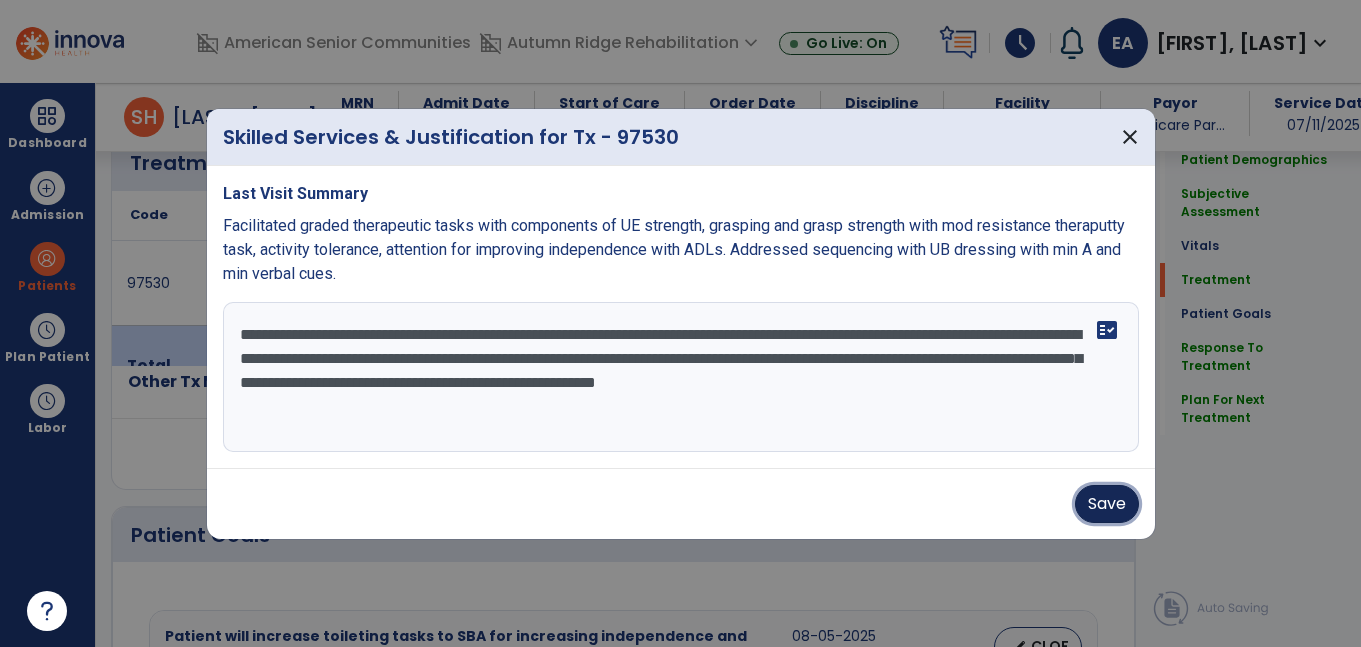 click on "Save" at bounding box center [1107, 504] 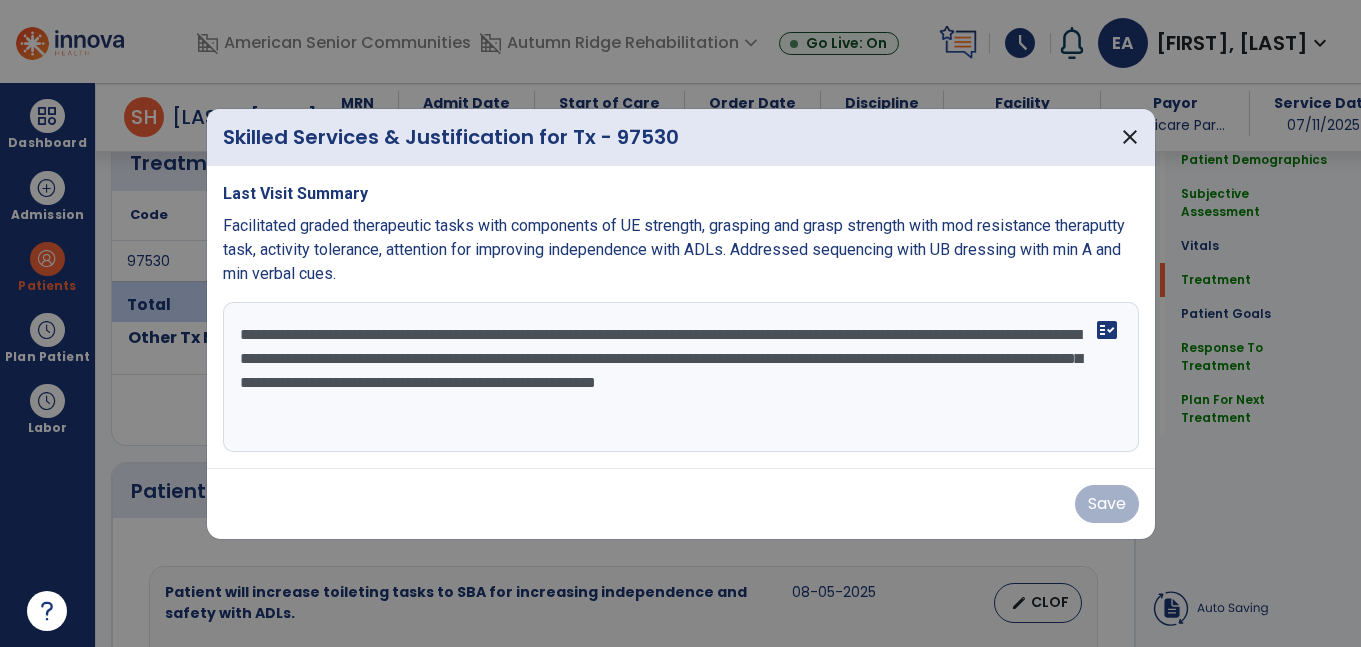 click on "Save" at bounding box center [681, 504] 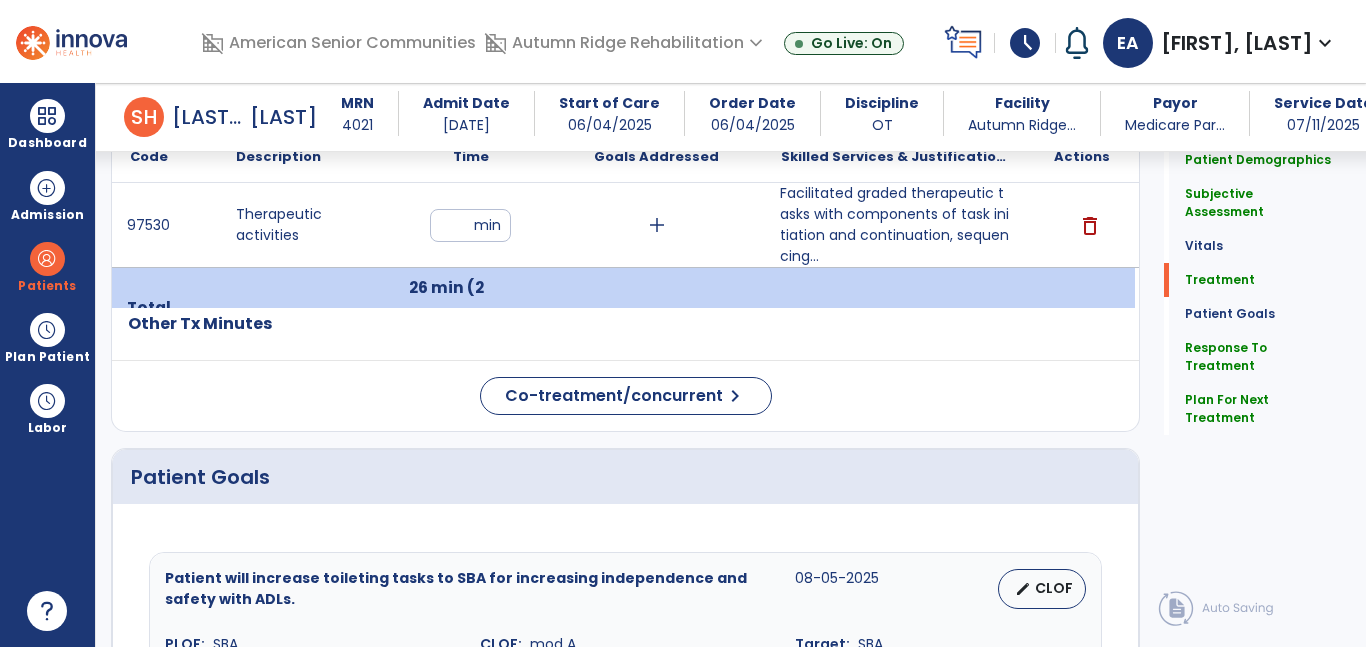 scroll, scrollTop: 1223, scrollLeft: 0, axis: vertical 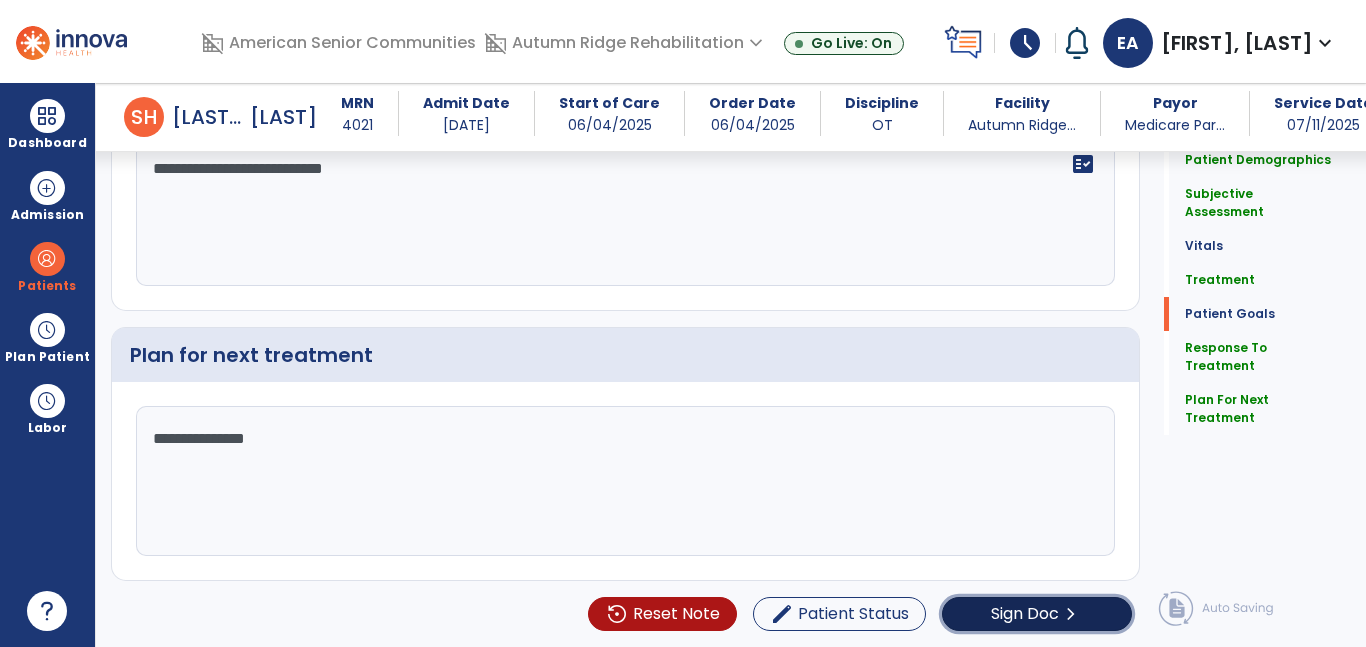 click on "Sign Doc  chevron_right" 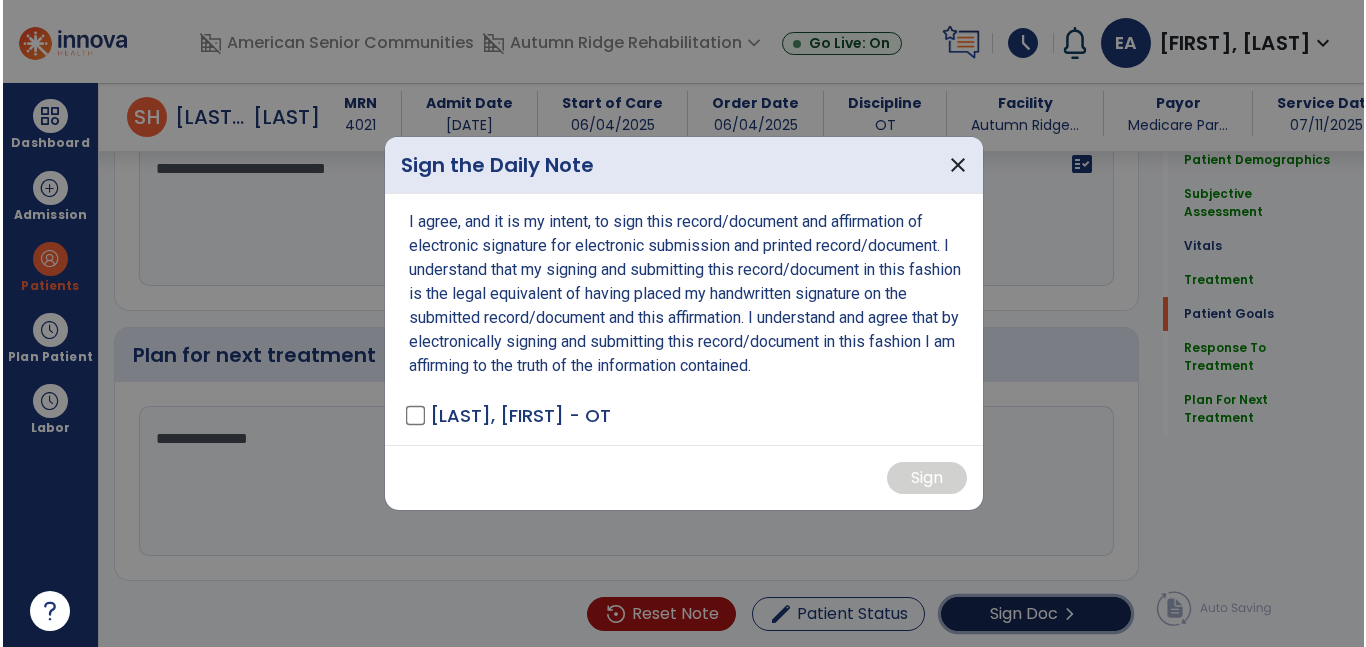 scroll, scrollTop: 3500, scrollLeft: 0, axis: vertical 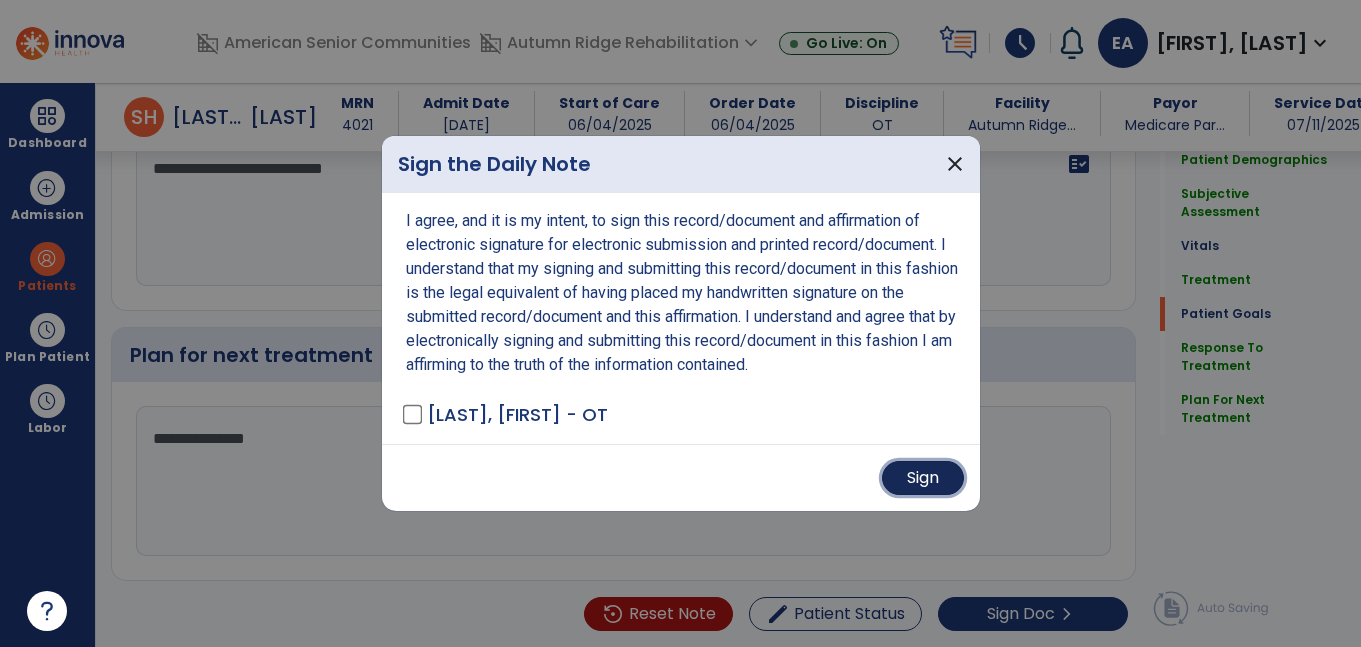 click on "Sign" at bounding box center (923, 478) 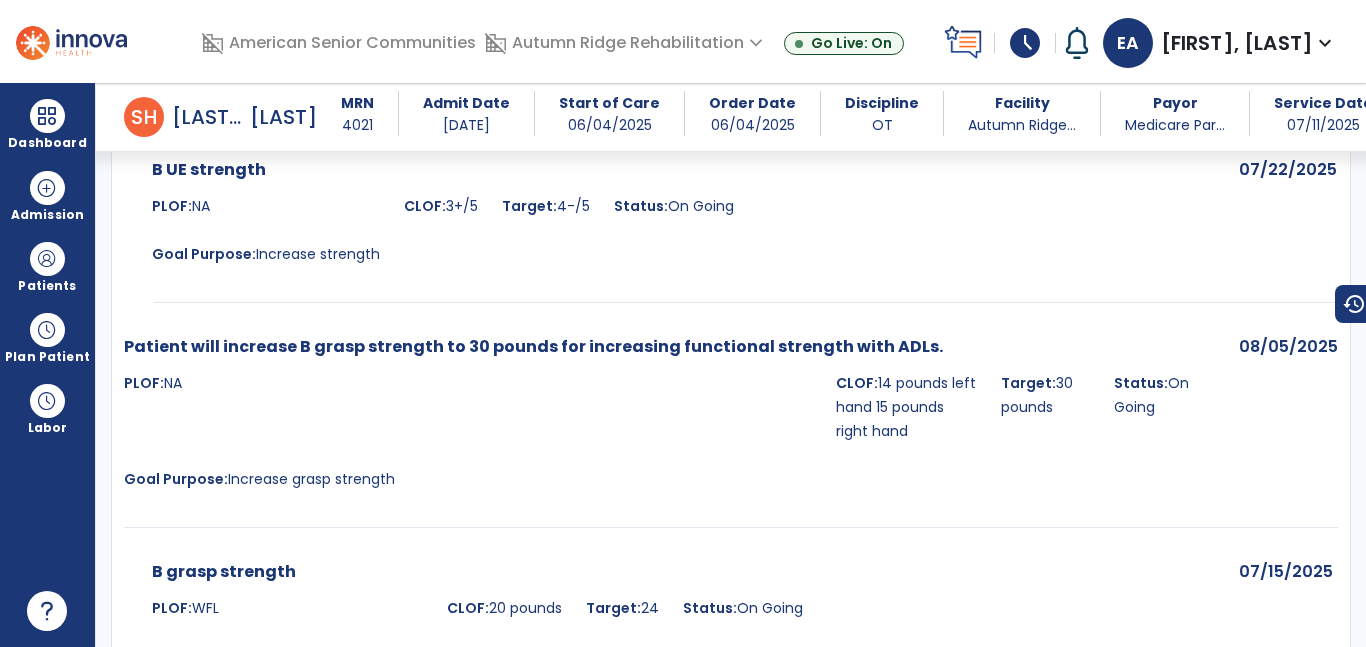 scroll, scrollTop: 0, scrollLeft: 0, axis: both 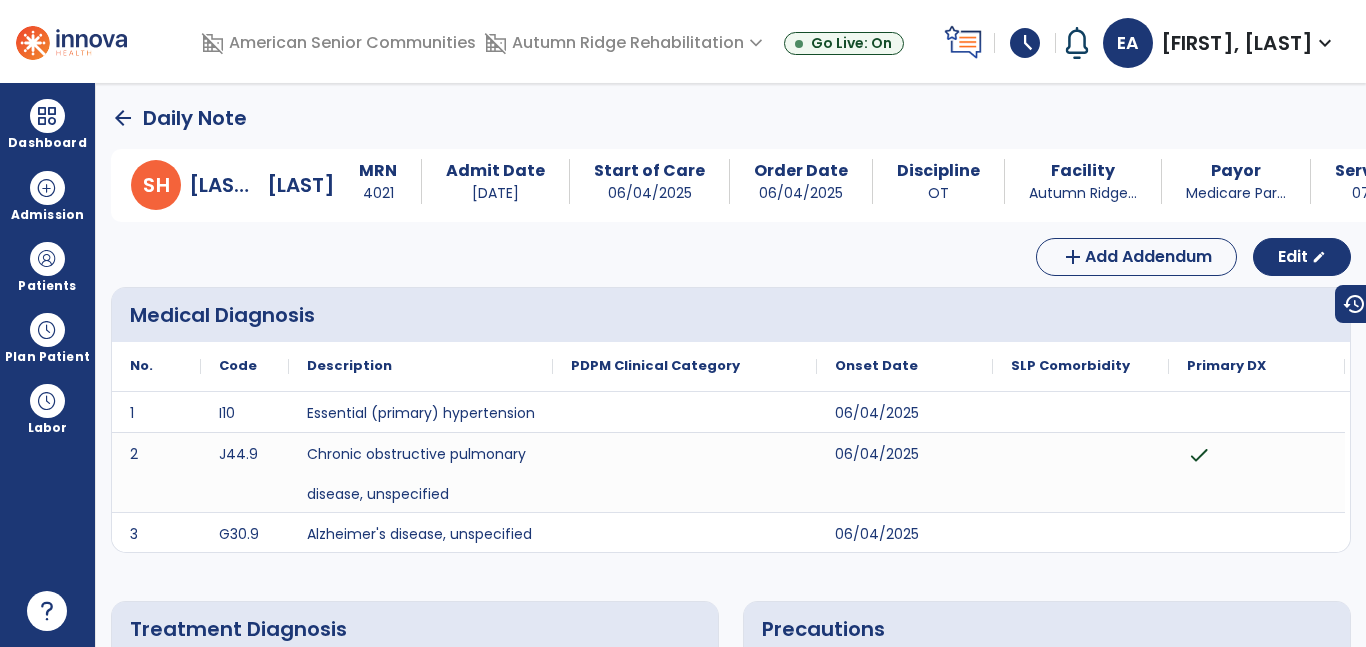 click on "arrow_back" 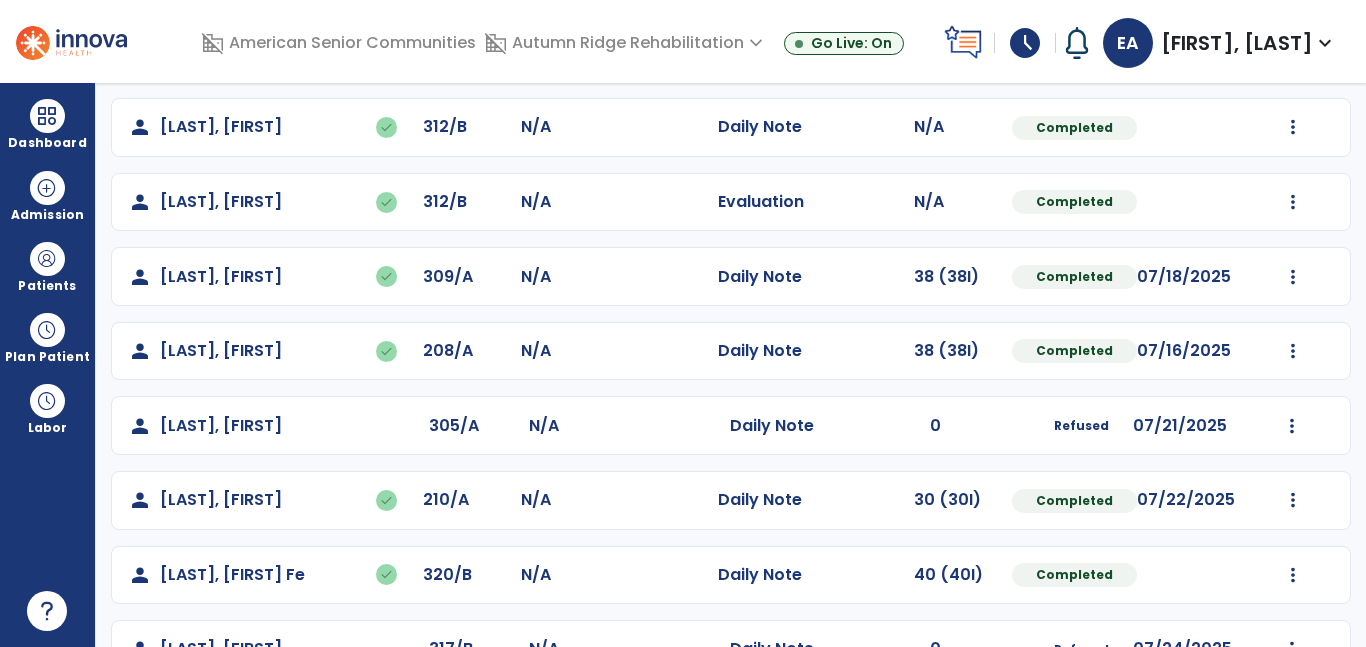 scroll, scrollTop: 738, scrollLeft: 0, axis: vertical 